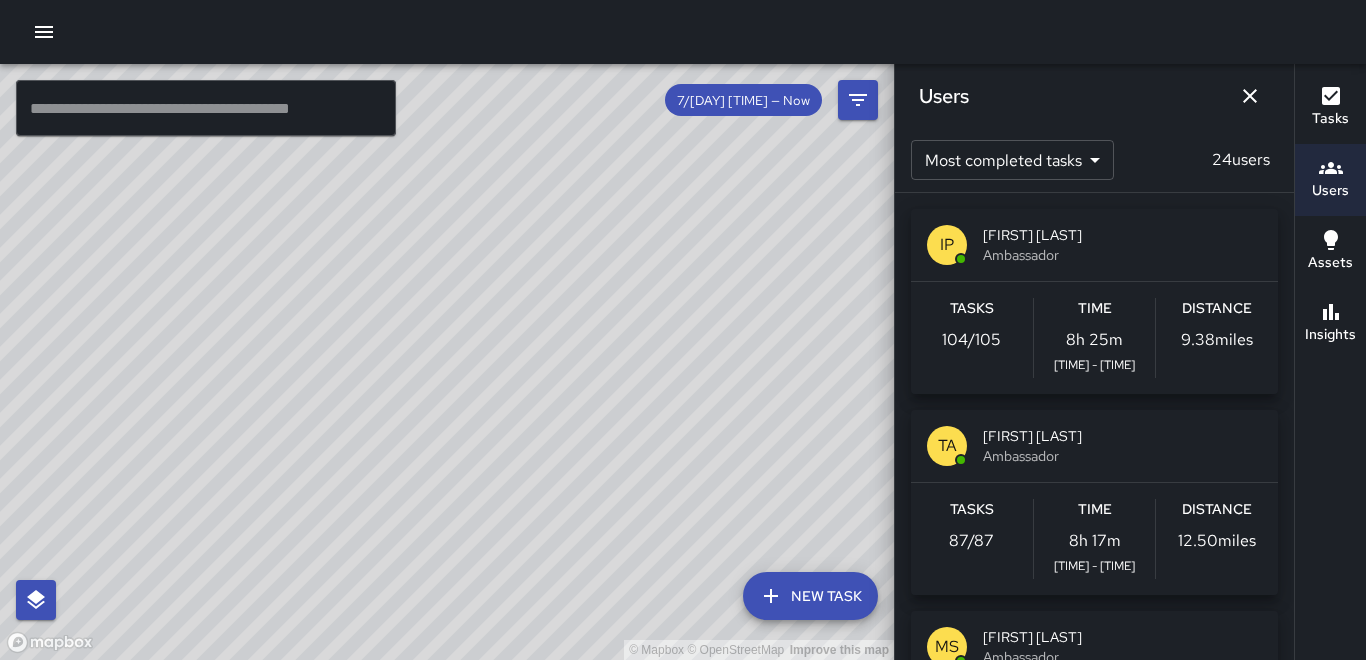 scroll, scrollTop: 0, scrollLeft: 0, axis: both 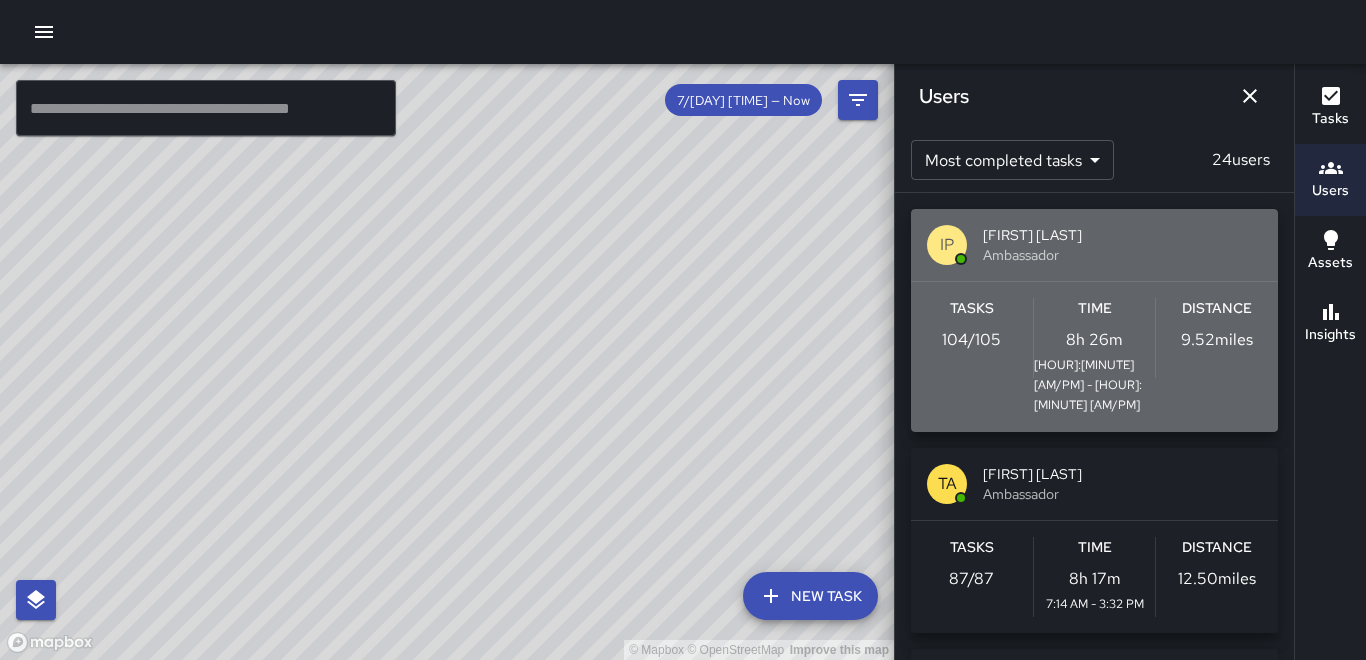 click on "9.52  miles" at bounding box center [1217, 340] 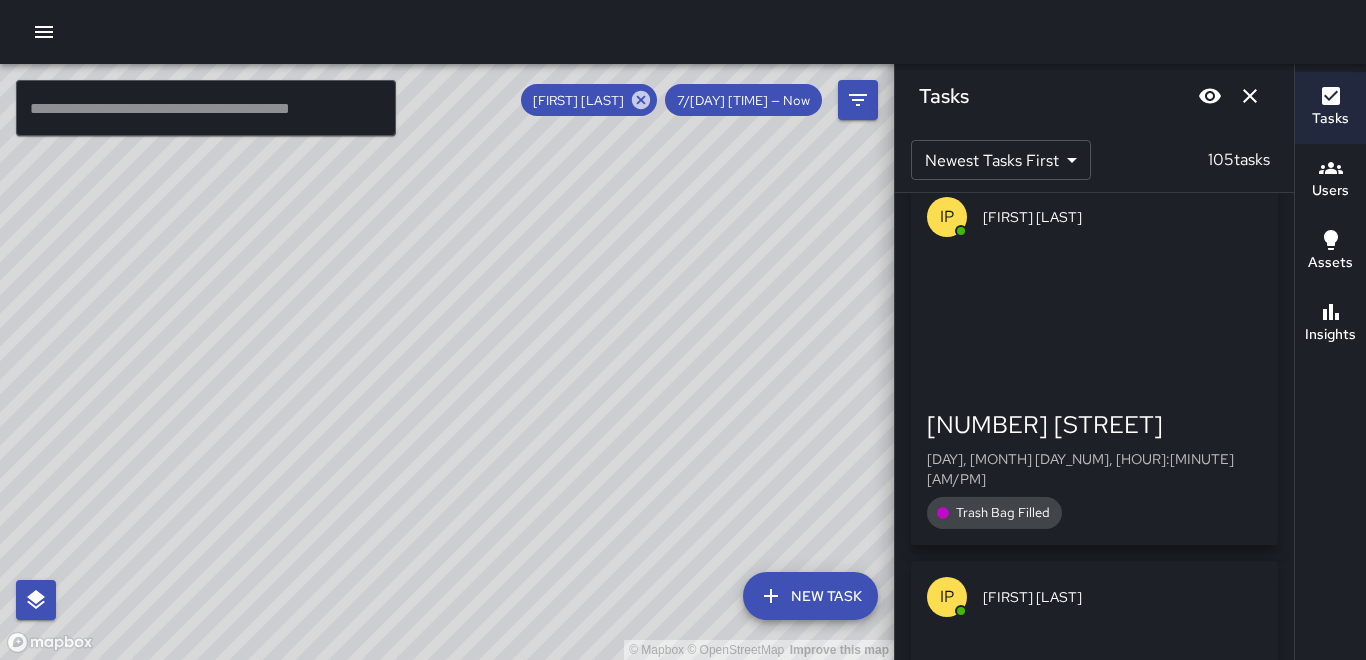 scroll, scrollTop: 7401, scrollLeft: 0, axis: vertical 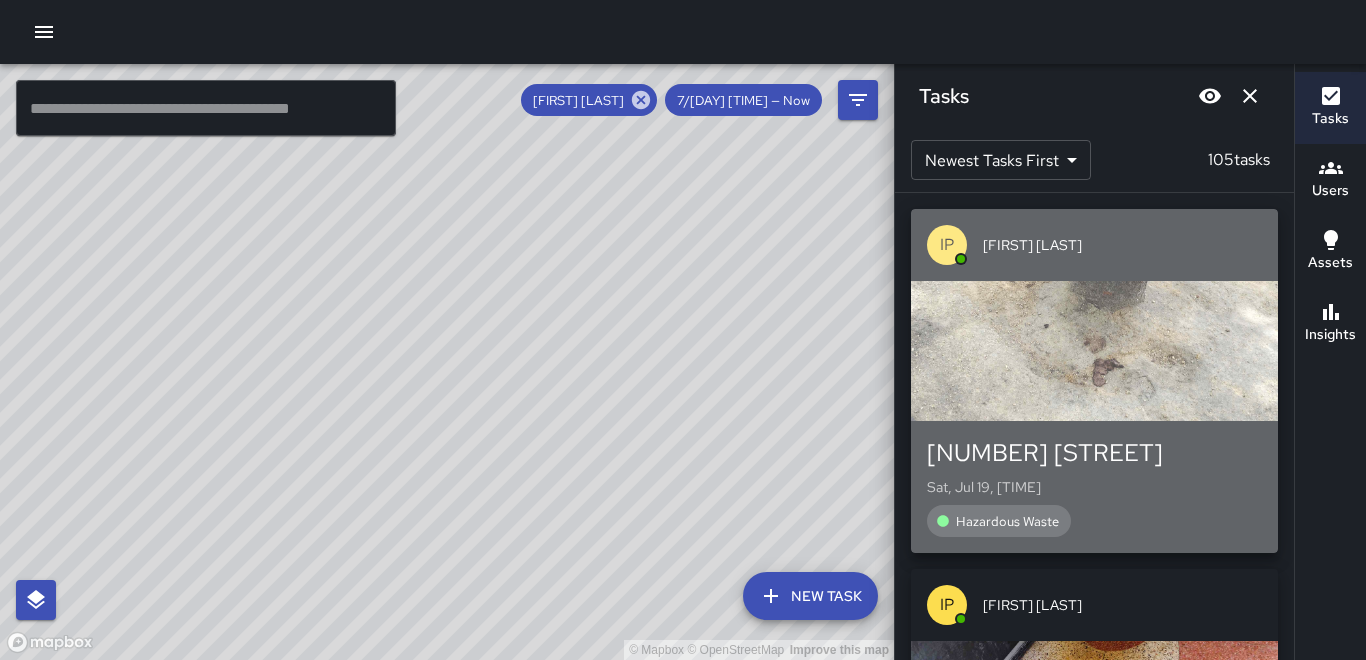 click at bounding box center (1094, 351) 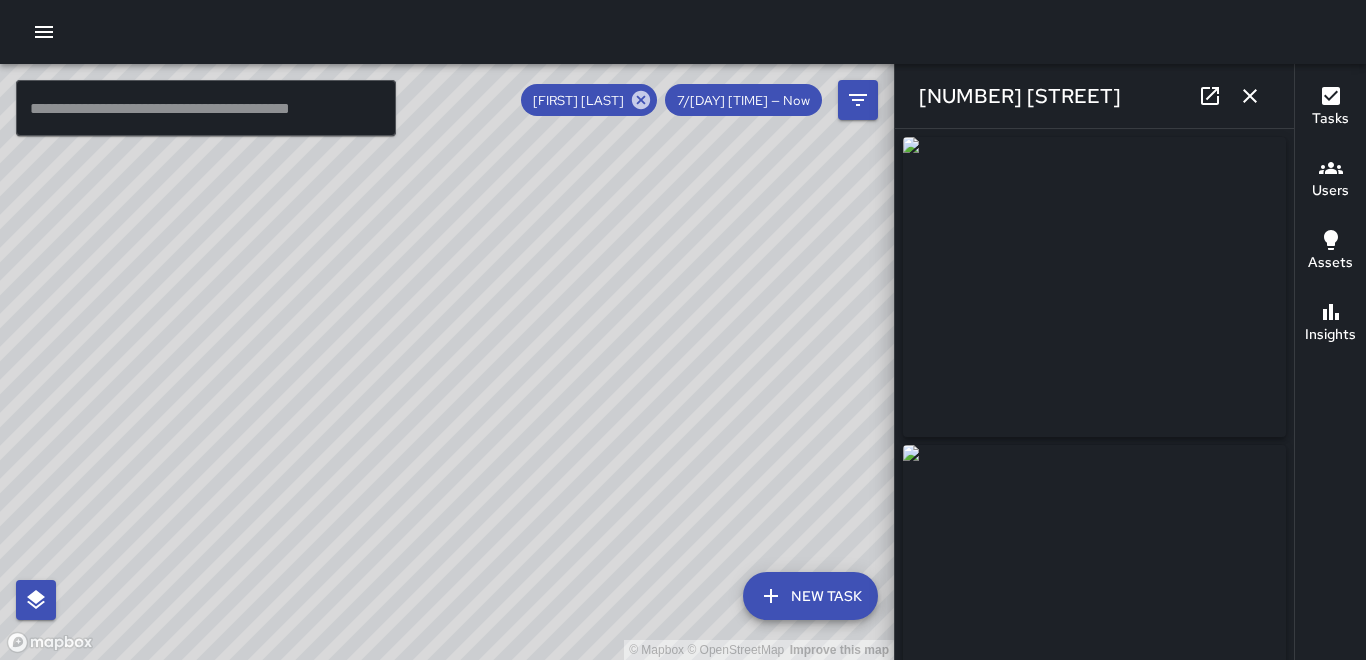 type on "**********" 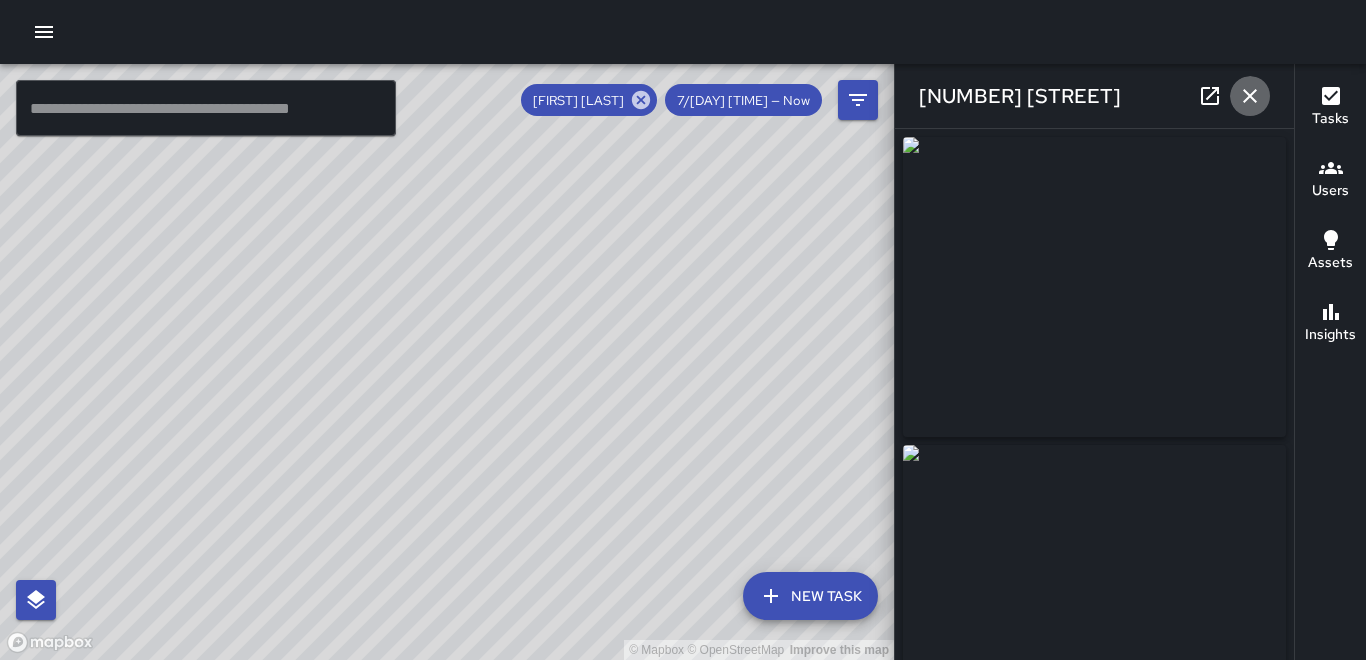 click 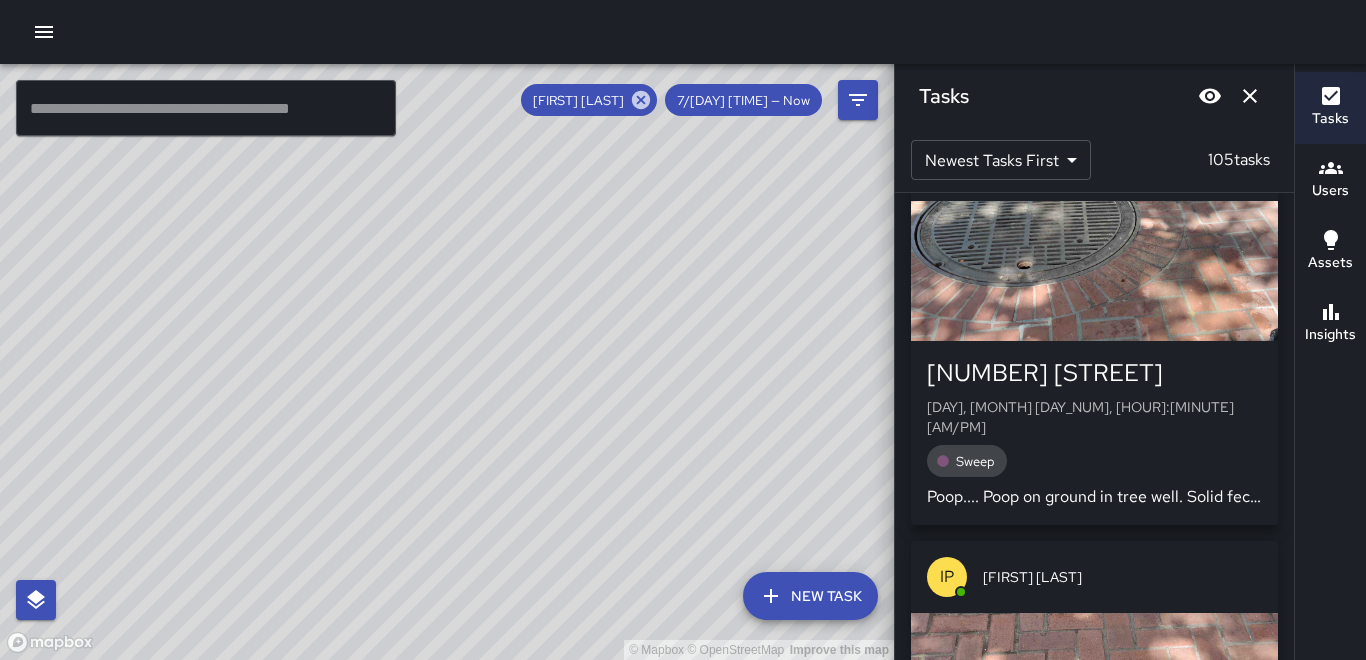 scroll, scrollTop: 1300, scrollLeft: 0, axis: vertical 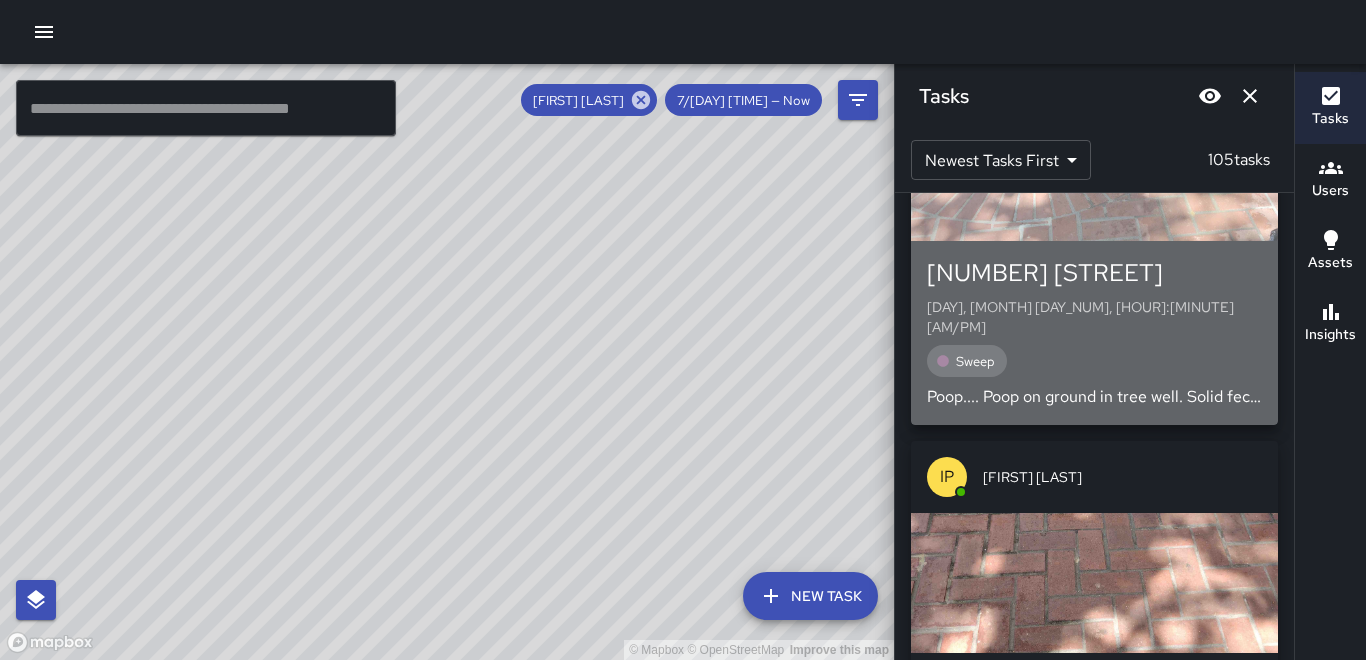 click on "[DAY], [MONTH] [DAY_NUM], [HOUR]:[MINUTE] [AM/PM]" at bounding box center (1094, 317) 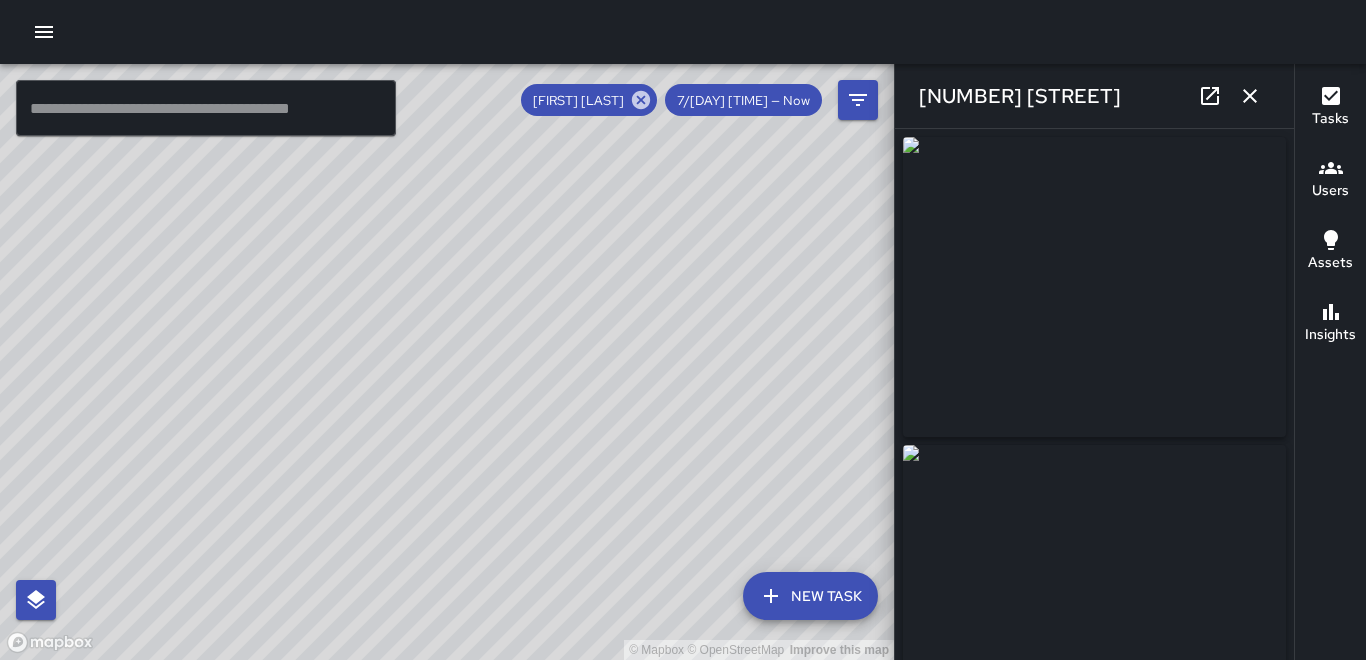 type on "**********" 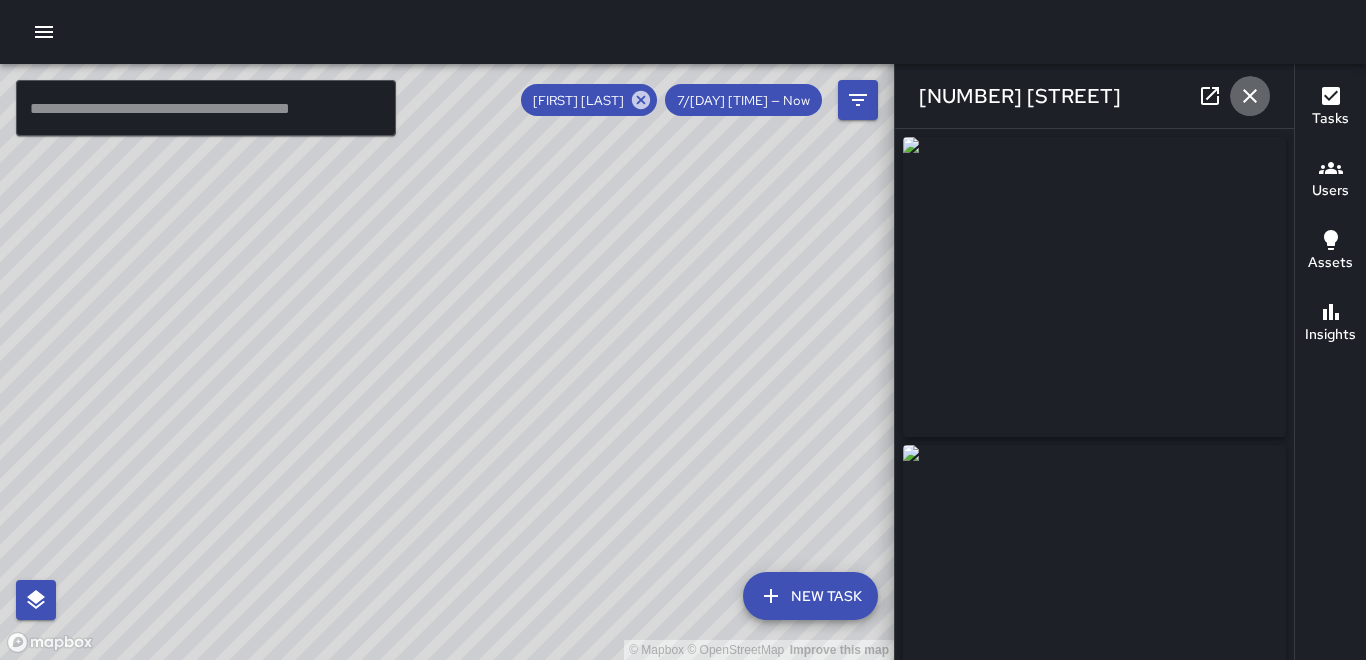 click 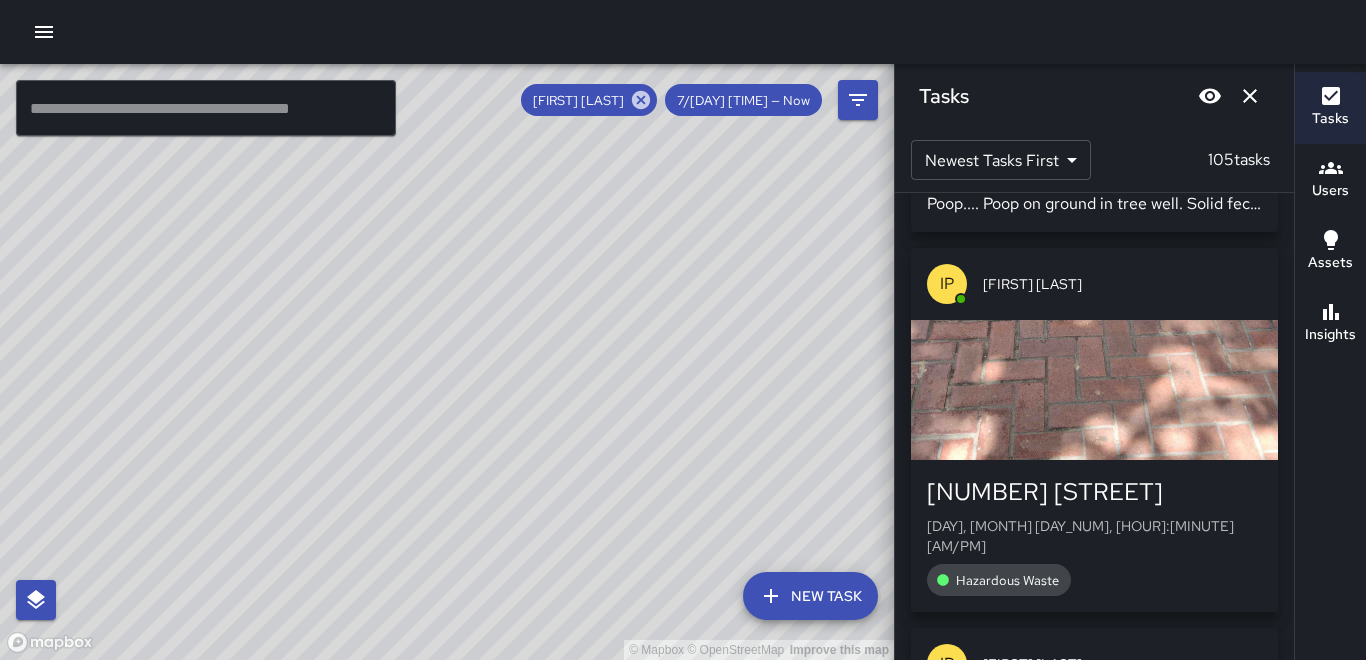 scroll, scrollTop: 1500, scrollLeft: 0, axis: vertical 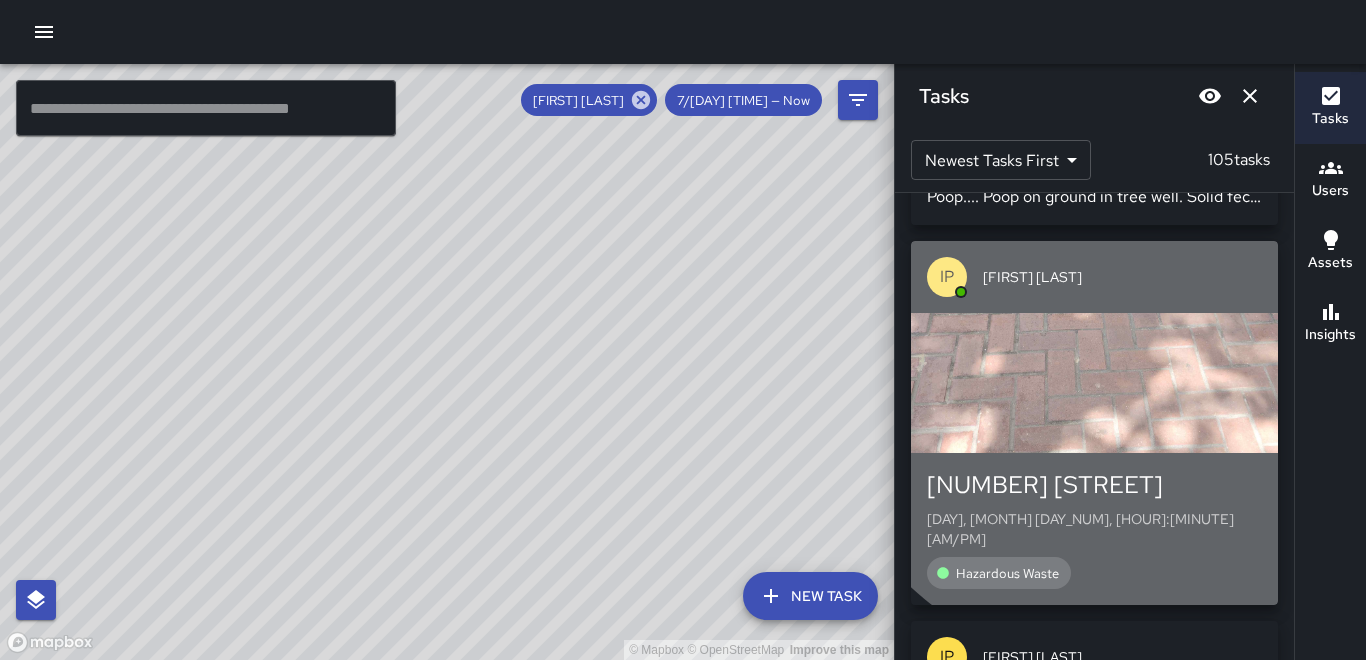 click at bounding box center (1094, 383) 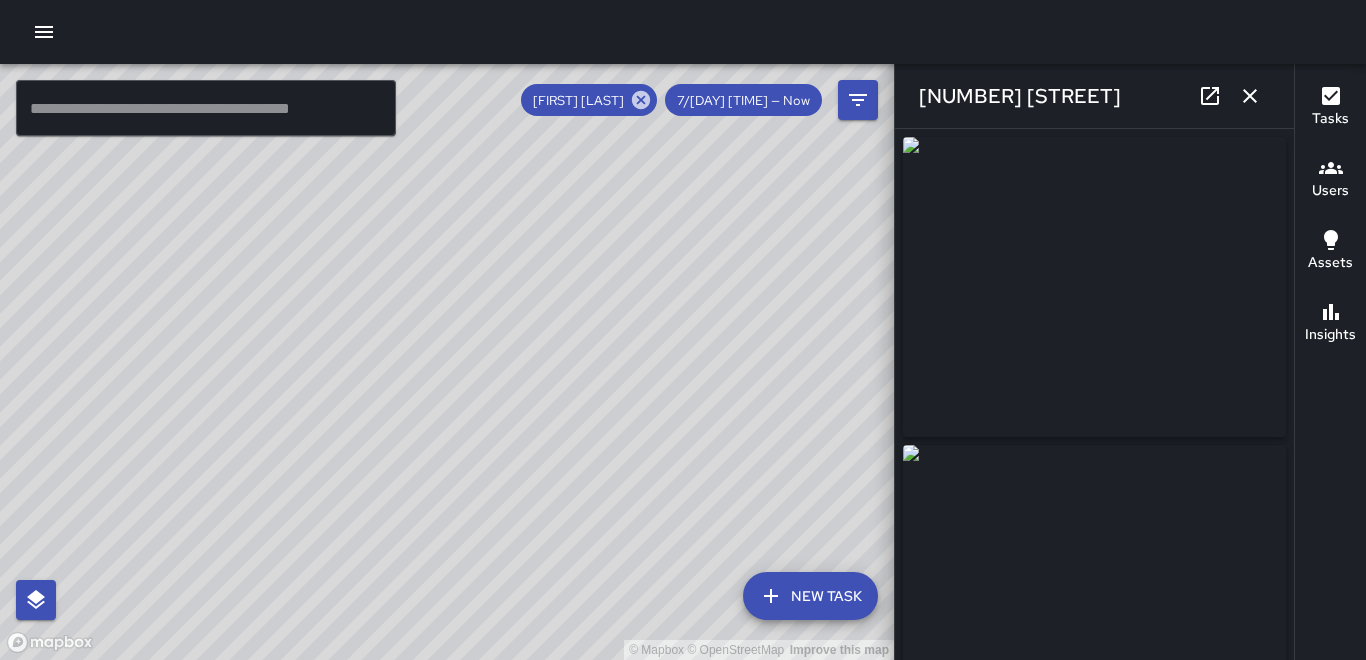 type on "**********" 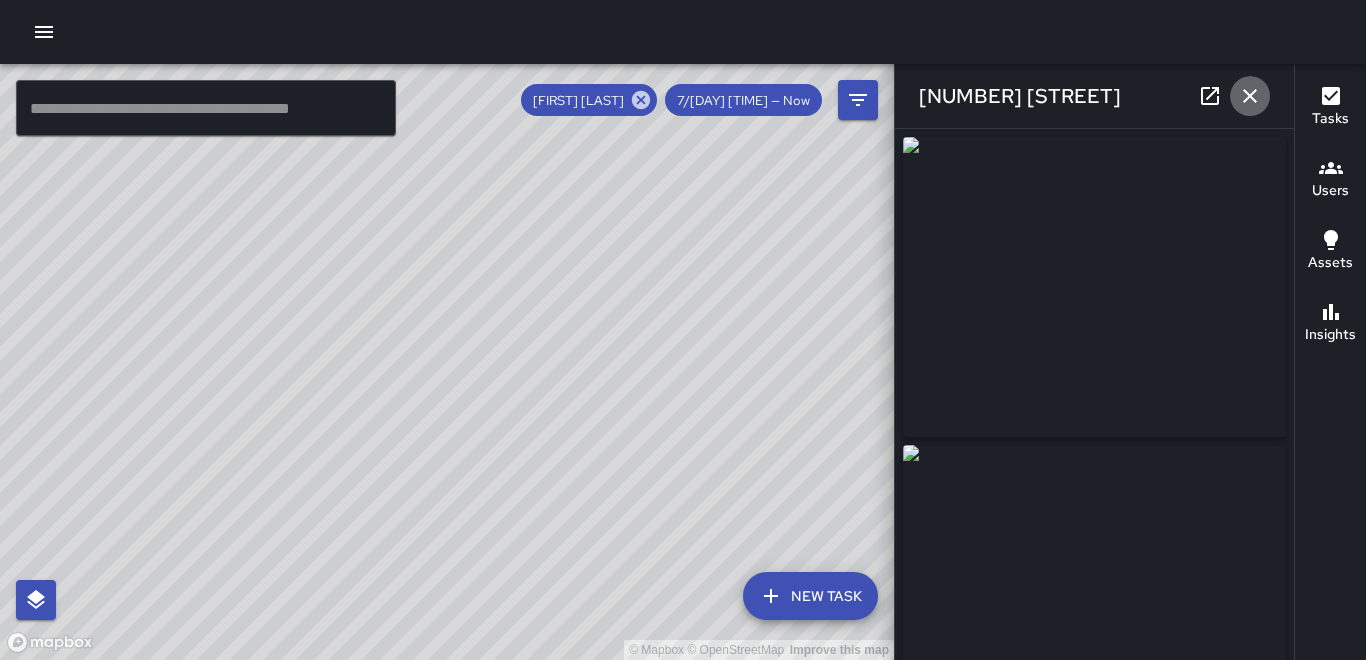 click 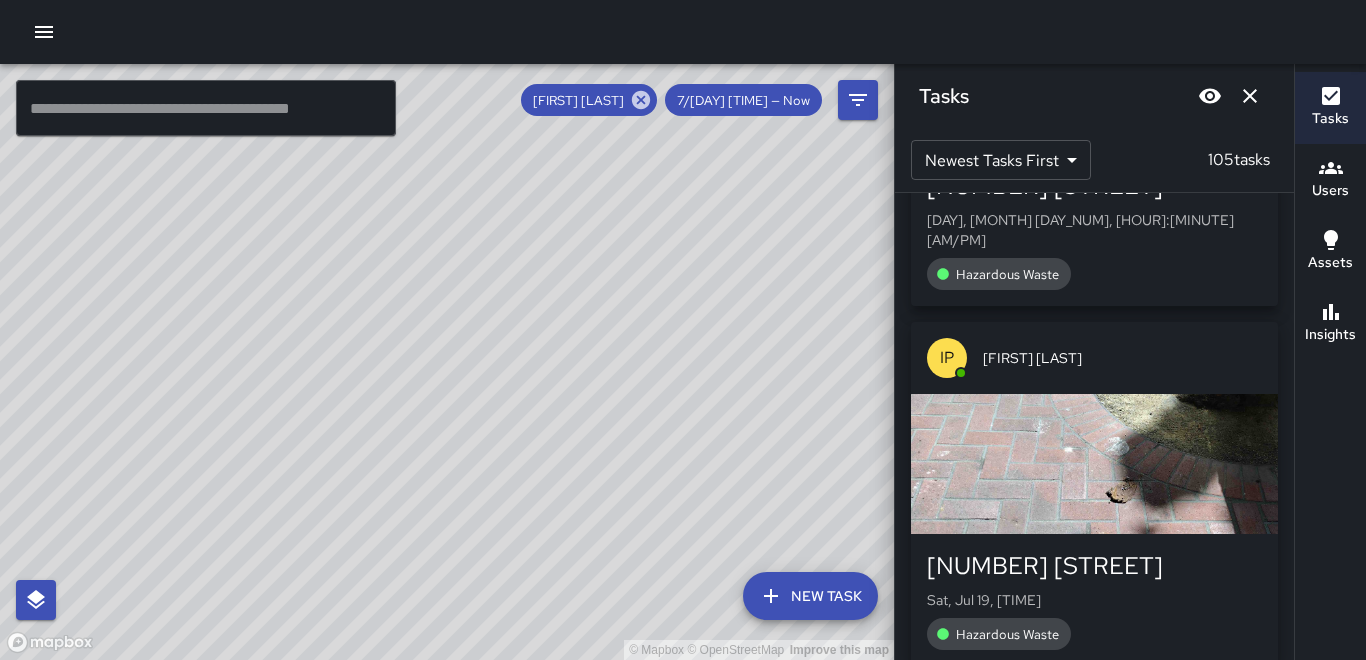 scroll, scrollTop: 1800, scrollLeft: 0, axis: vertical 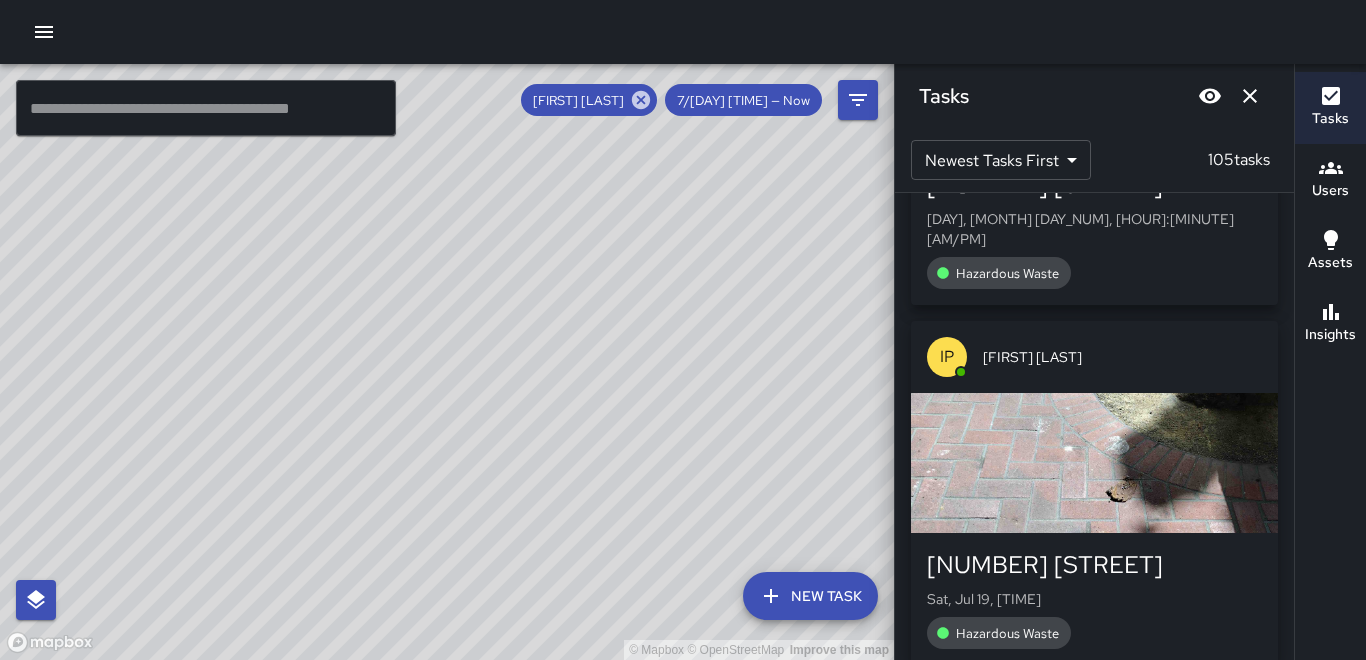 click at bounding box center [1094, 463] 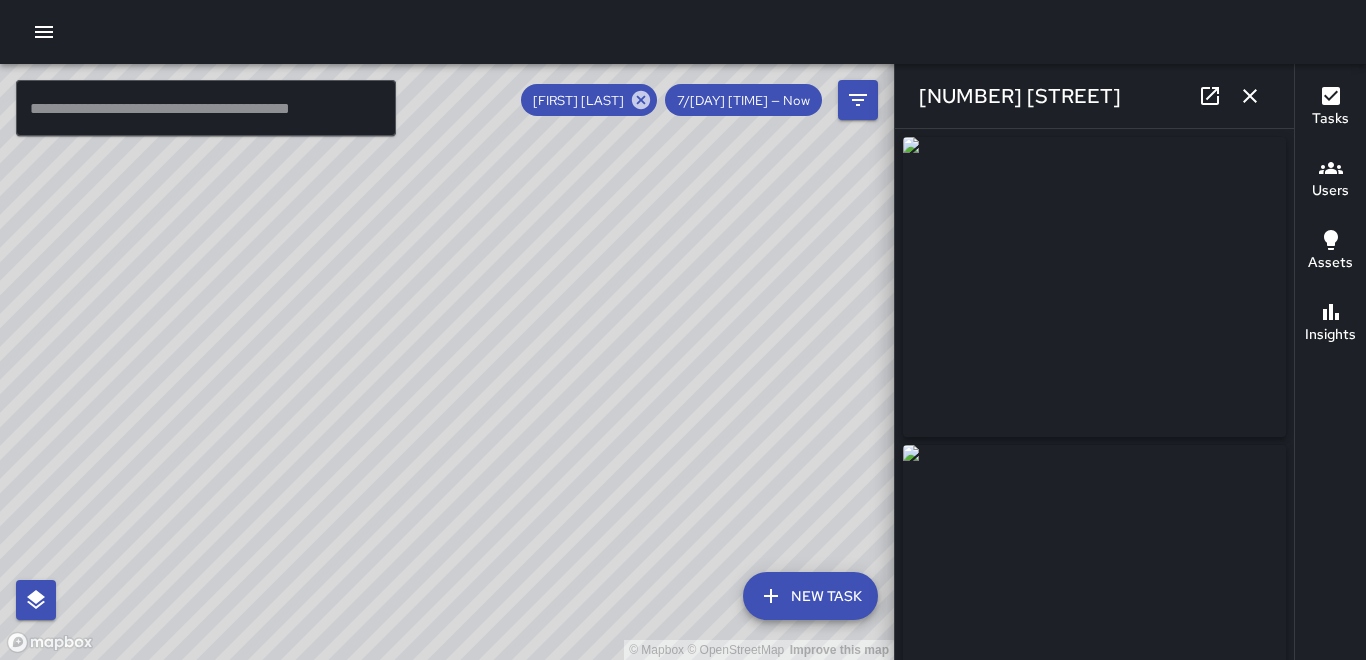 scroll, scrollTop: 2128, scrollLeft: 0, axis: vertical 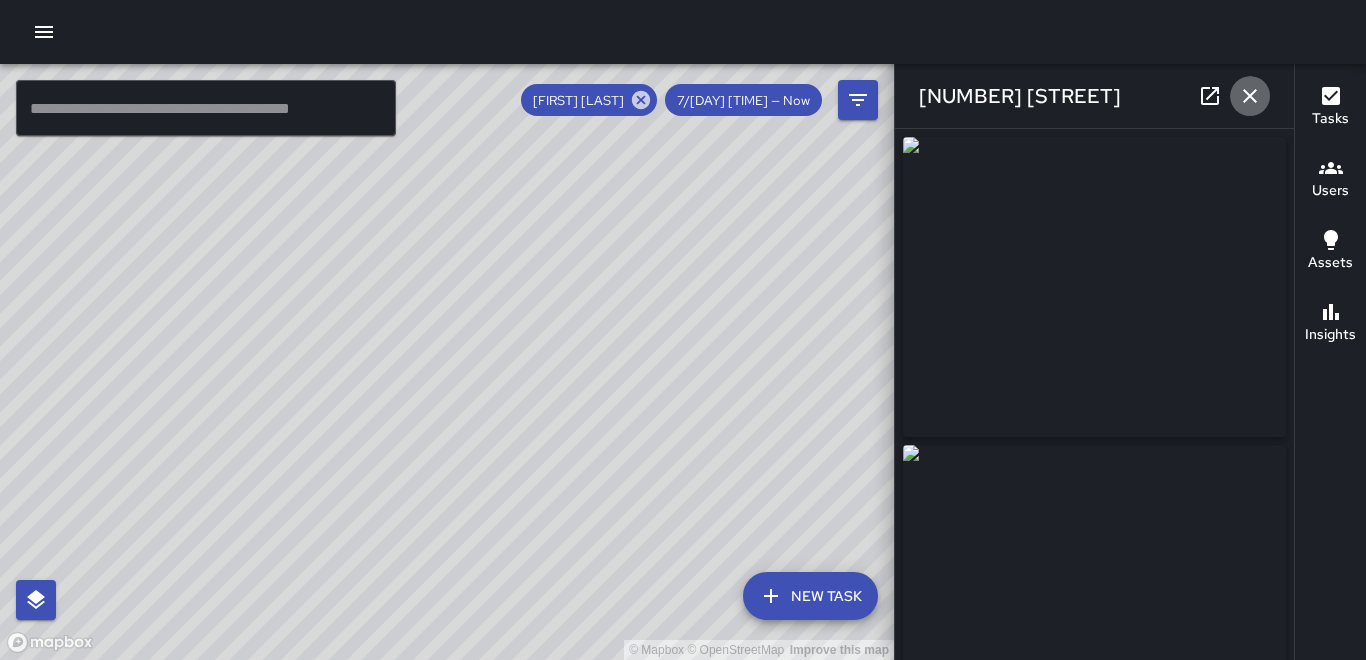 click 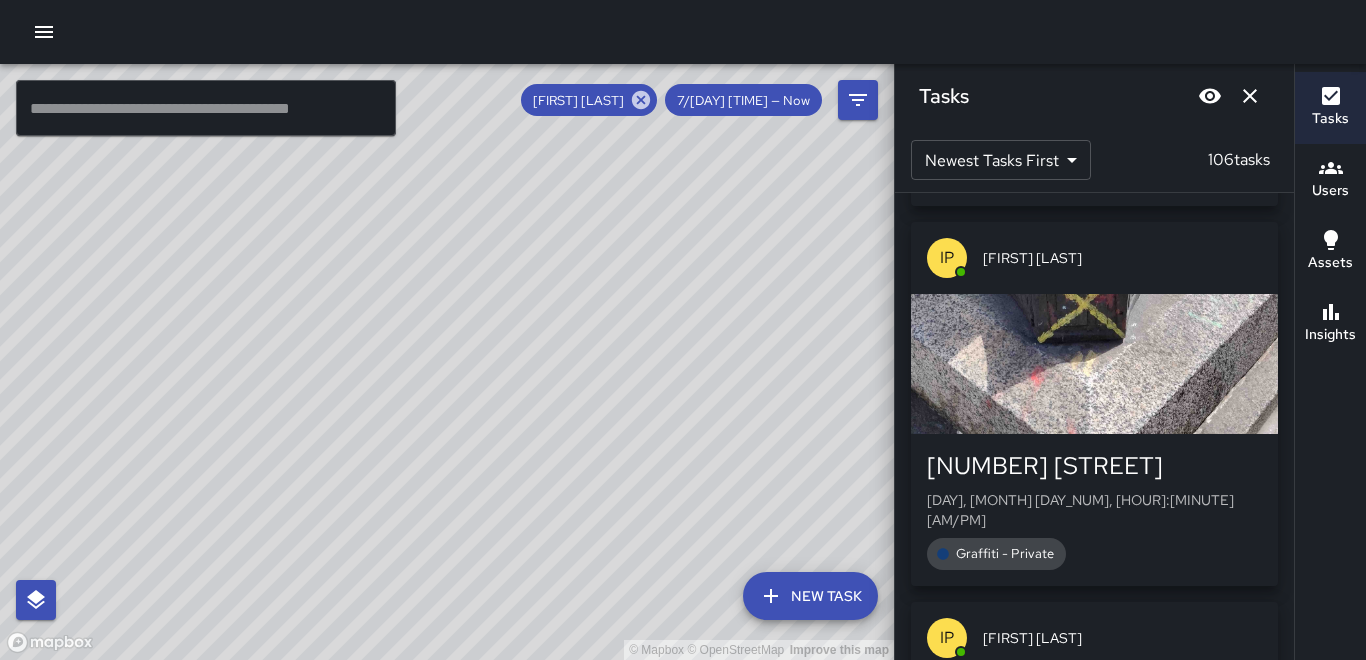 scroll, scrollTop: 4928, scrollLeft: 0, axis: vertical 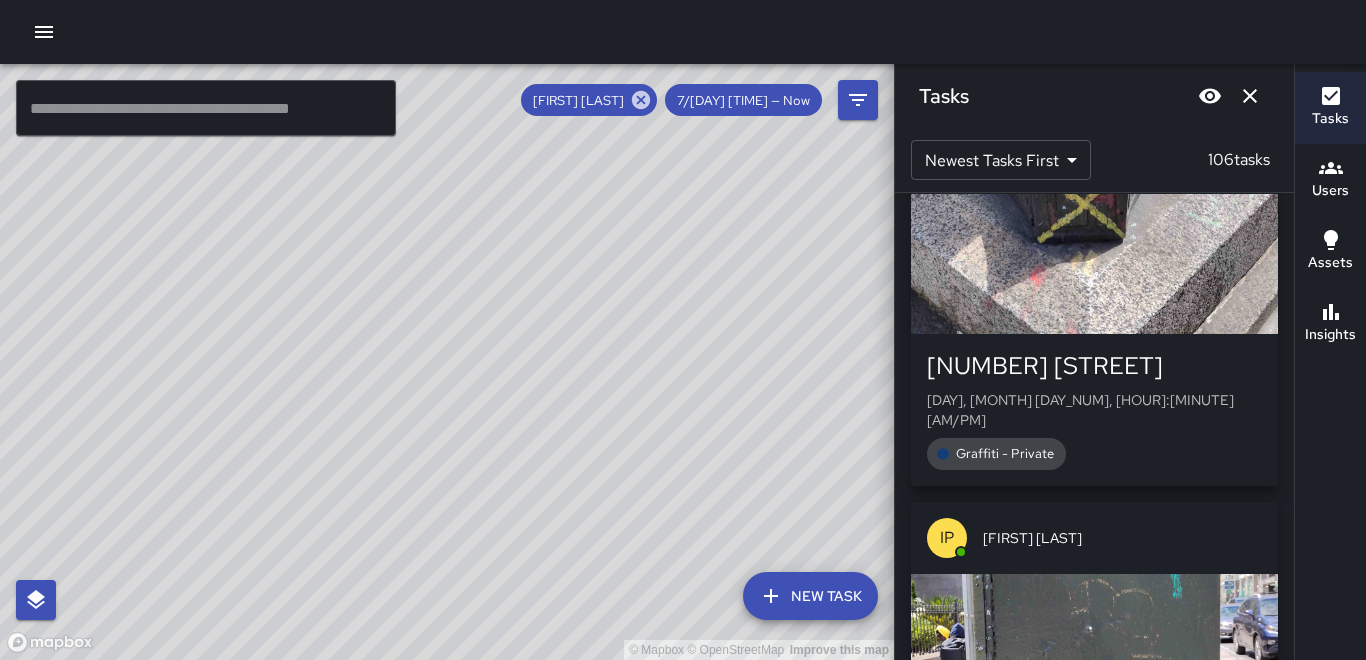click at bounding box center [1094, 644] 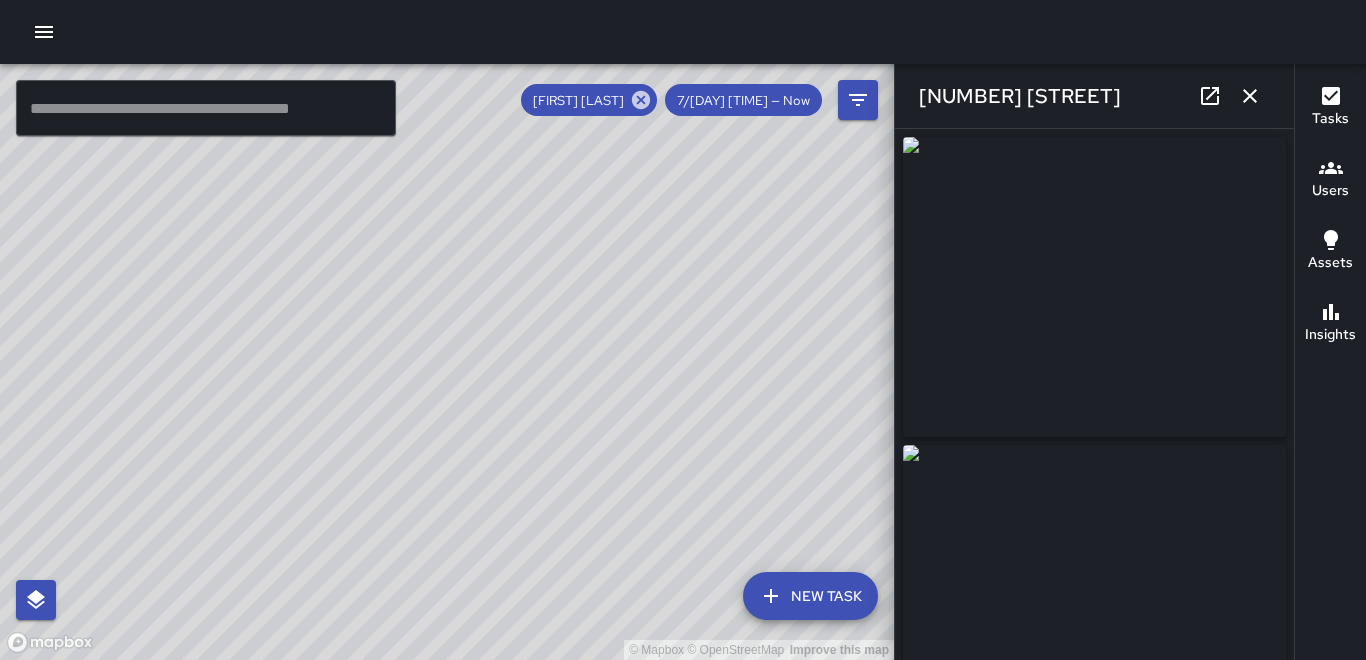 type on "**********" 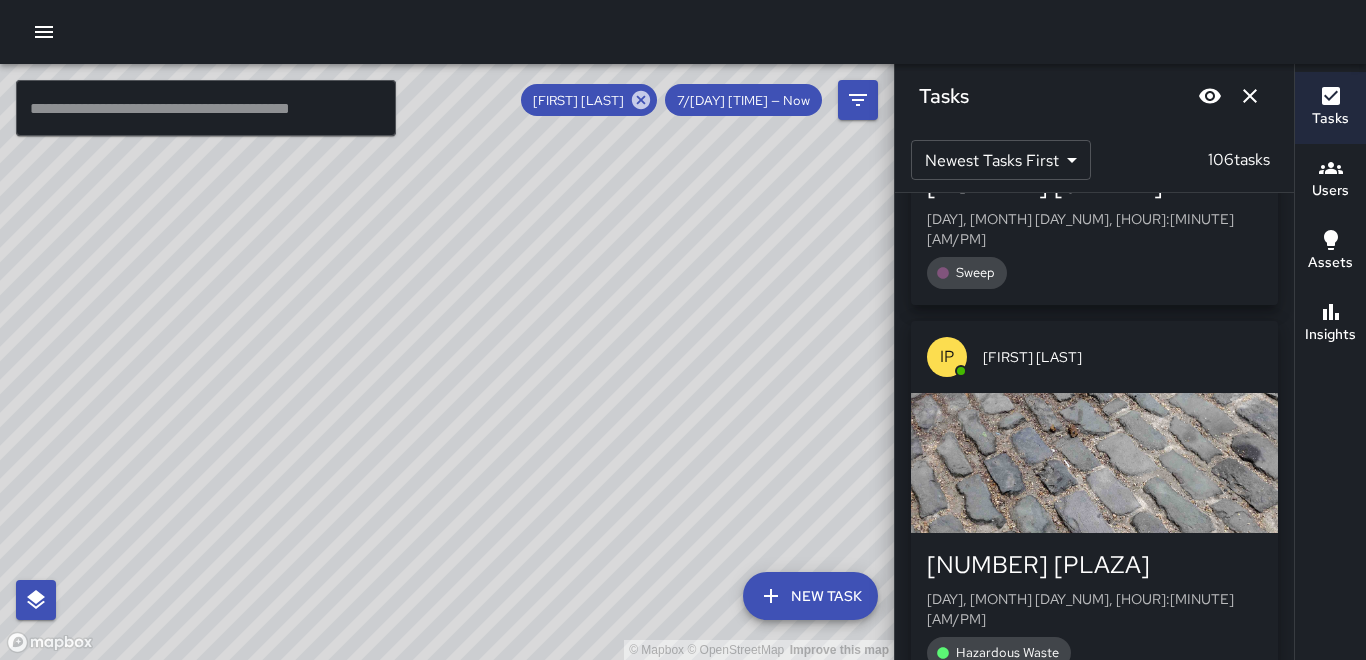 scroll, scrollTop: 7028, scrollLeft: 0, axis: vertical 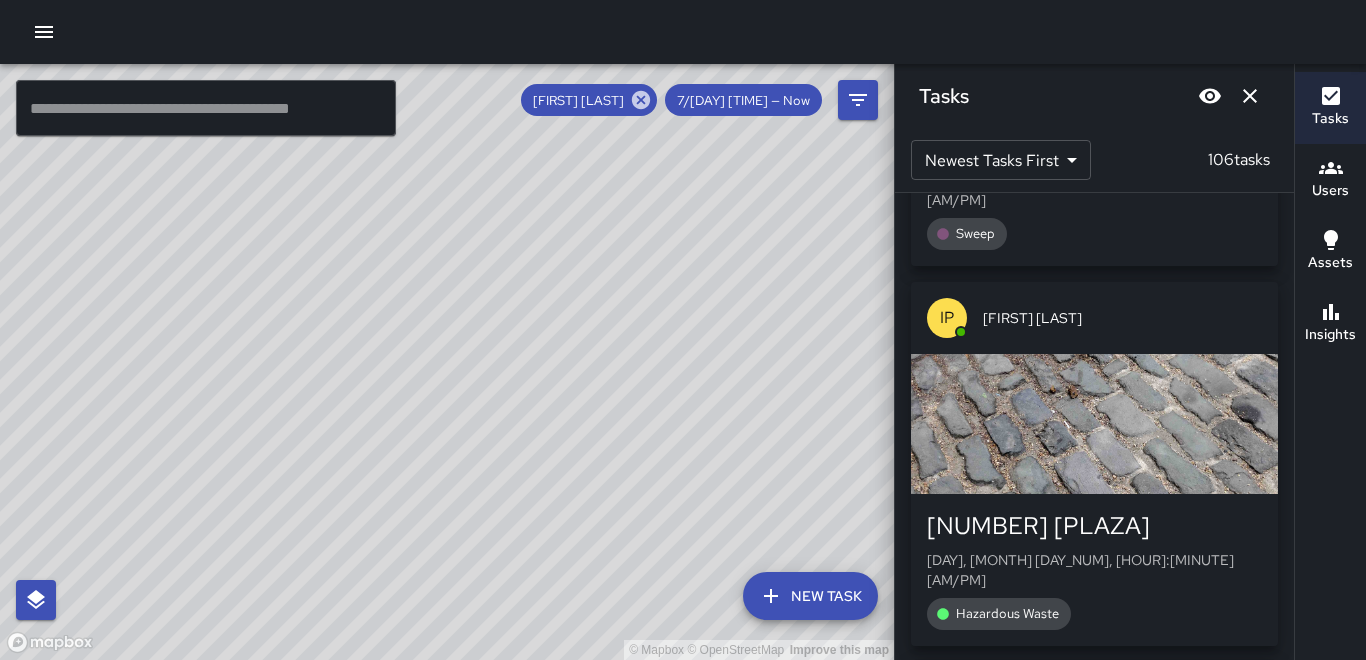click on "Newest Tasks First * ​ 106  tasks" at bounding box center [1094, 160] 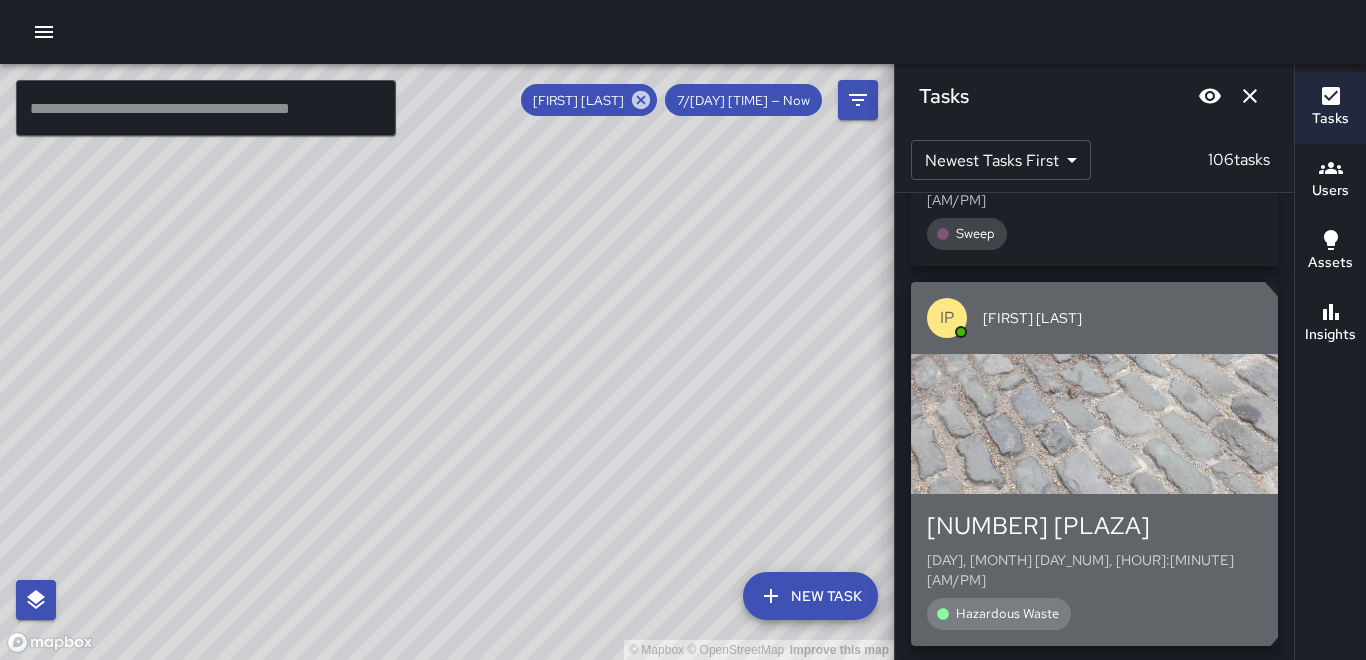 click at bounding box center [1094, 424] 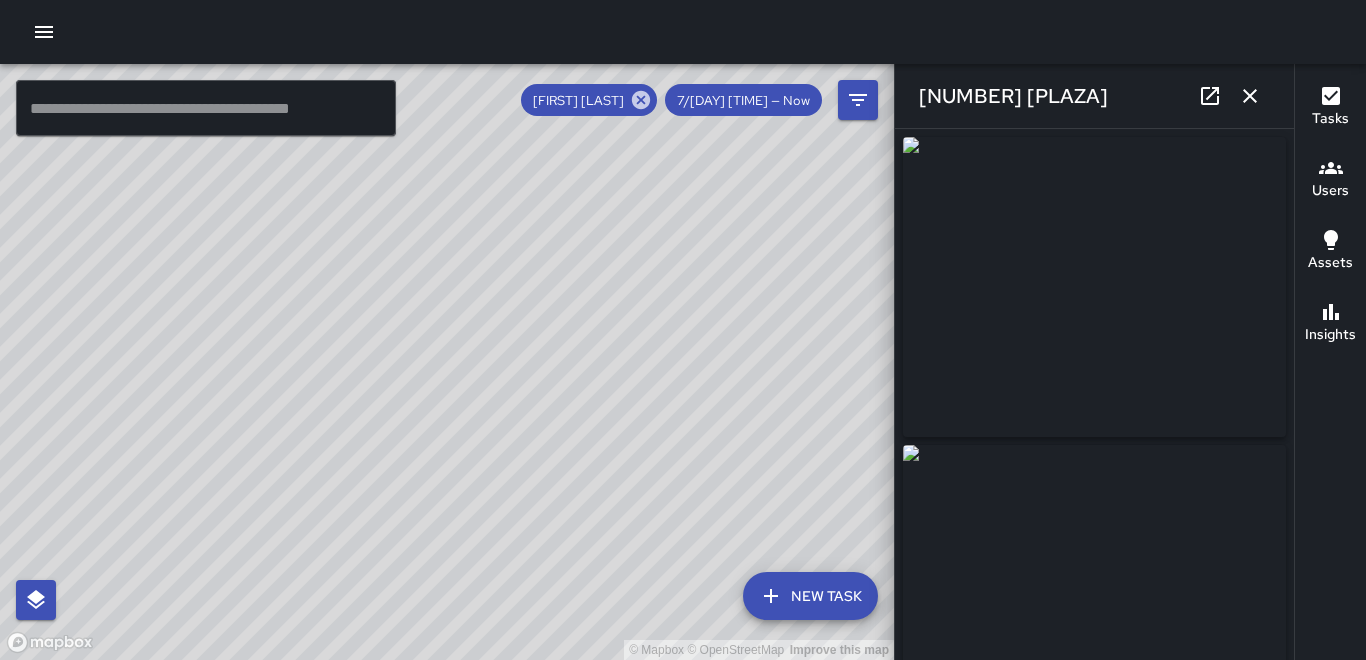 type on "**********" 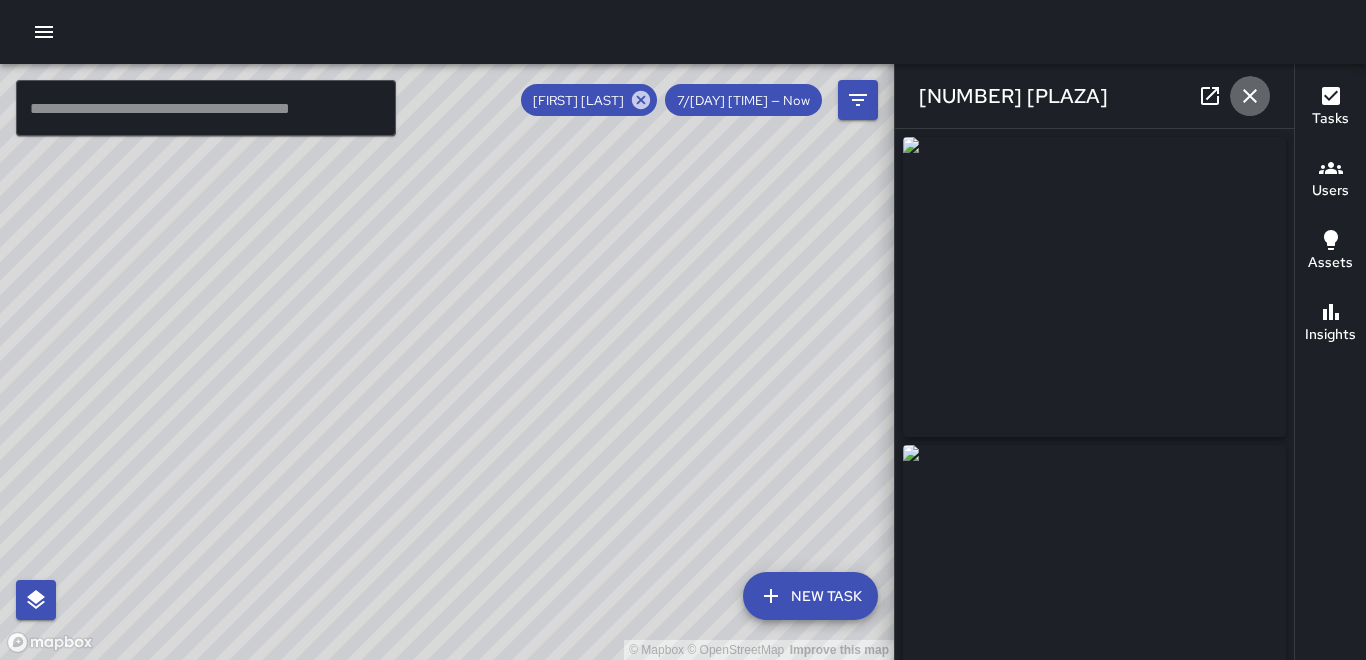 click 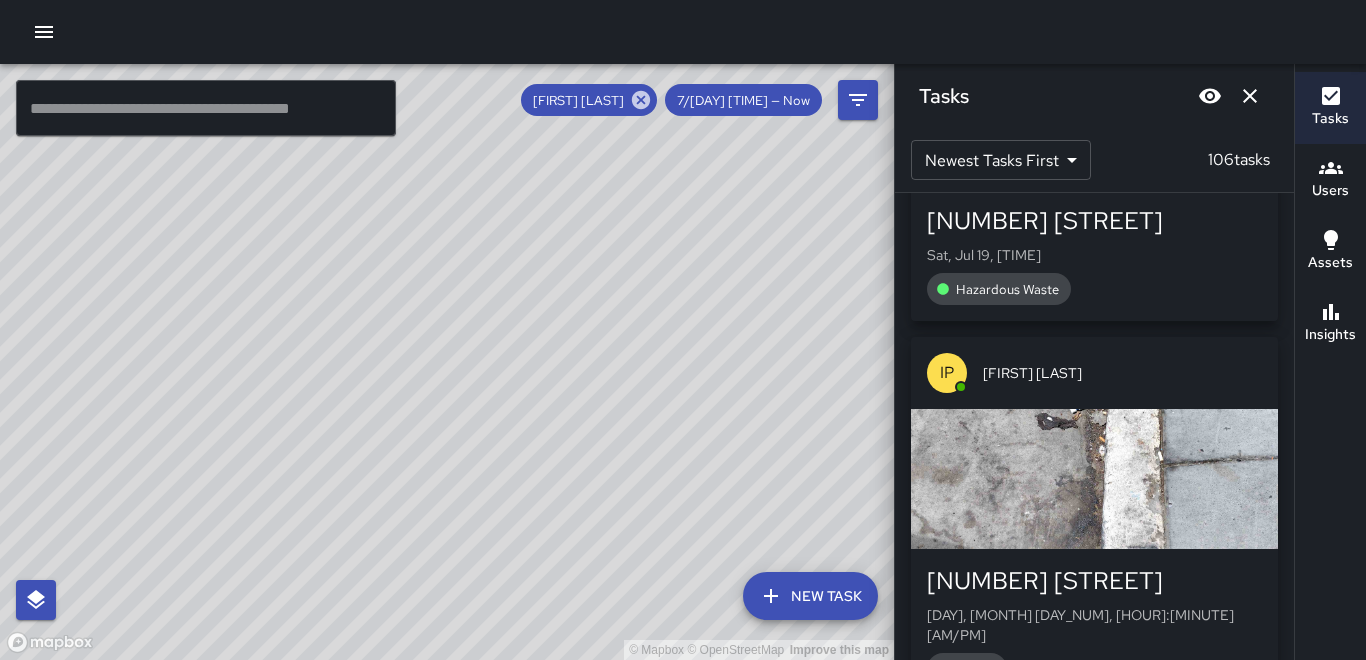 scroll, scrollTop: 9728, scrollLeft: 0, axis: vertical 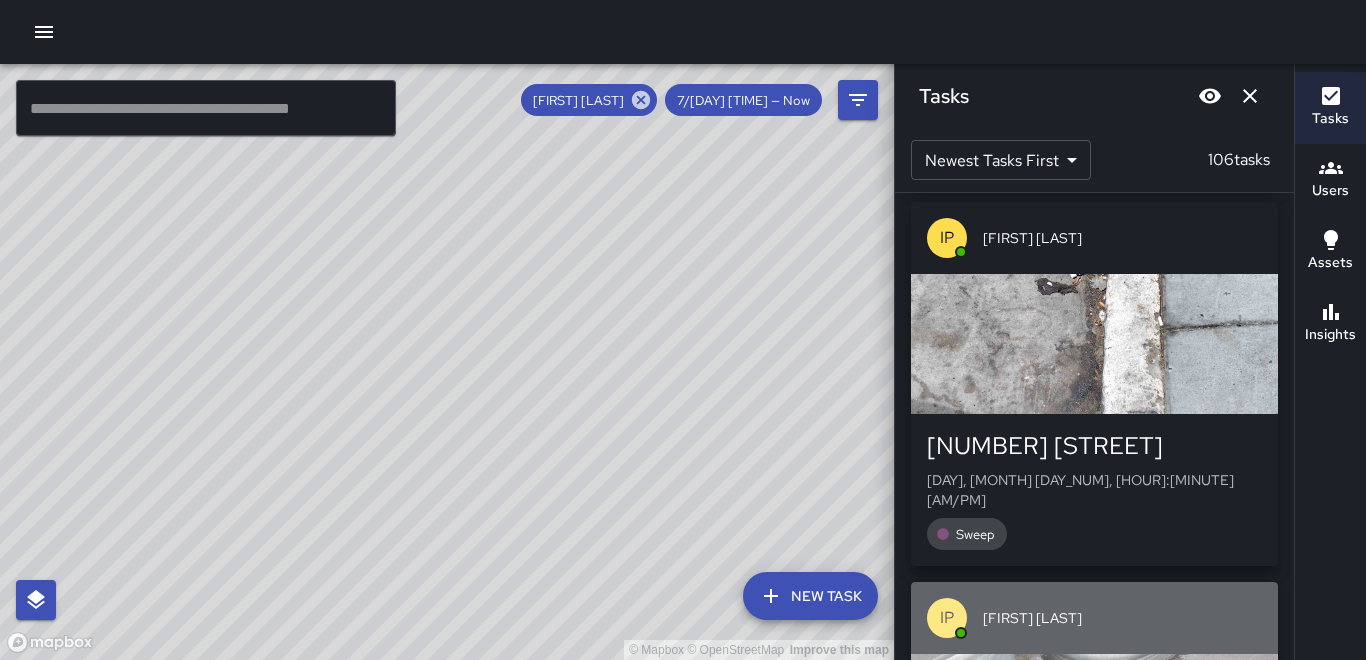 click at bounding box center [1094, 724] 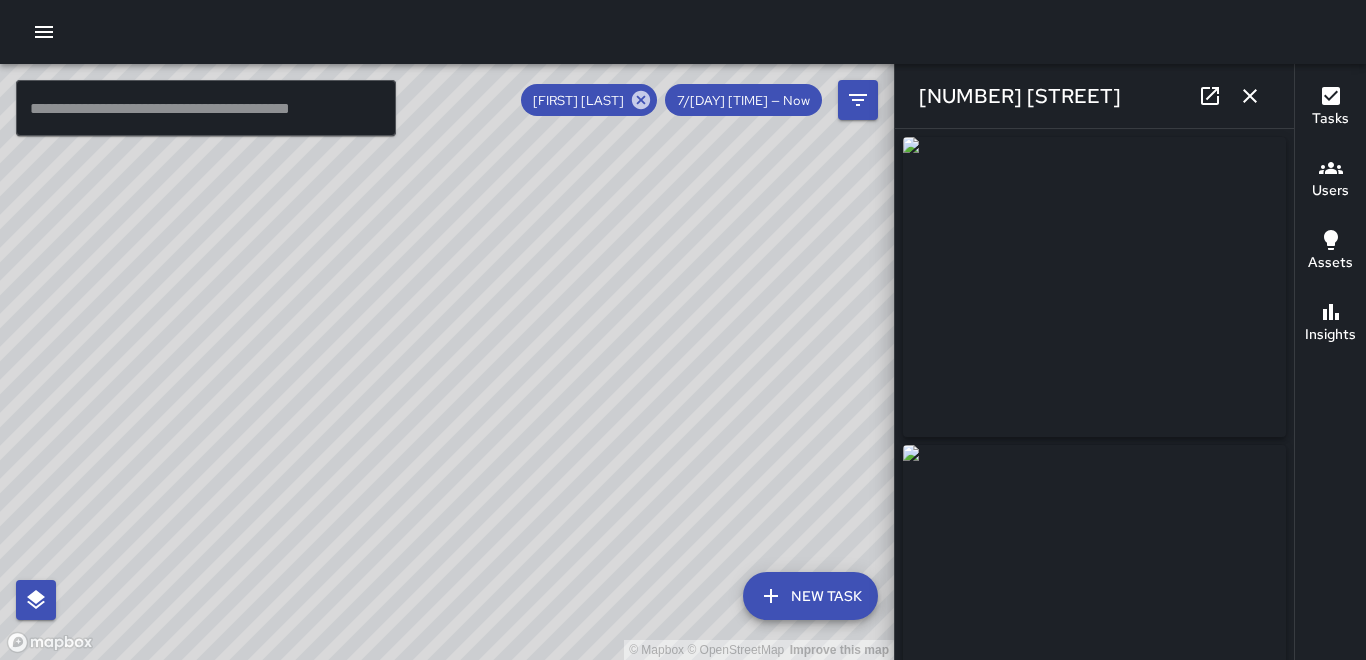 type on "**********" 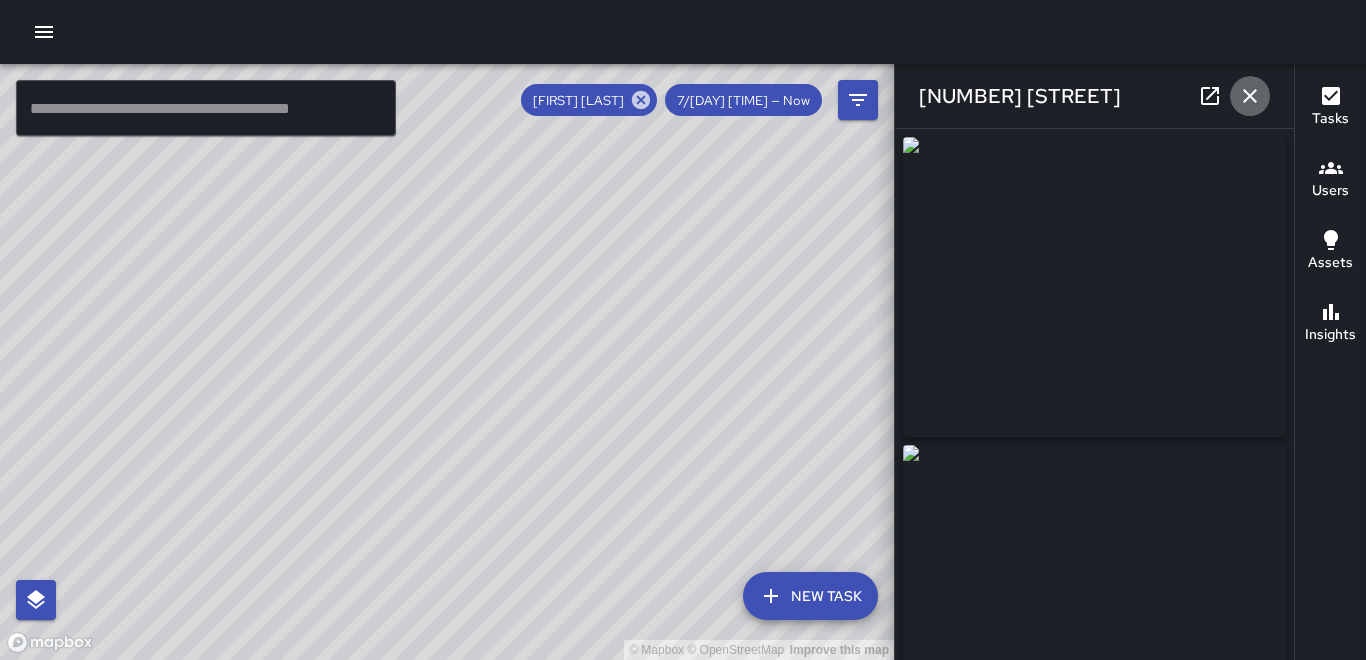 click 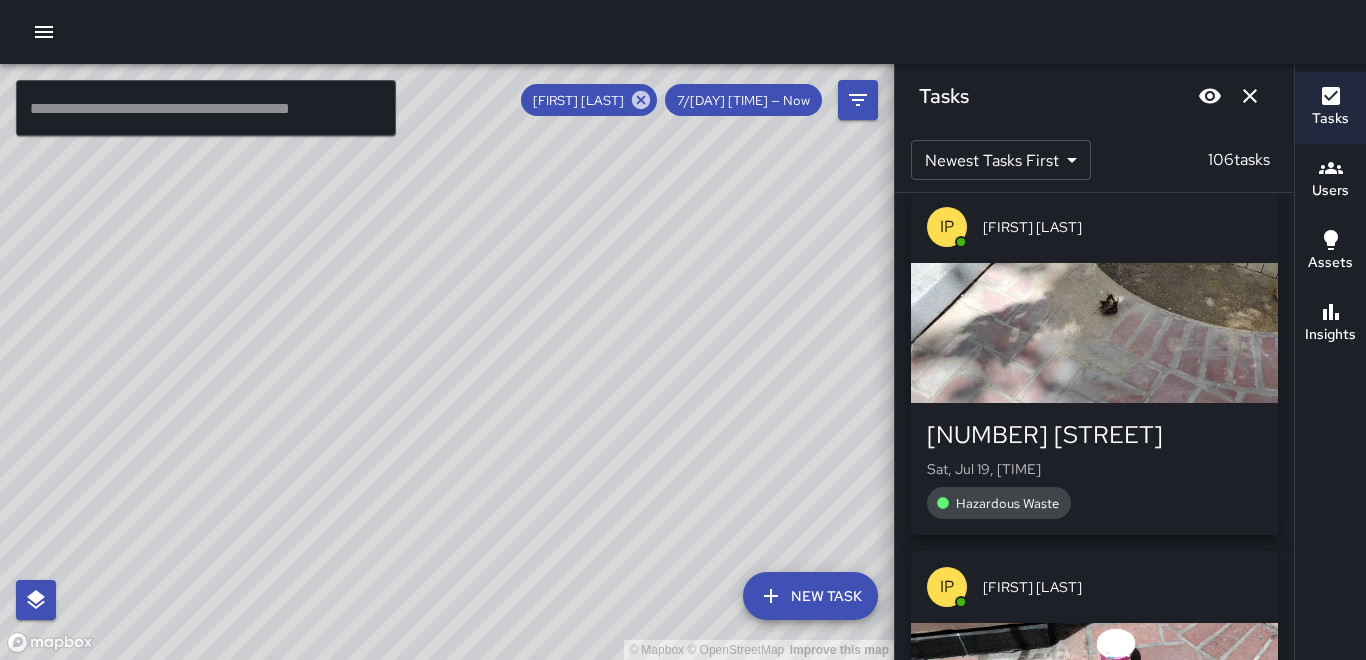 scroll, scrollTop: 12028, scrollLeft: 0, axis: vertical 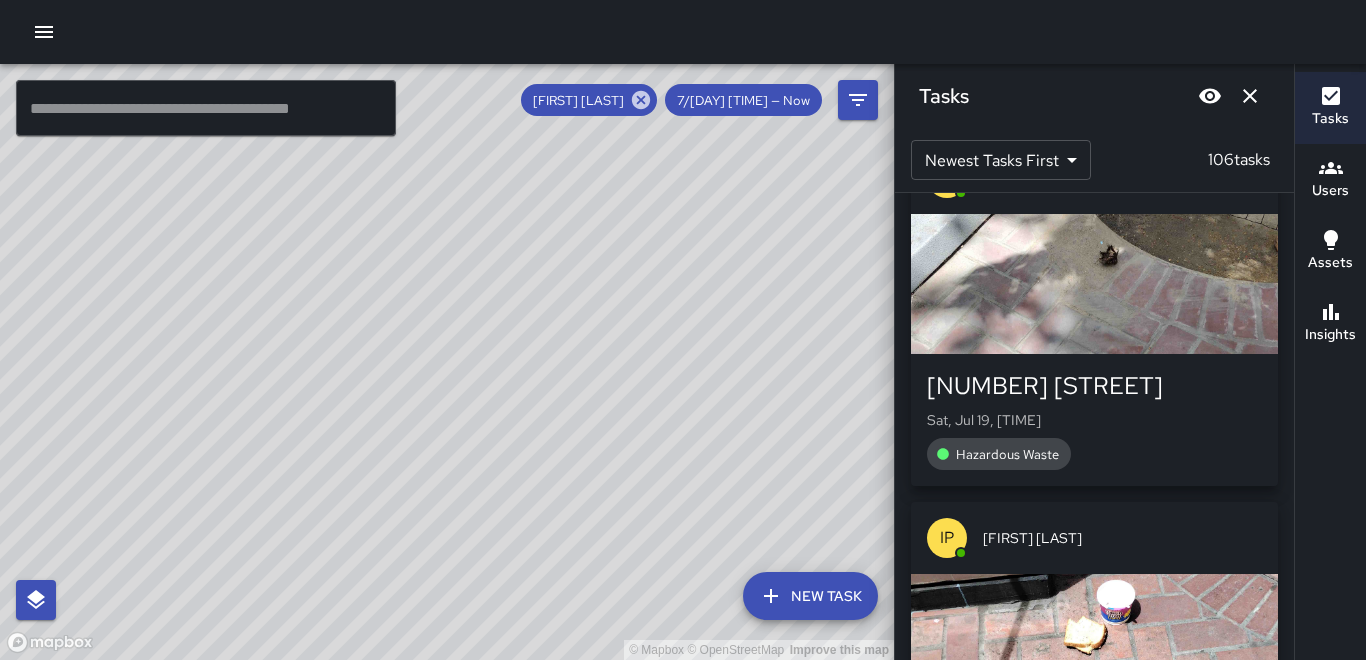 click at bounding box center (1094, 644) 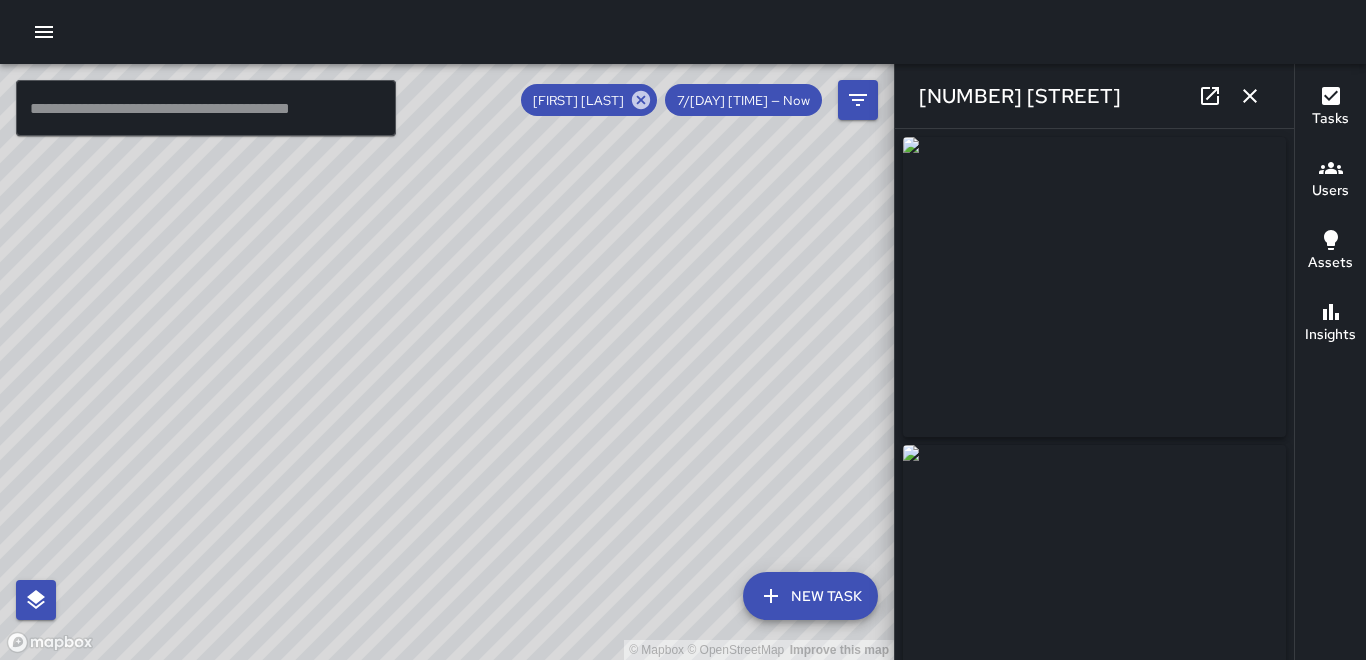 type on "**********" 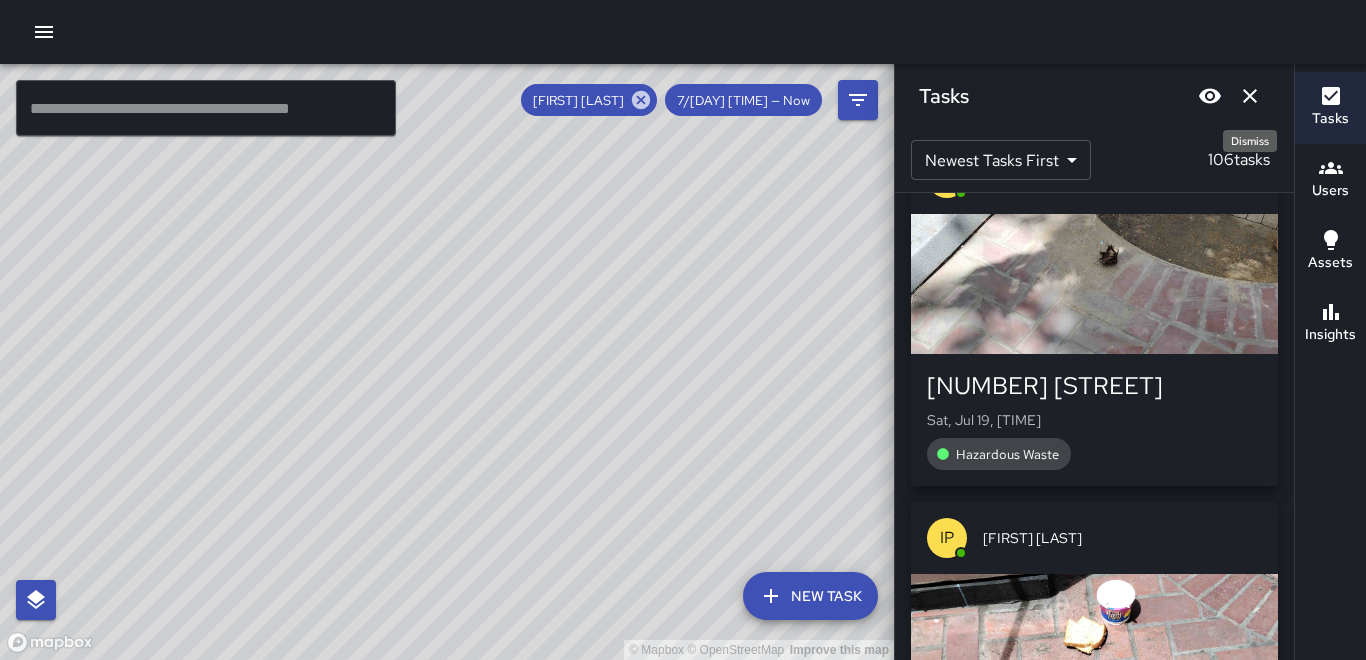 click 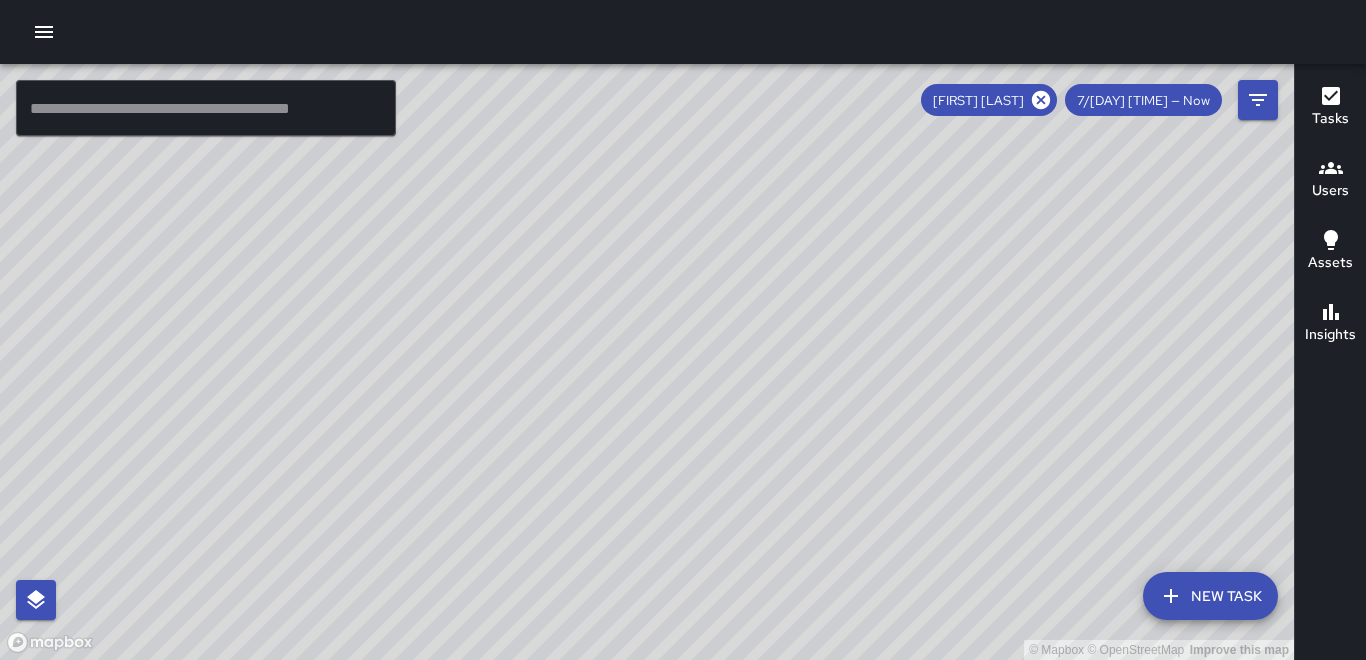 click 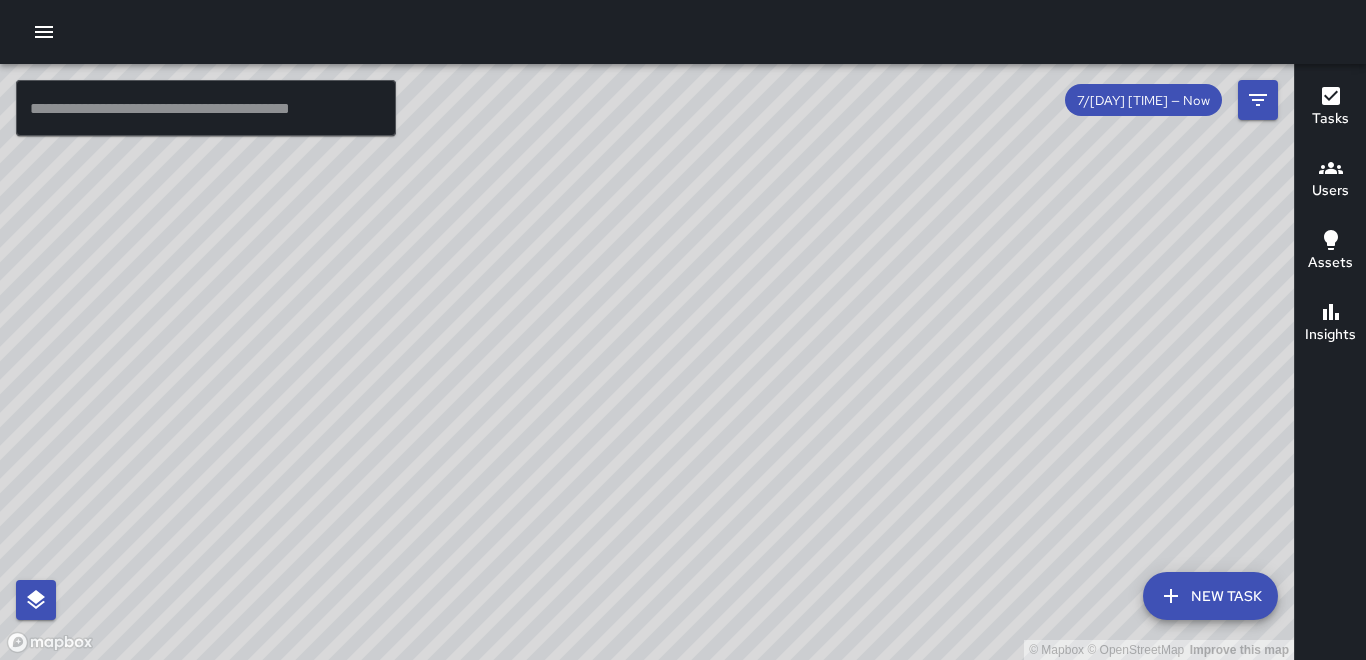drag, startPoint x: 859, startPoint y: 571, endPoint x: 871, endPoint y: 263, distance: 308.23367 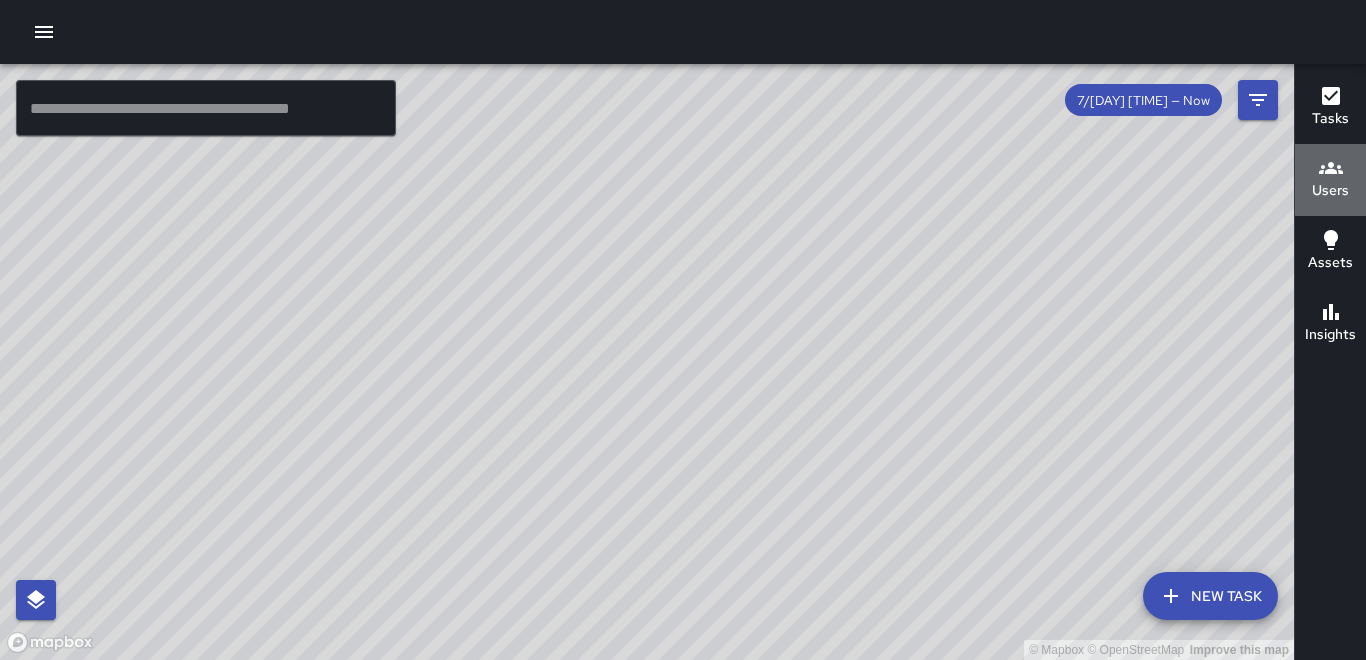 click 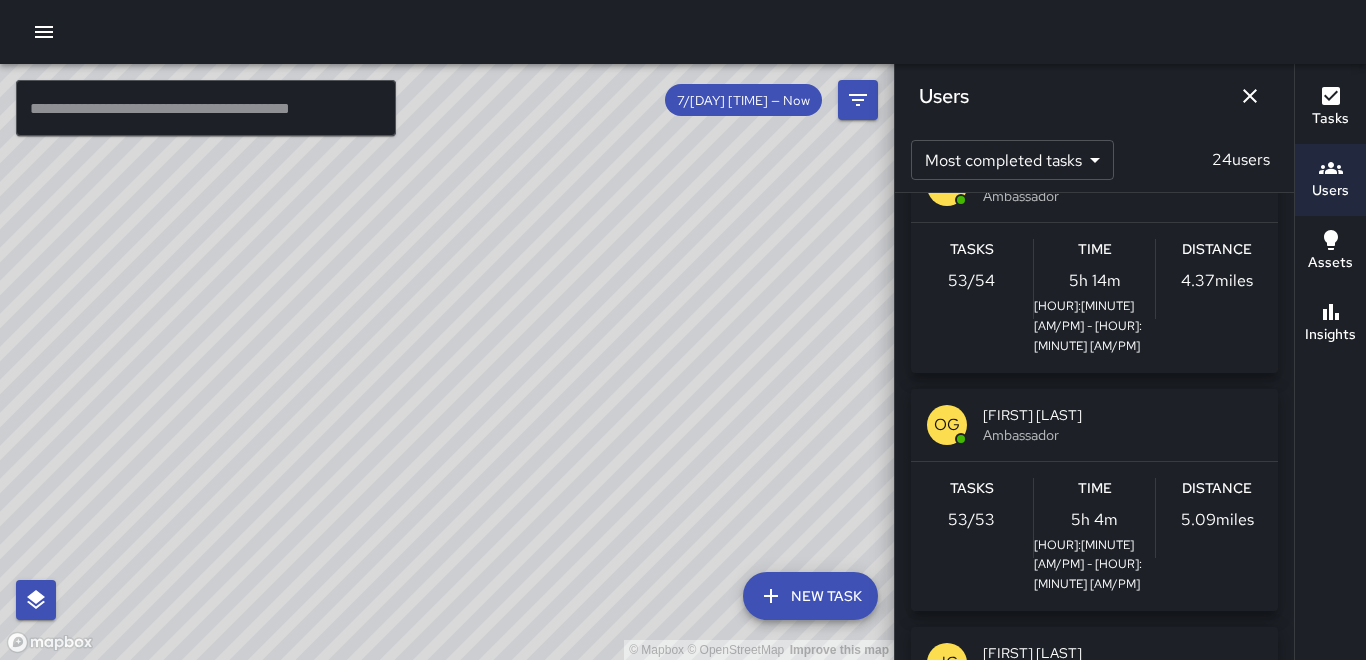 scroll, scrollTop: 800, scrollLeft: 0, axis: vertical 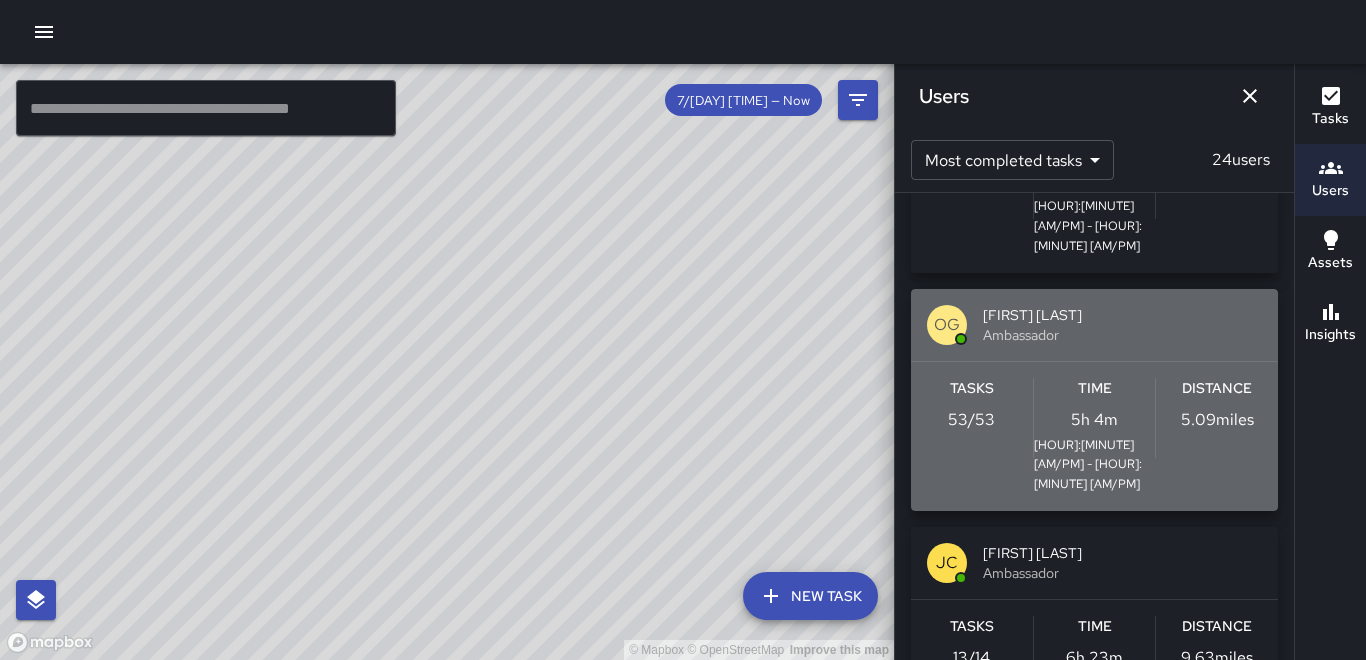 click on "Distance [NUMBER].[NUMBER]  miles" at bounding box center (1217, 437) 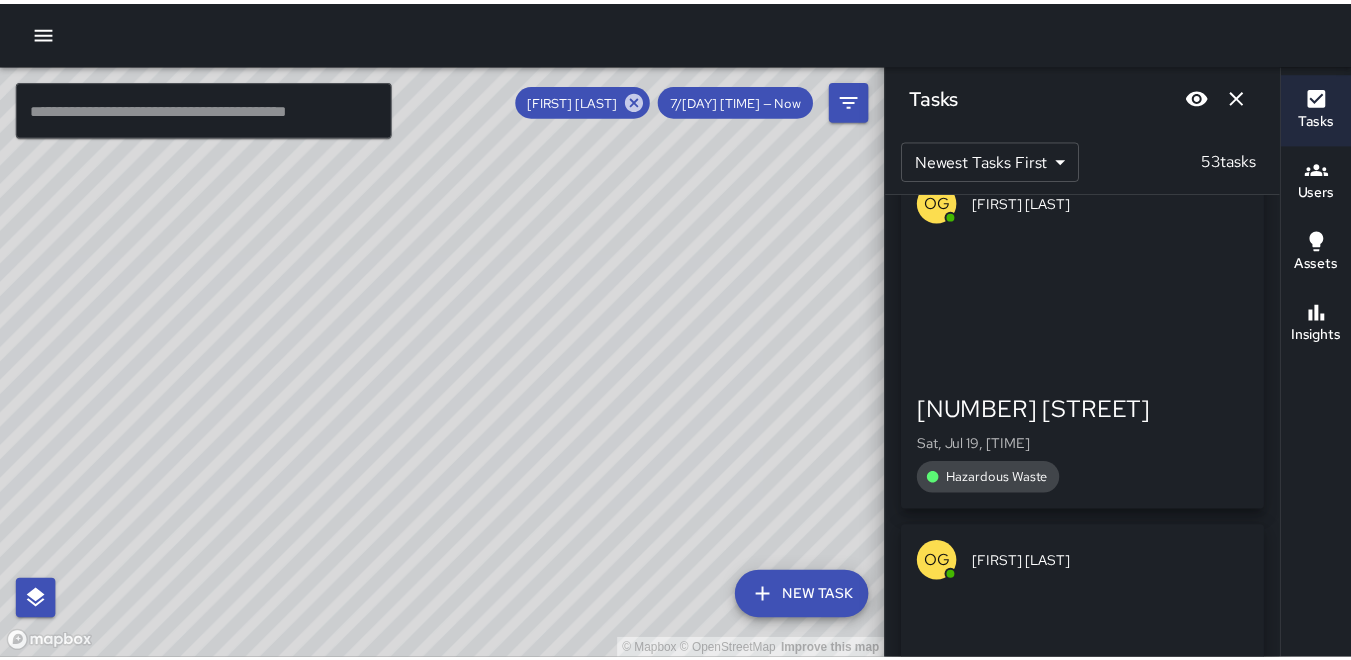 scroll, scrollTop: 17328, scrollLeft: 0, axis: vertical 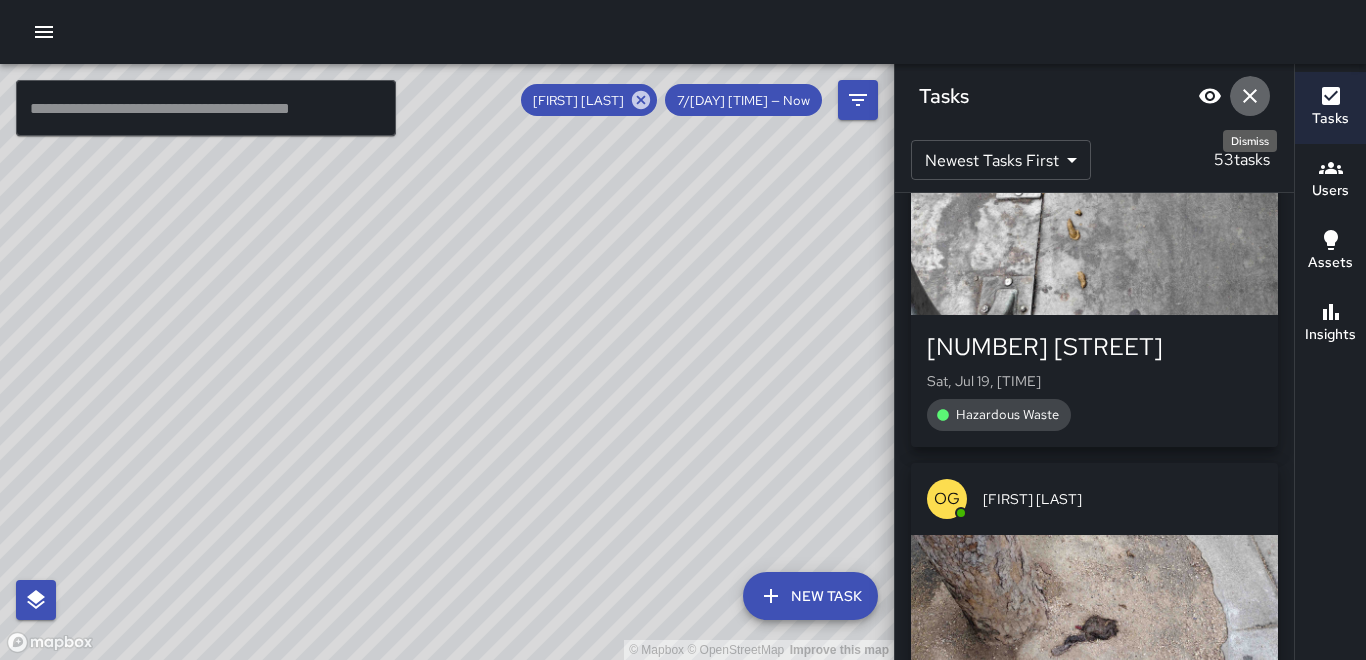 click 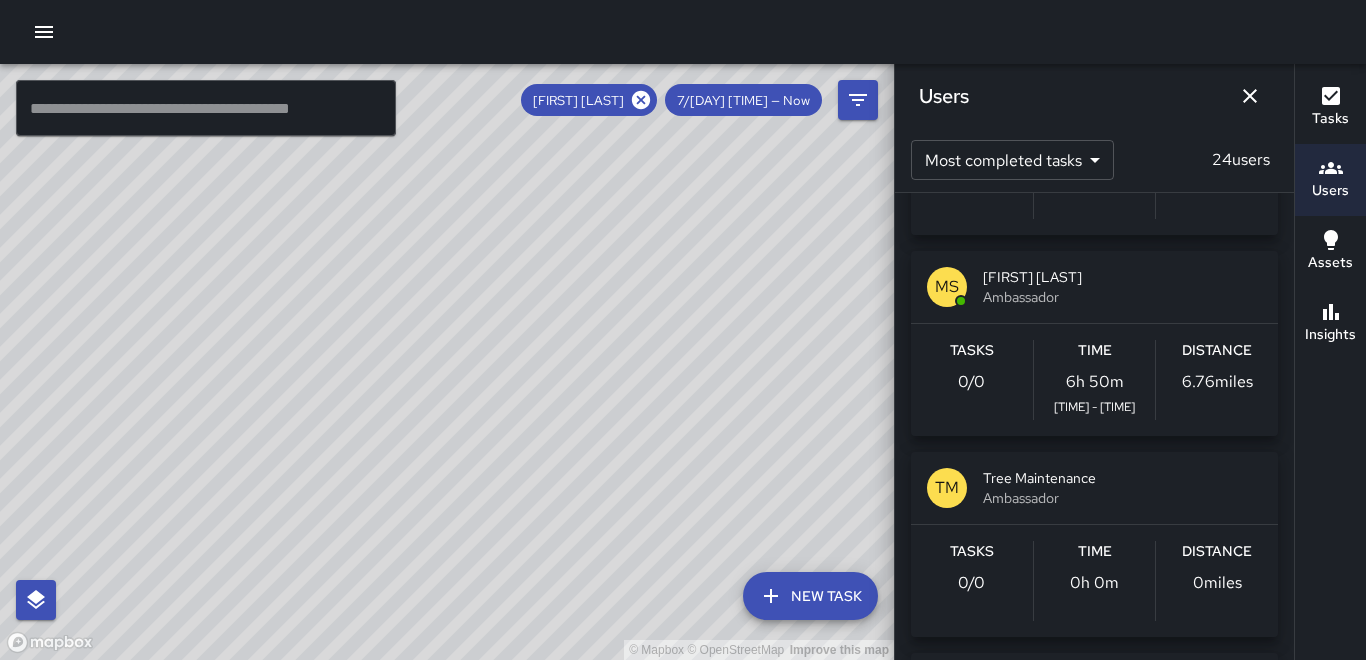click 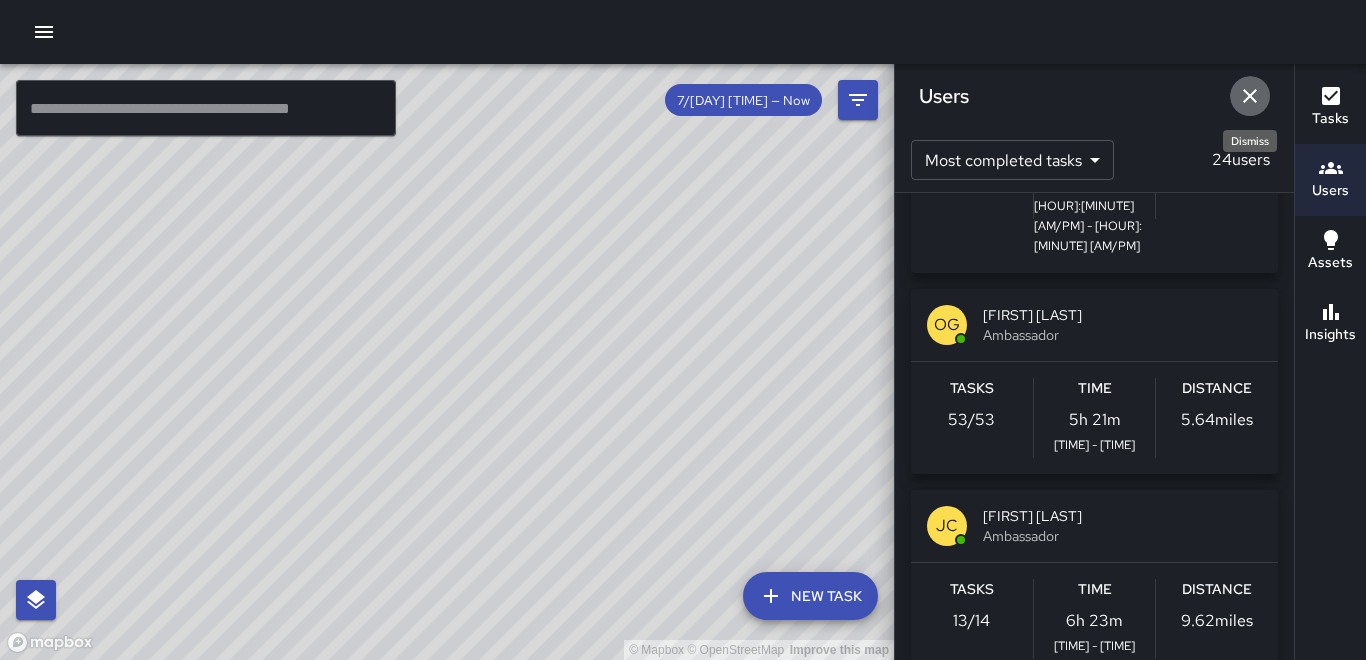 click 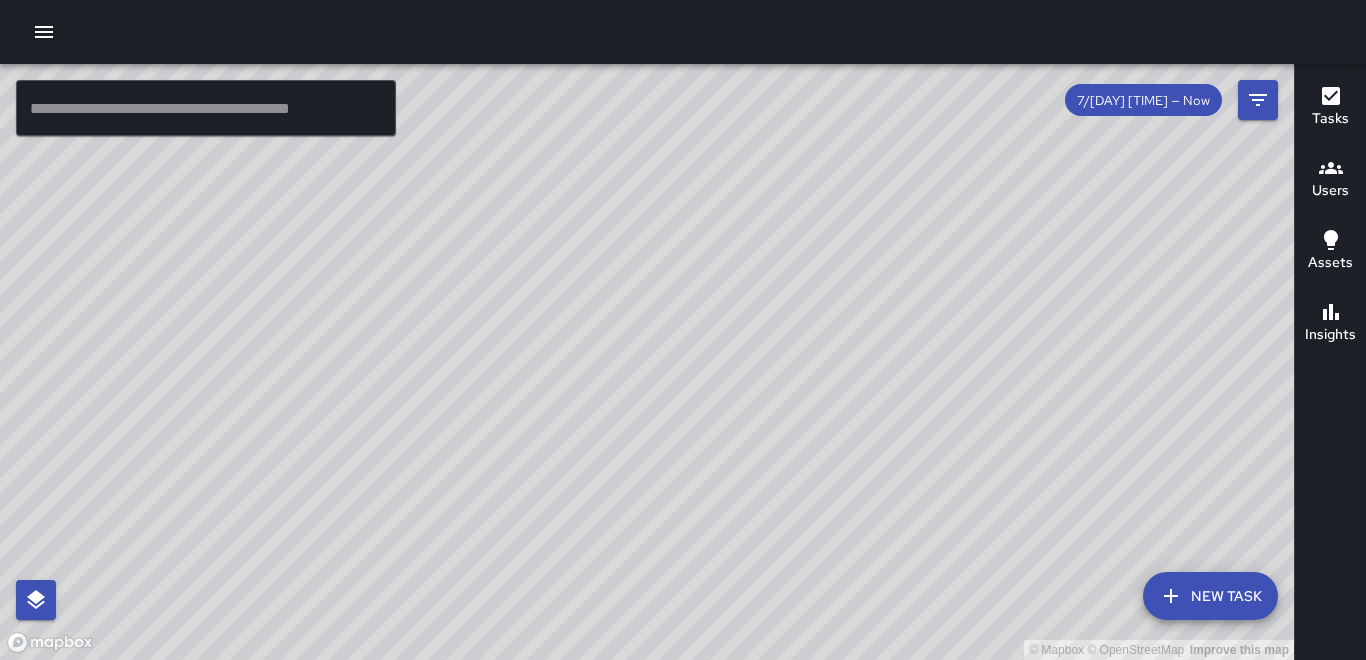 click on "© Mapbox   © OpenStreetMap   Improve this map" at bounding box center (647, 362) 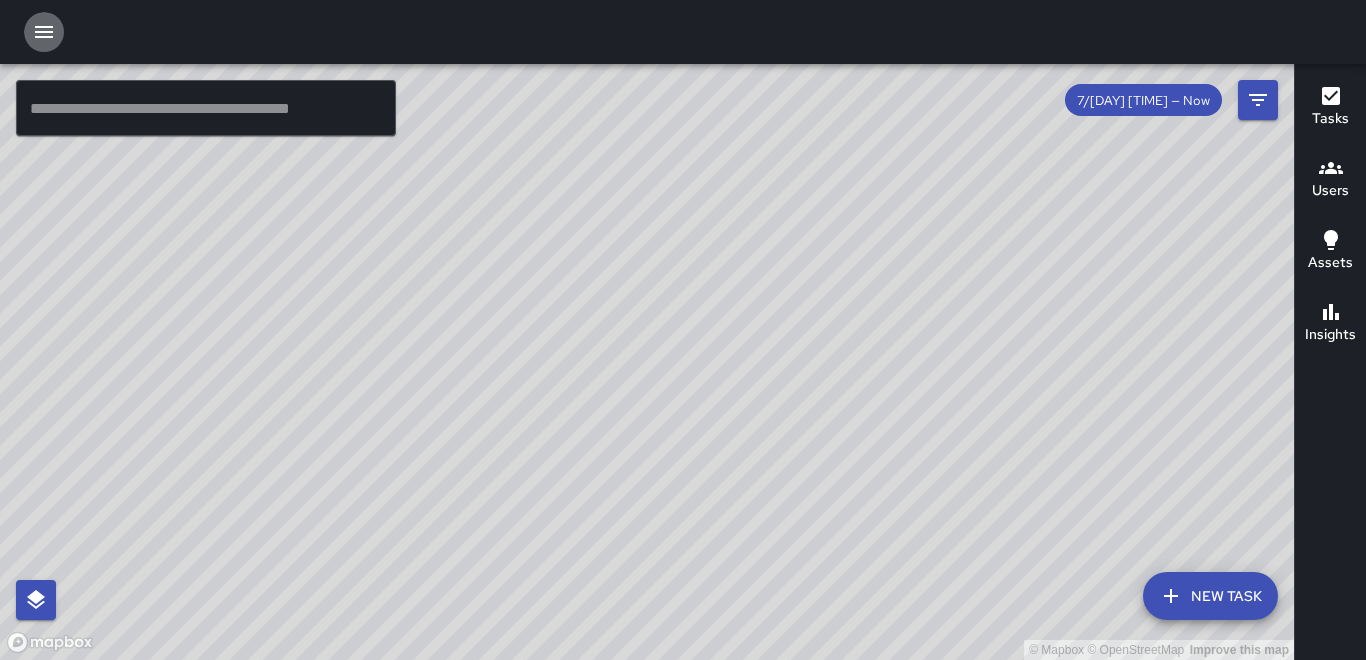 click 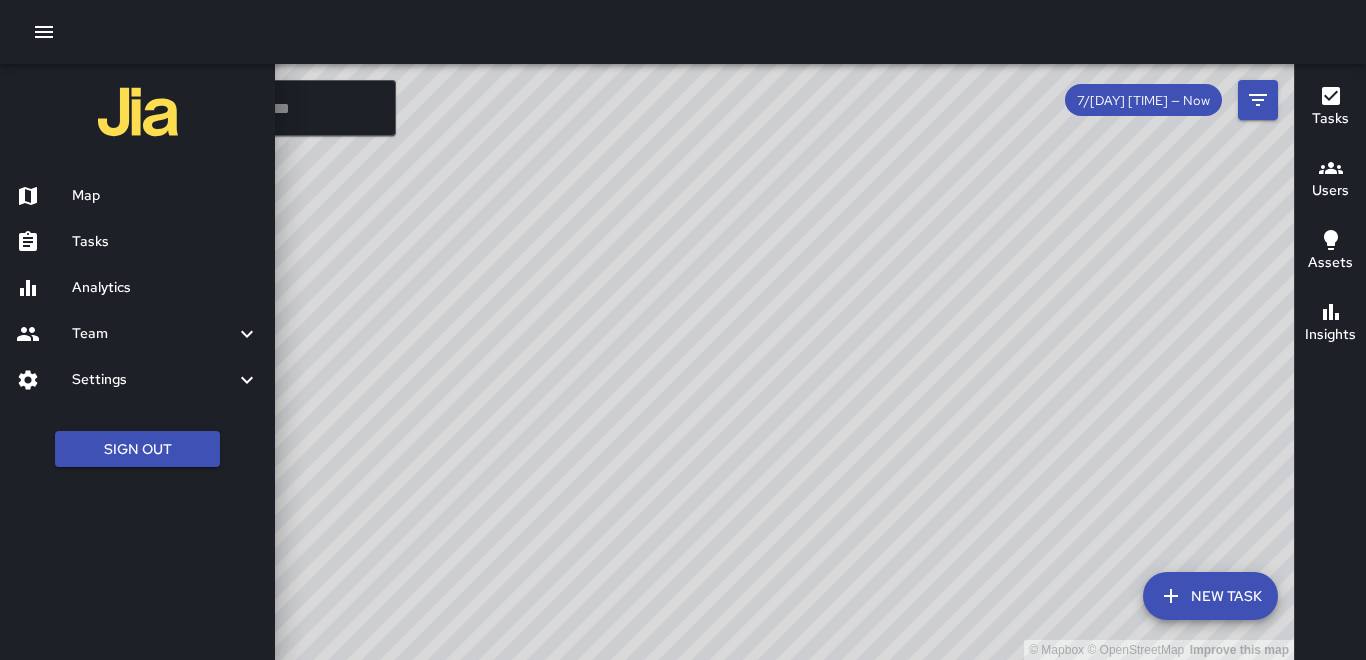 click on "Map" at bounding box center (165, 196) 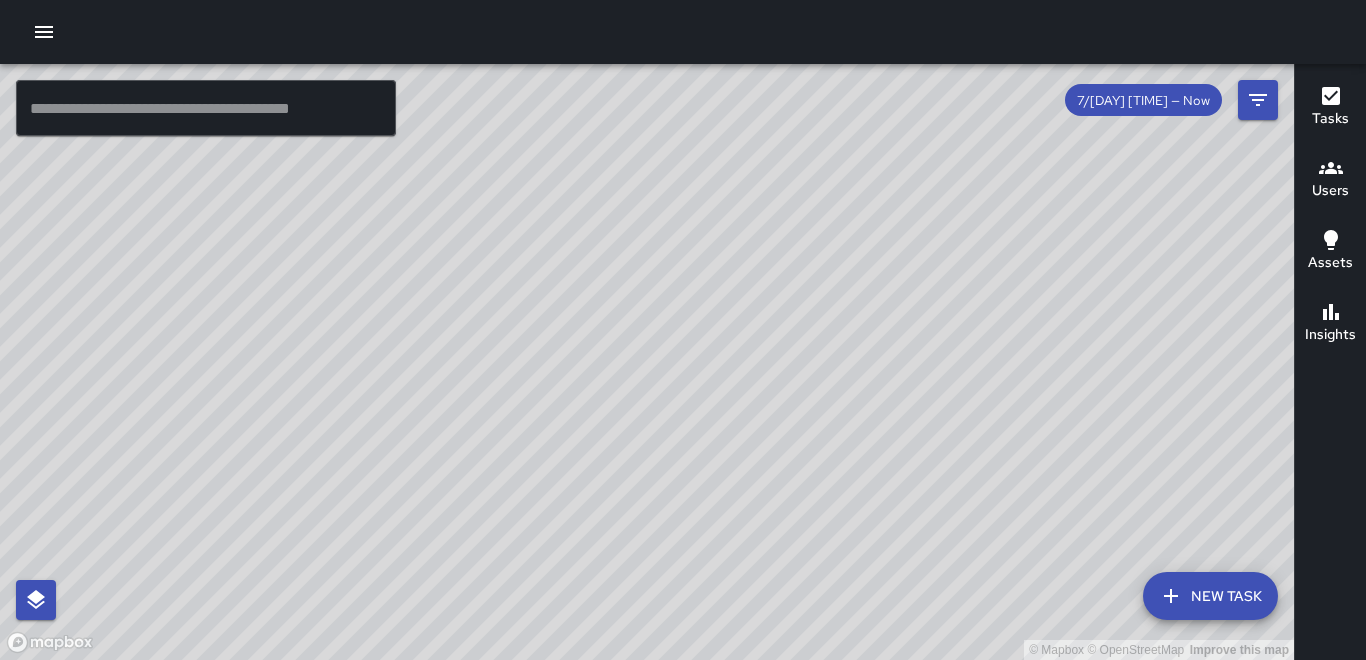 click 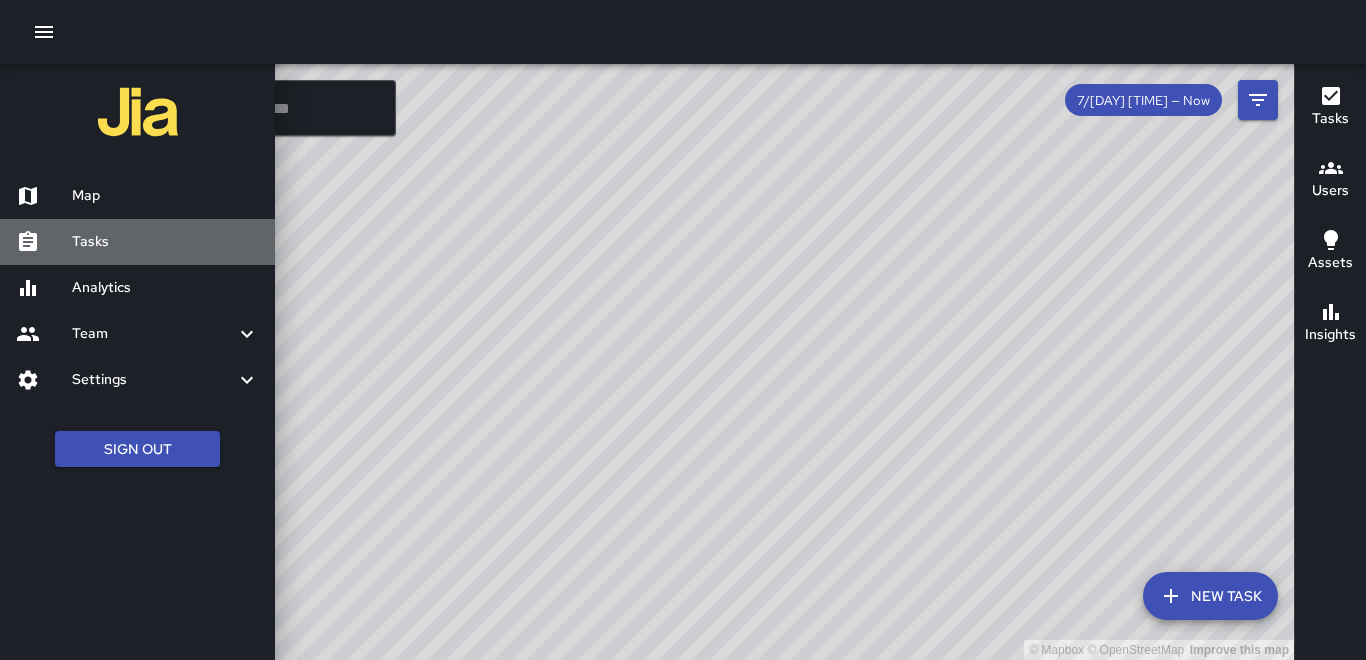 click on "Tasks" at bounding box center [165, 242] 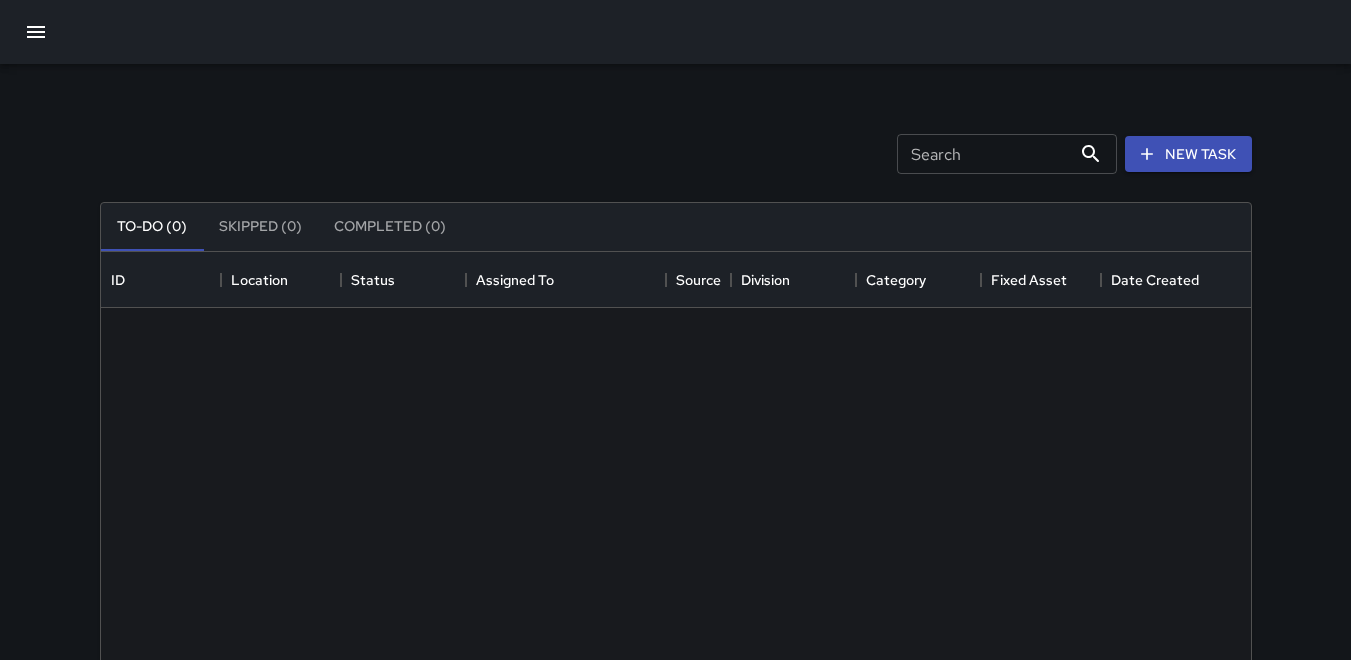 scroll, scrollTop: 16, scrollLeft: 16, axis: both 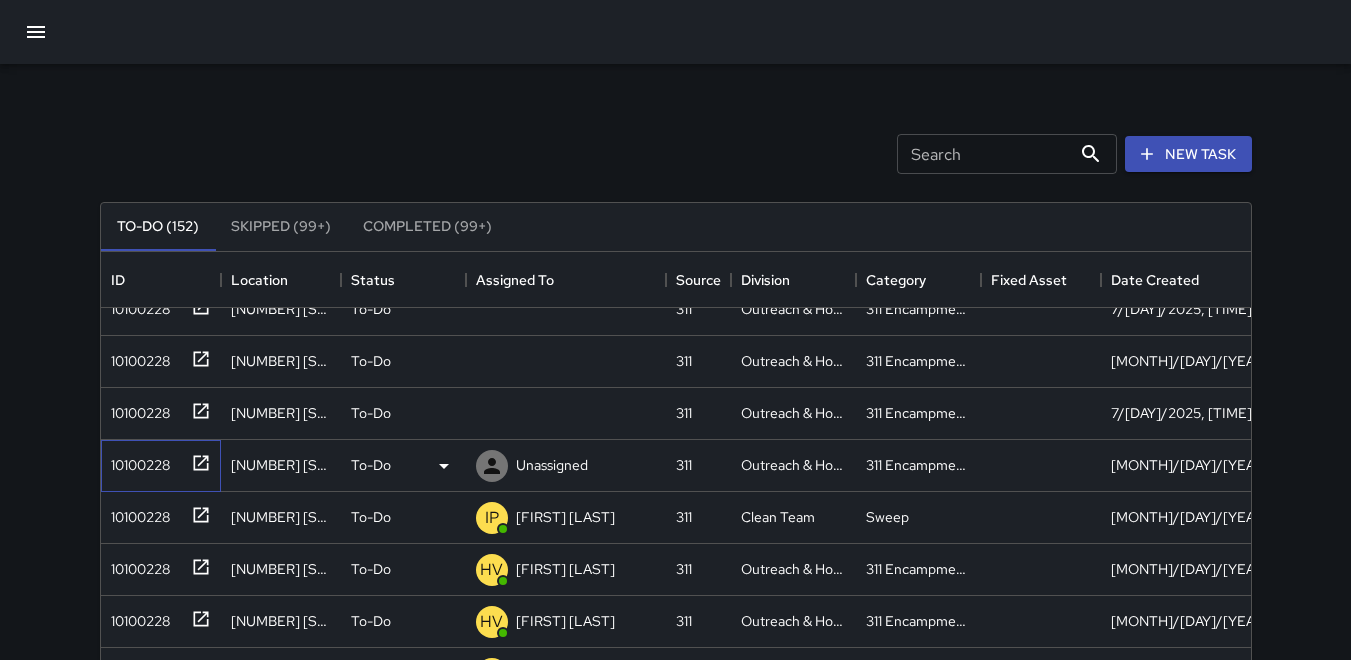 click on "10100228" at bounding box center [136, 461] 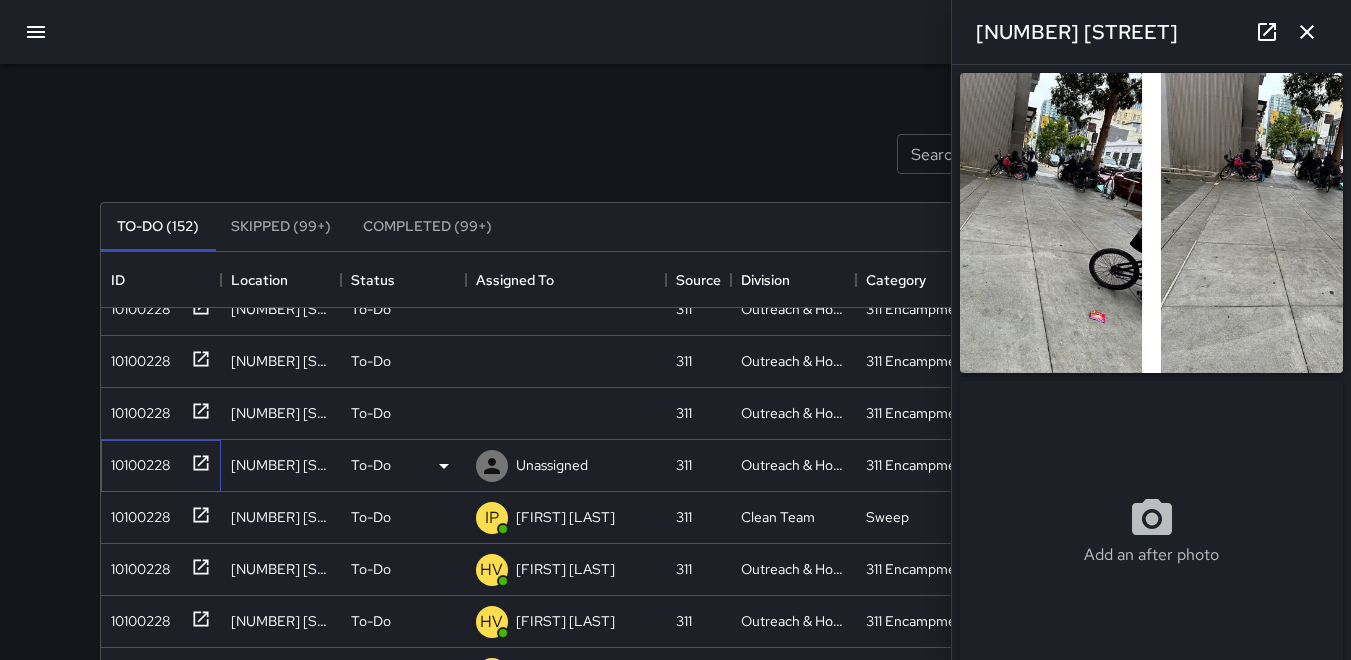 type on "**********" 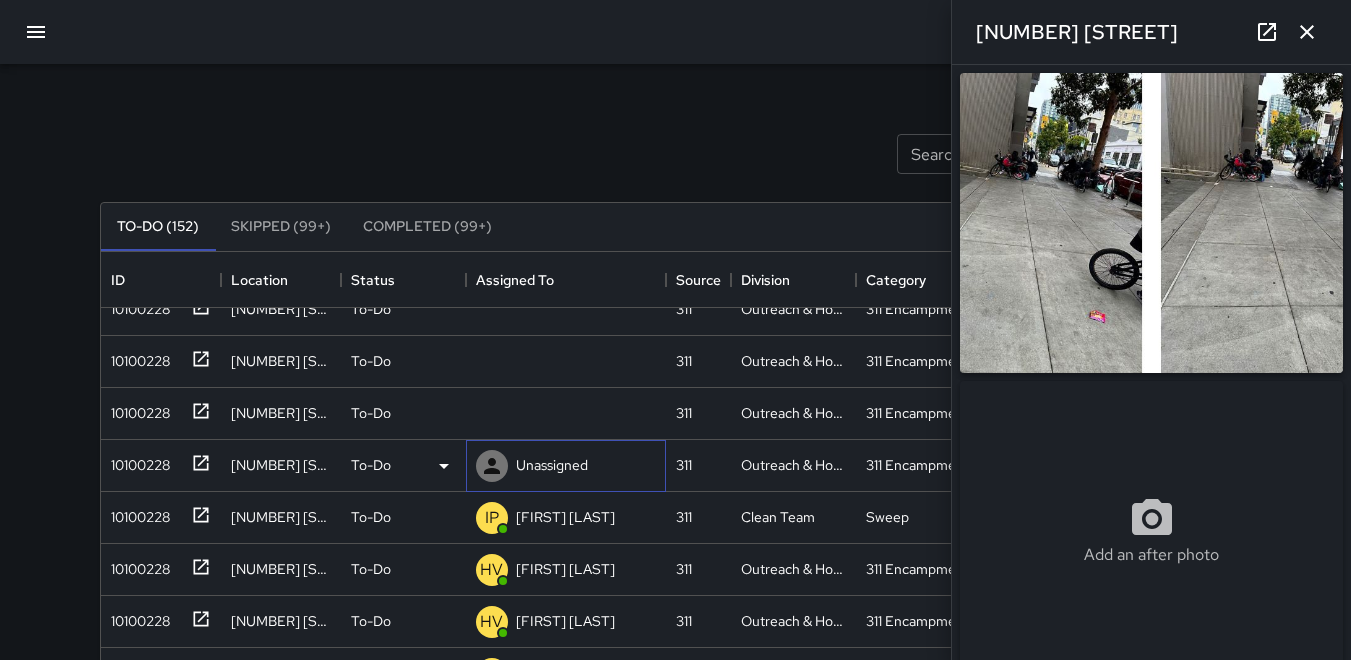 click 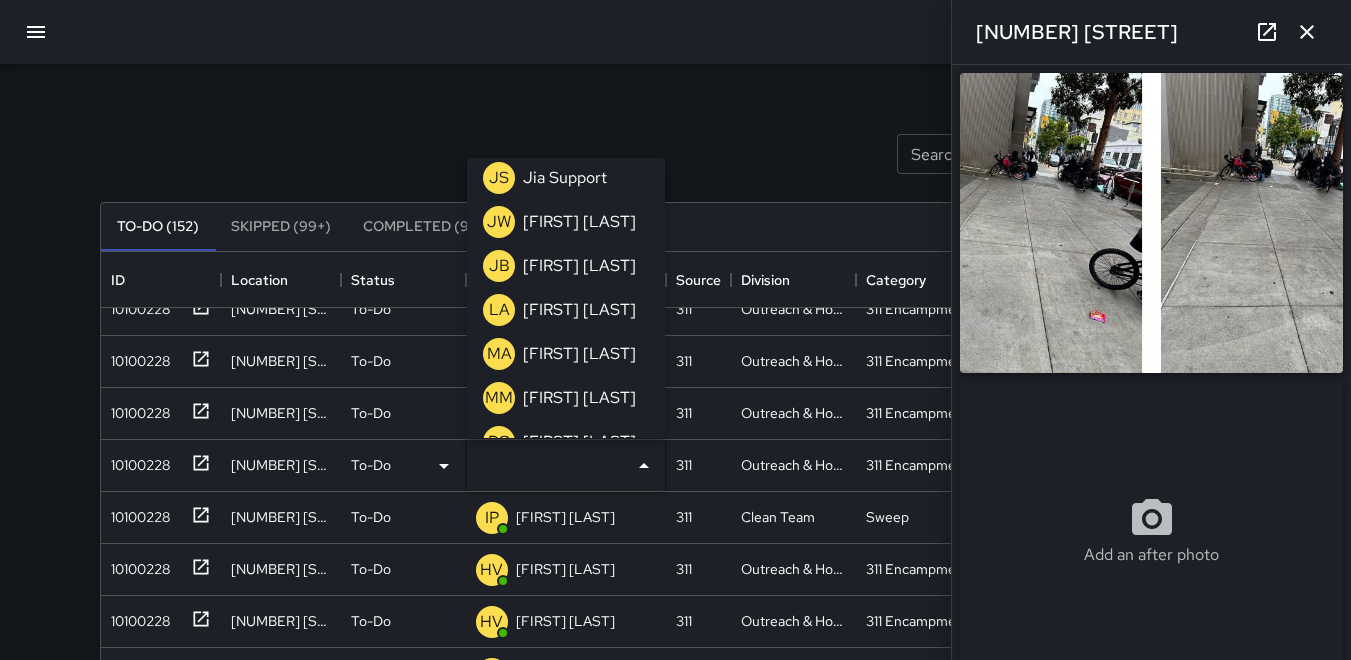 scroll, scrollTop: 600, scrollLeft: 0, axis: vertical 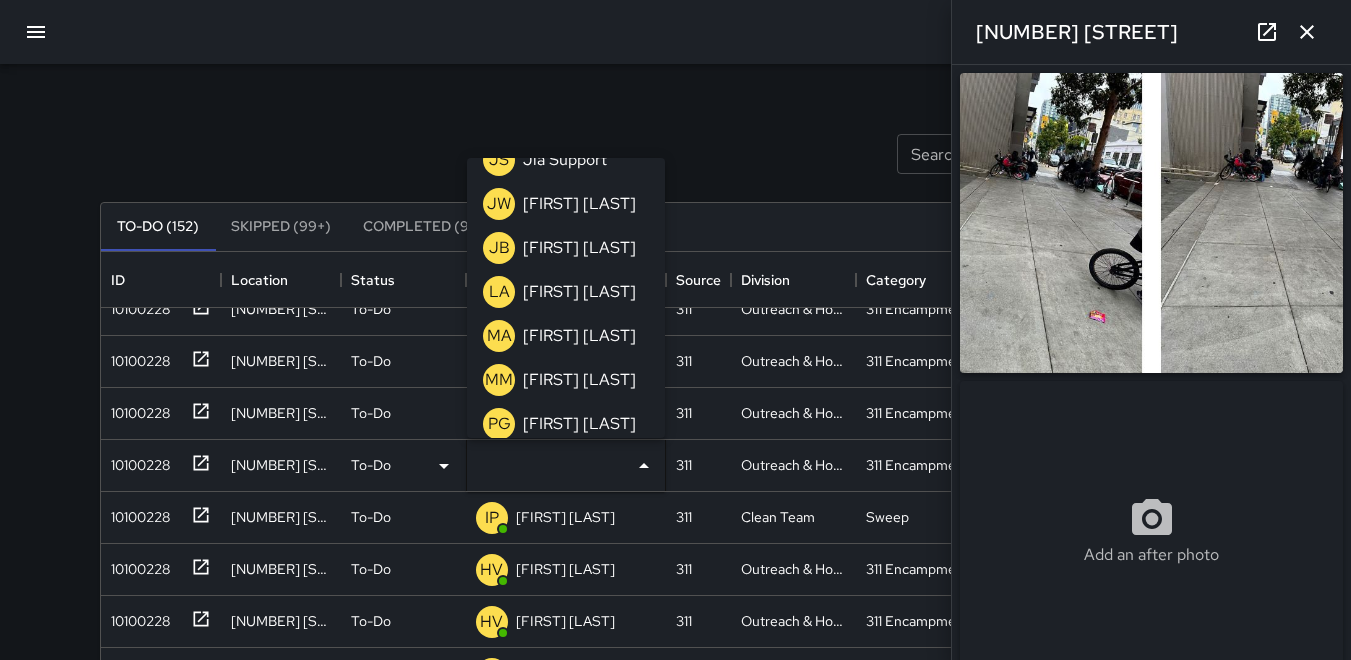 click on "JB" at bounding box center [499, 248] 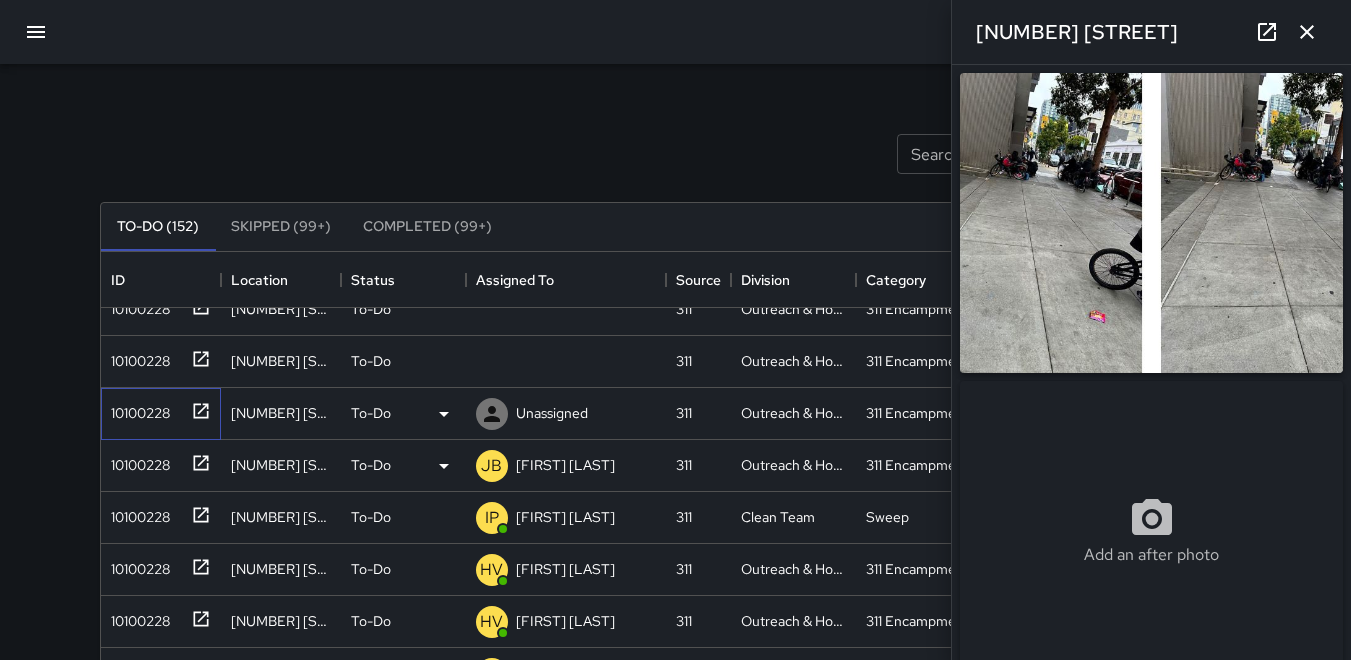 click on "10100228" at bounding box center (136, 409) 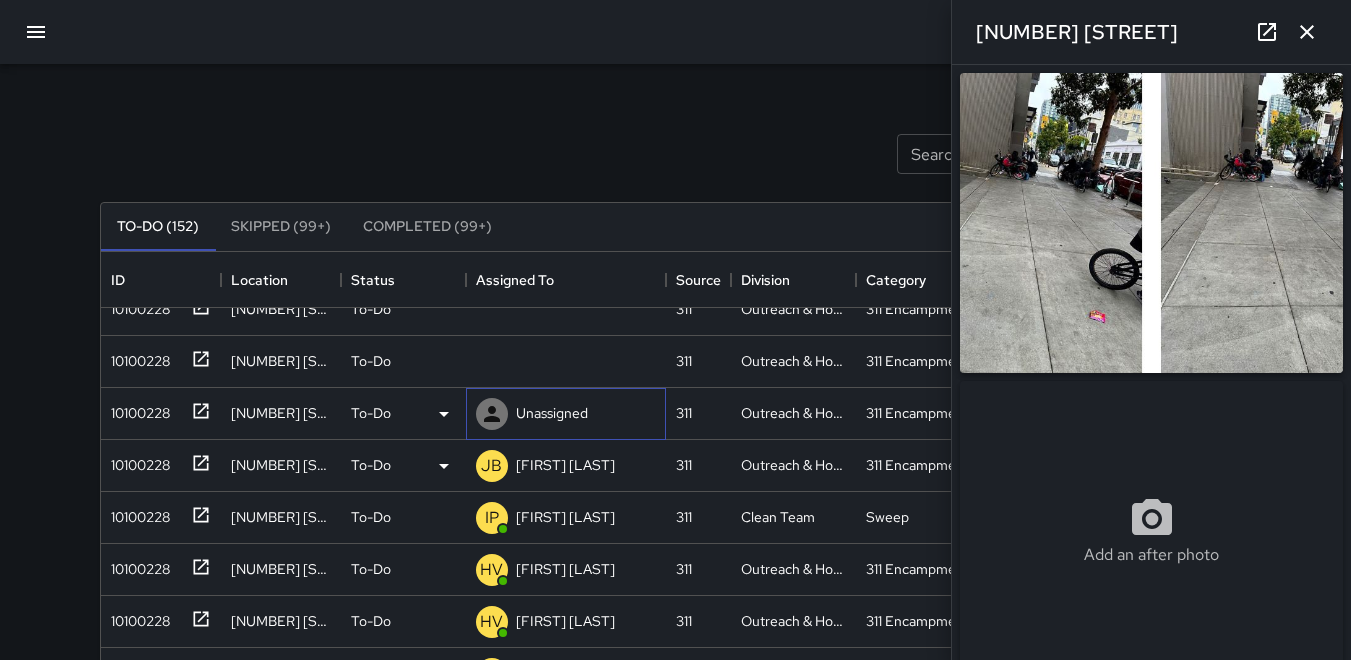 click 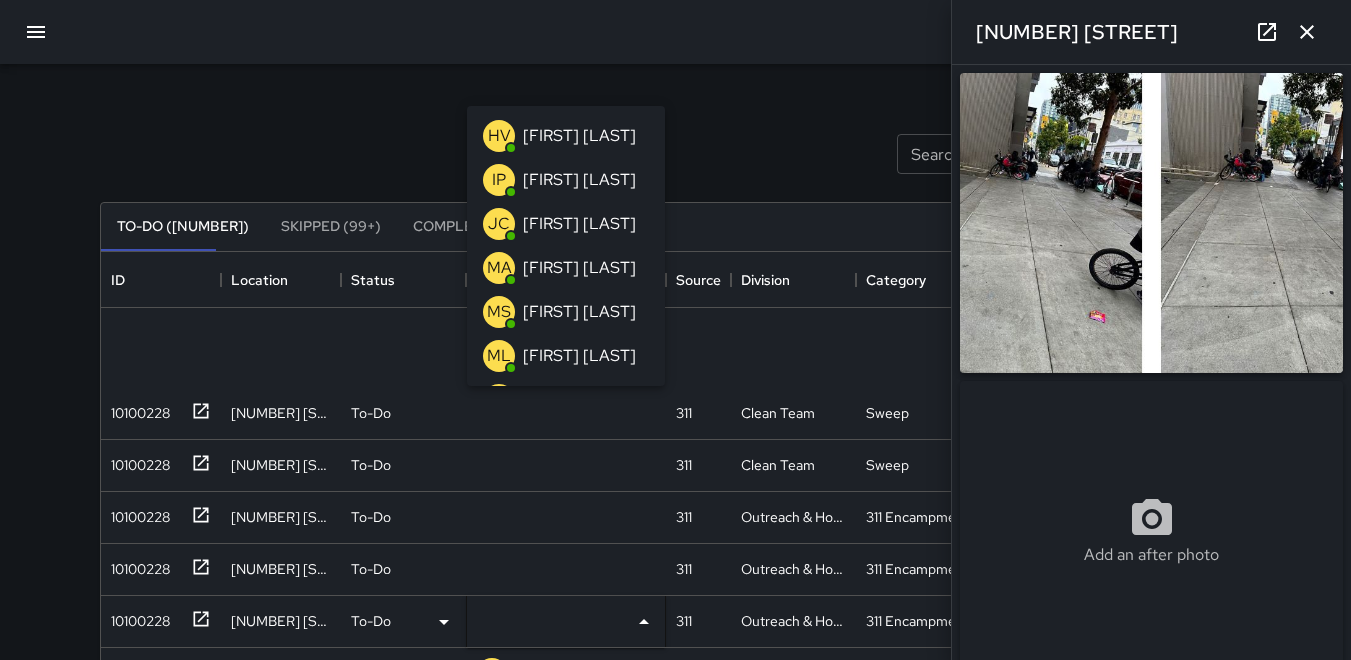 scroll, scrollTop: 908, scrollLeft: 0, axis: vertical 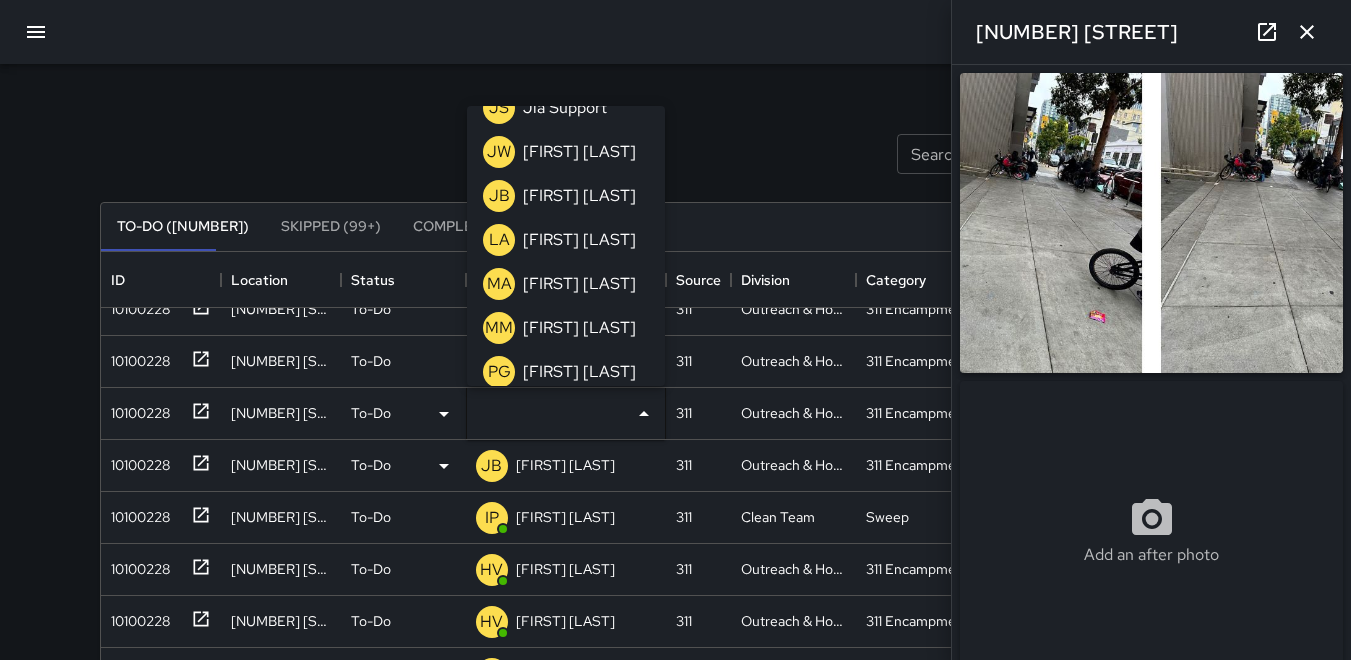 click on "JB" at bounding box center (499, 196) 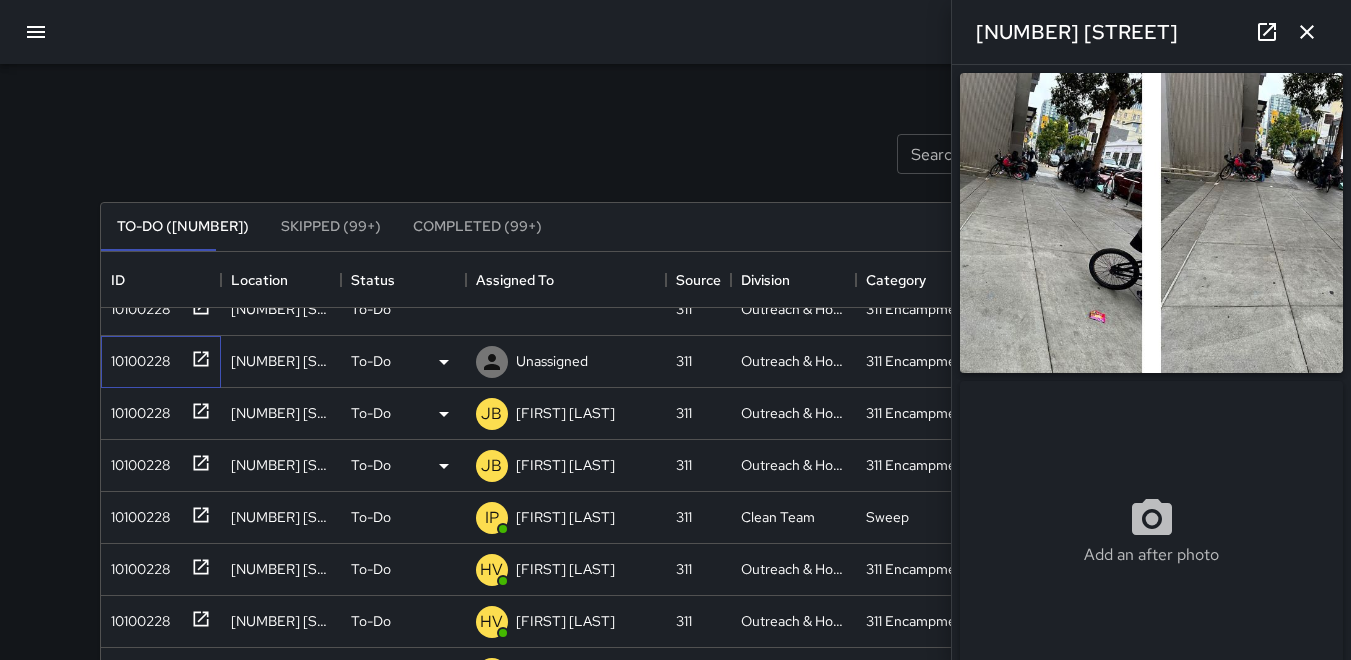 click on "10100228" at bounding box center (136, 357) 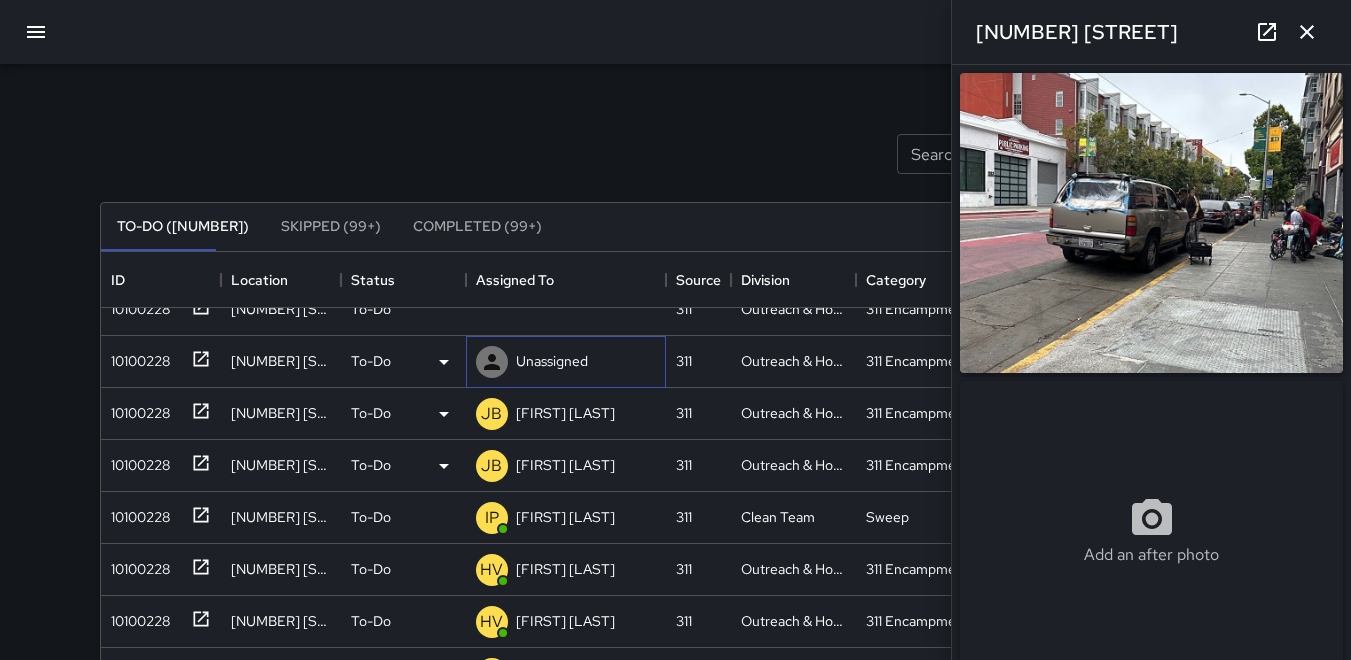 click 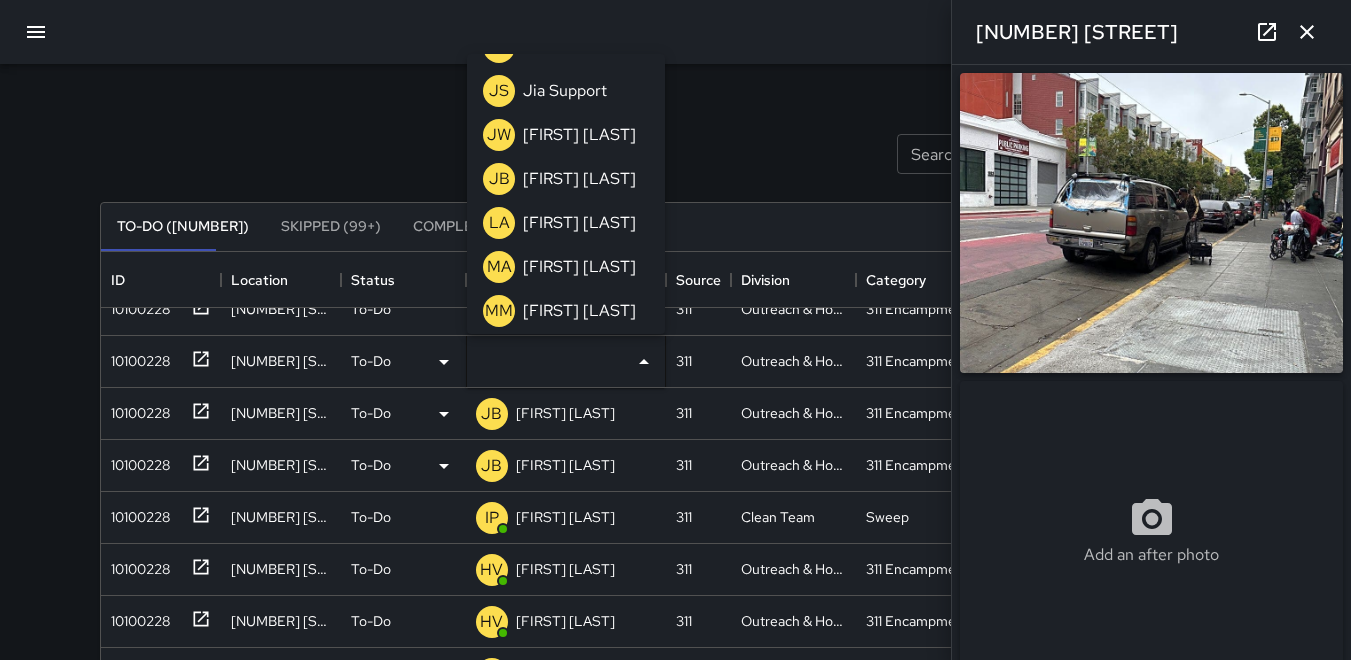 scroll, scrollTop: 600, scrollLeft: 0, axis: vertical 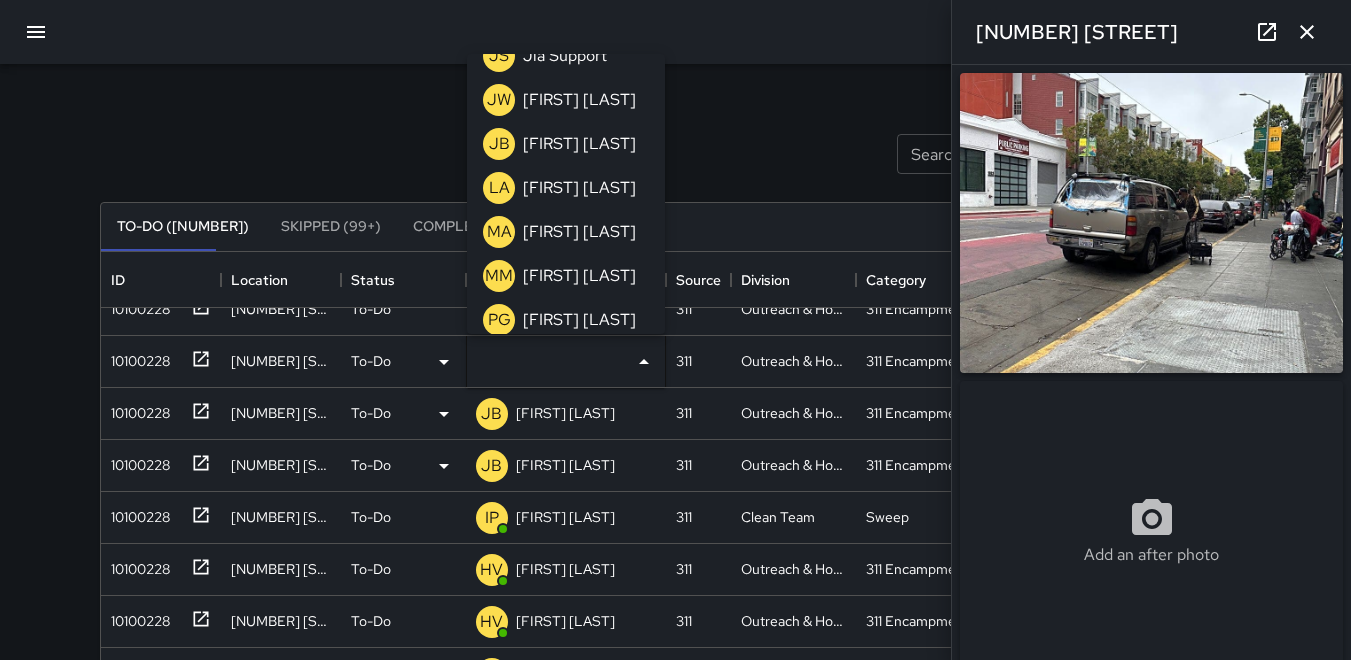 click on "JB" at bounding box center [499, 144] 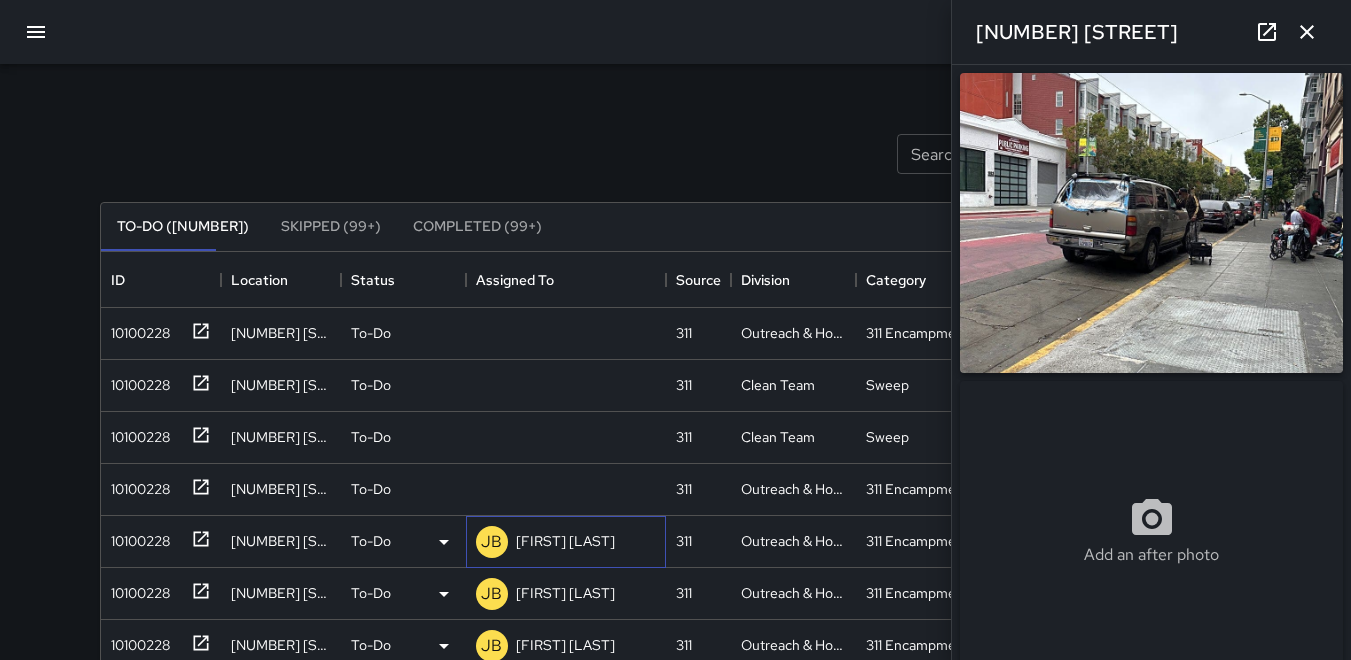 scroll, scrollTop: 708, scrollLeft: 0, axis: vertical 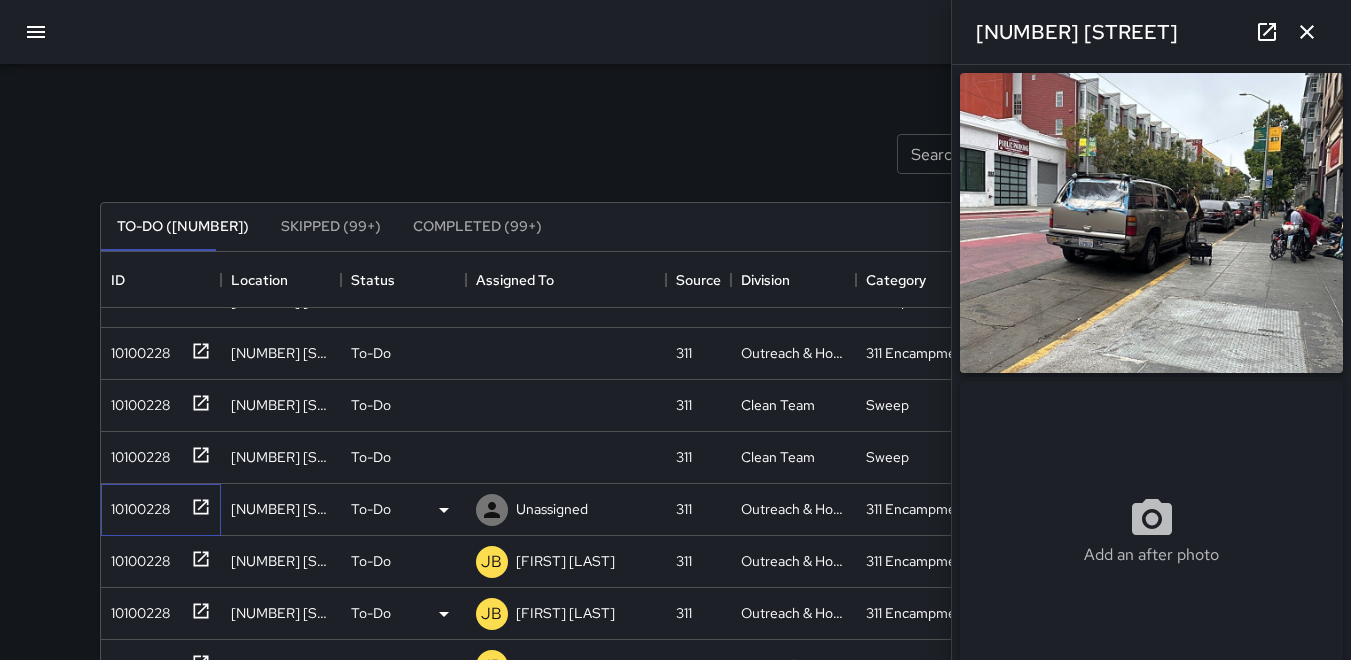 click on "10100228" at bounding box center (136, 505) 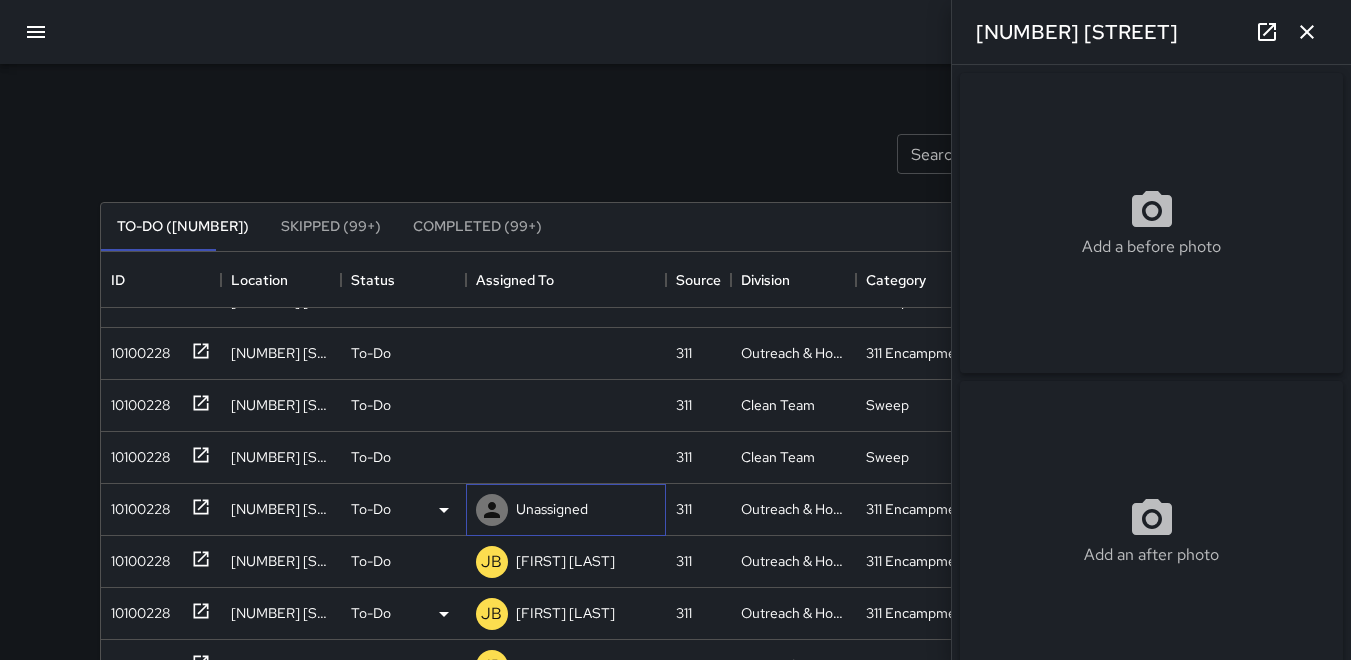 click 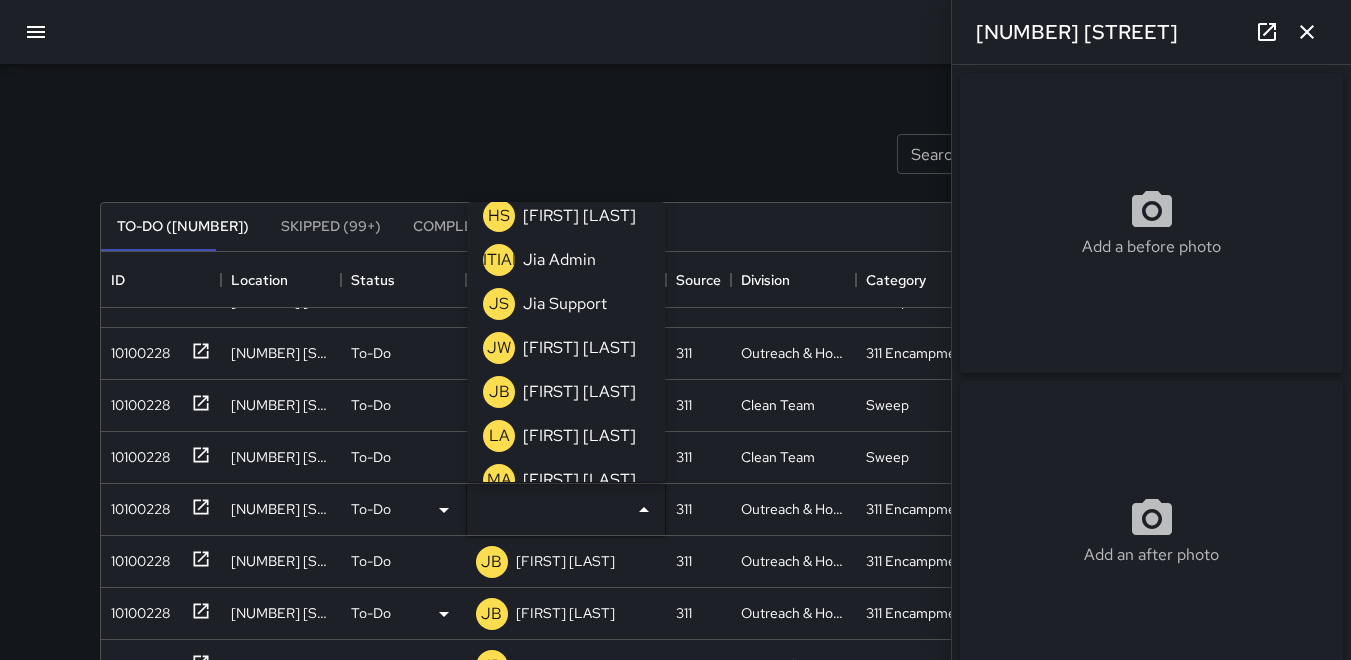 scroll, scrollTop: 600, scrollLeft: 0, axis: vertical 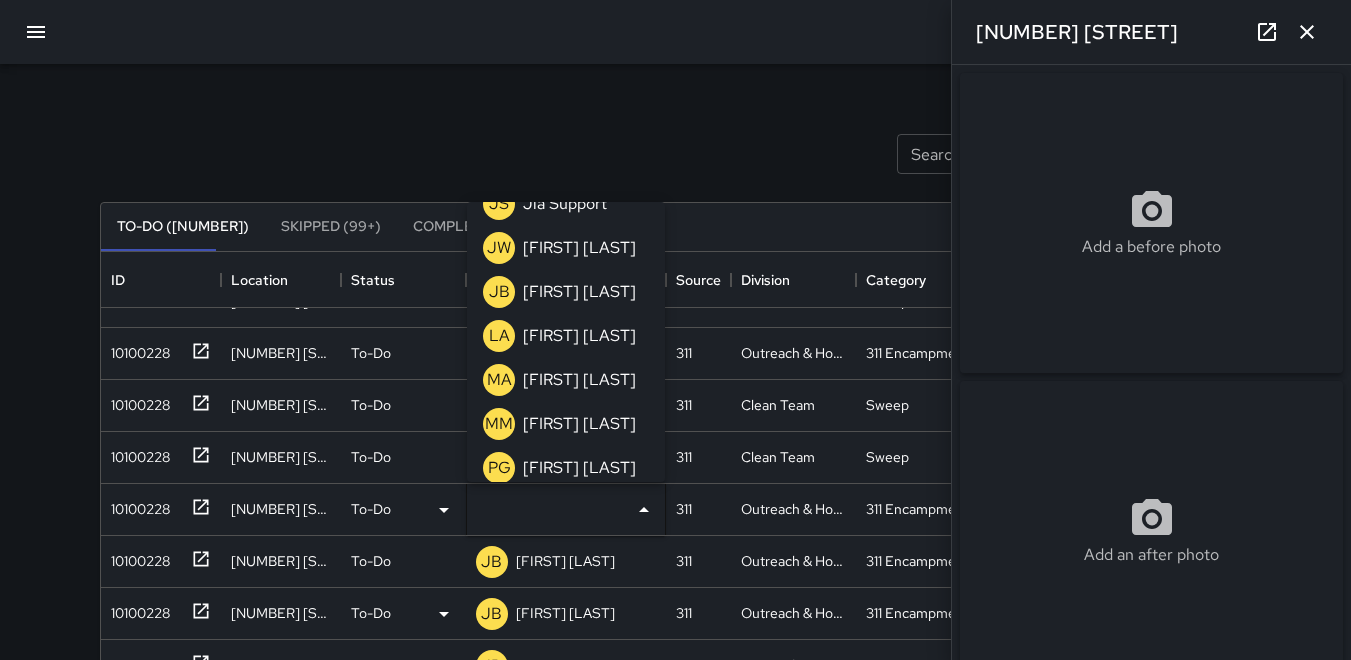 click on "JB" at bounding box center (499, 292) 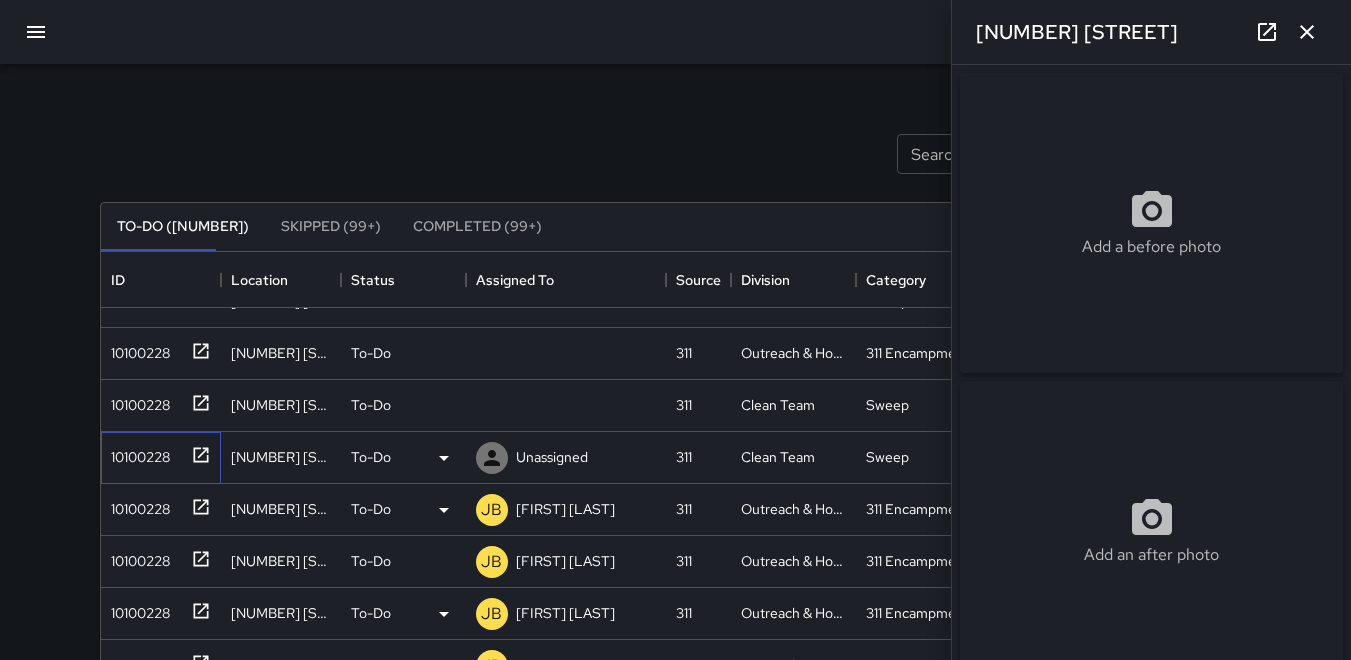 click on "10100228" at bounding box center (136, 453) 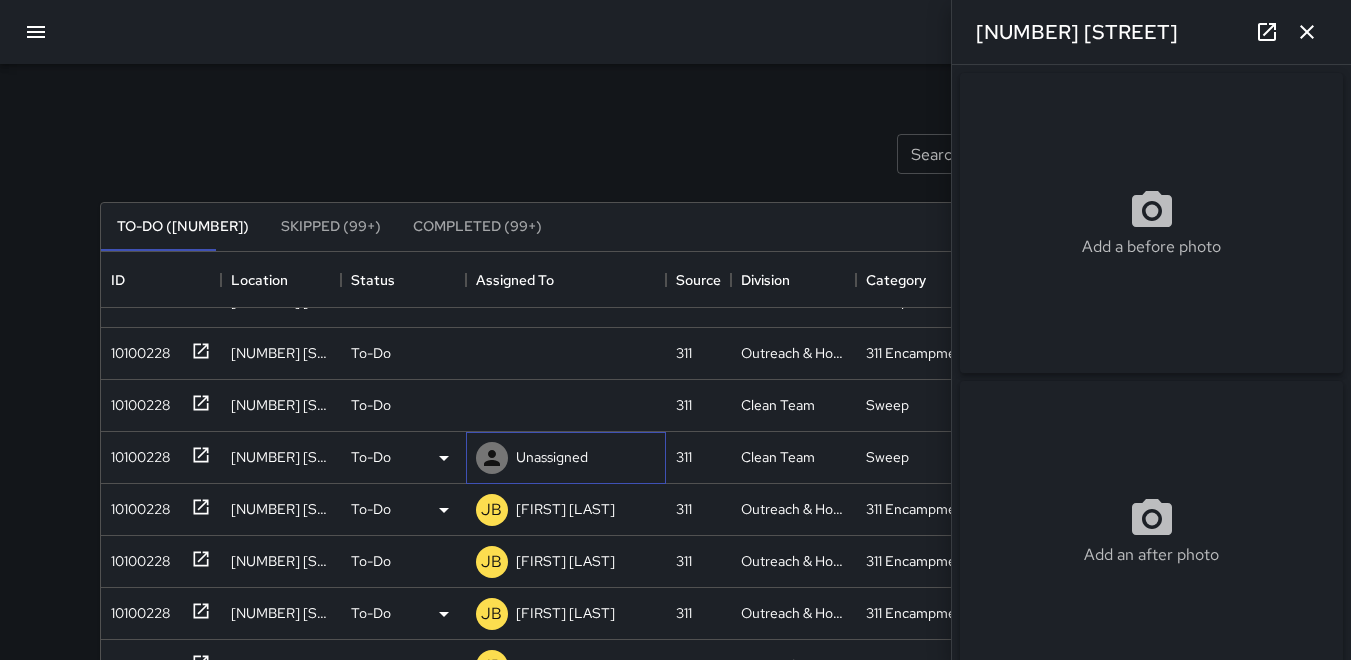 click 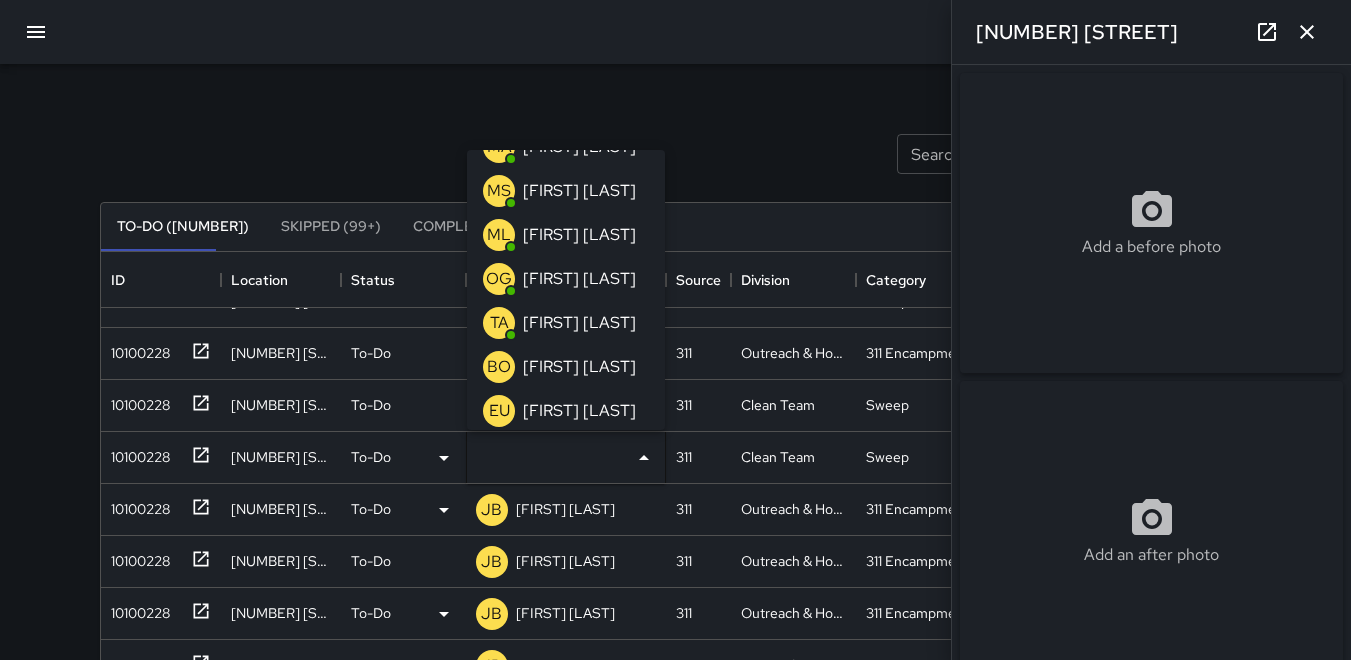 scroll, scrollTop: 200, scrollLeft: 0, axis: vertical 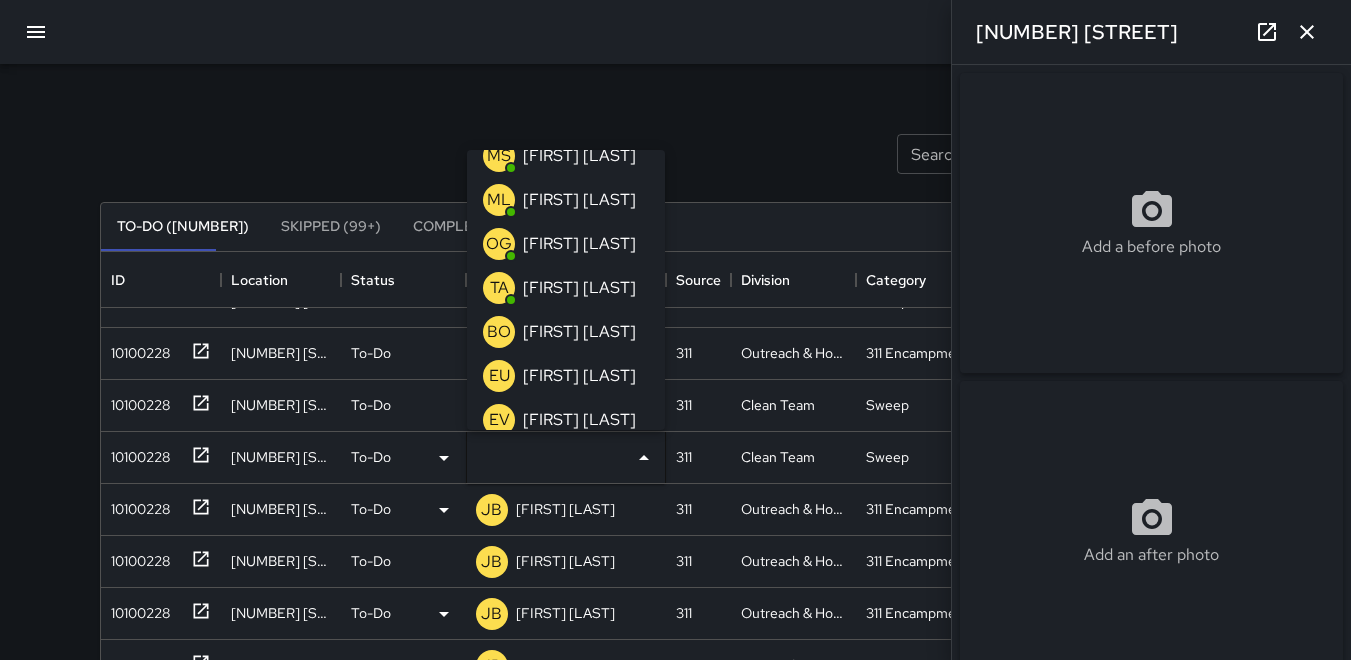 click on "TA" at bounding box center (499, 288) 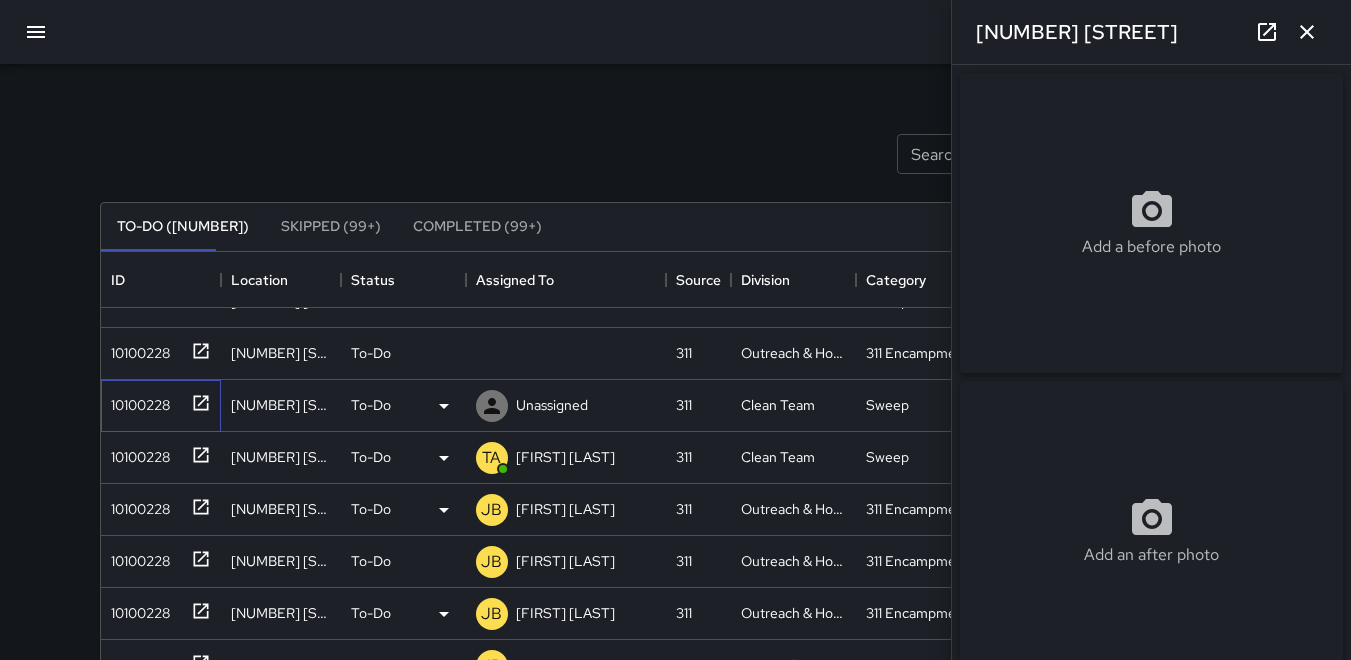 click on "10100228" at bounding box center [136, 401] 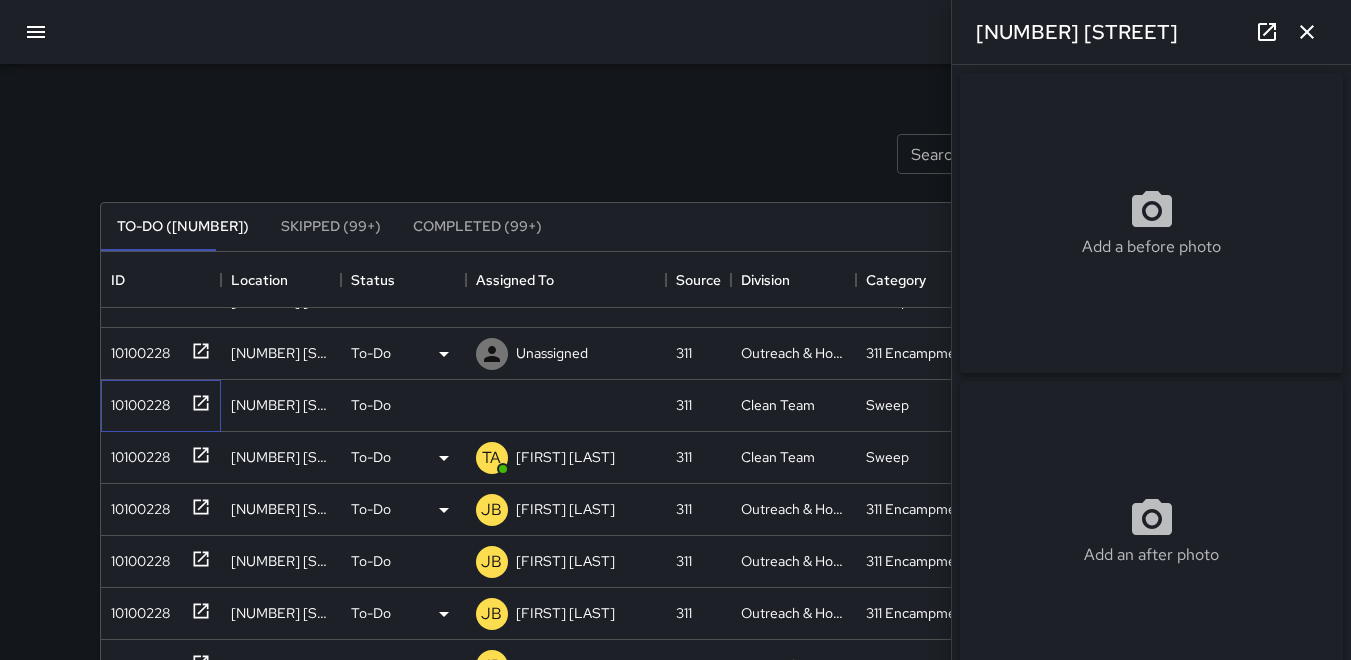 type on "**********" 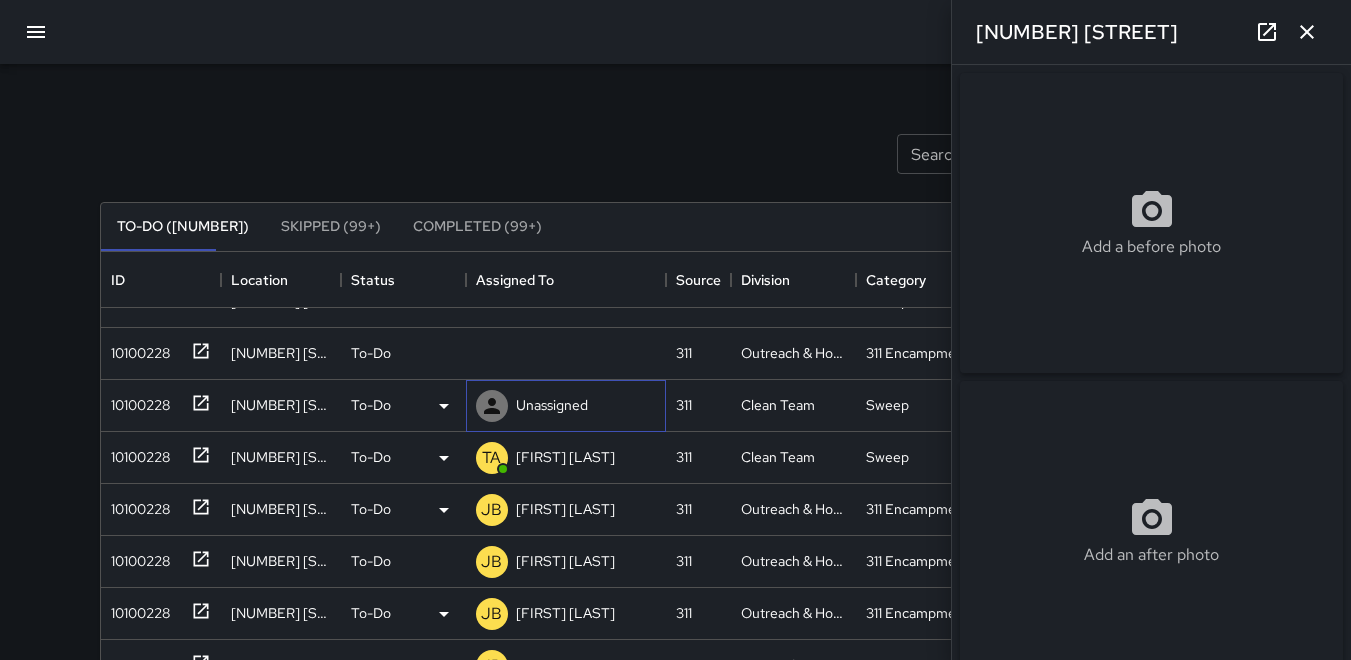 click 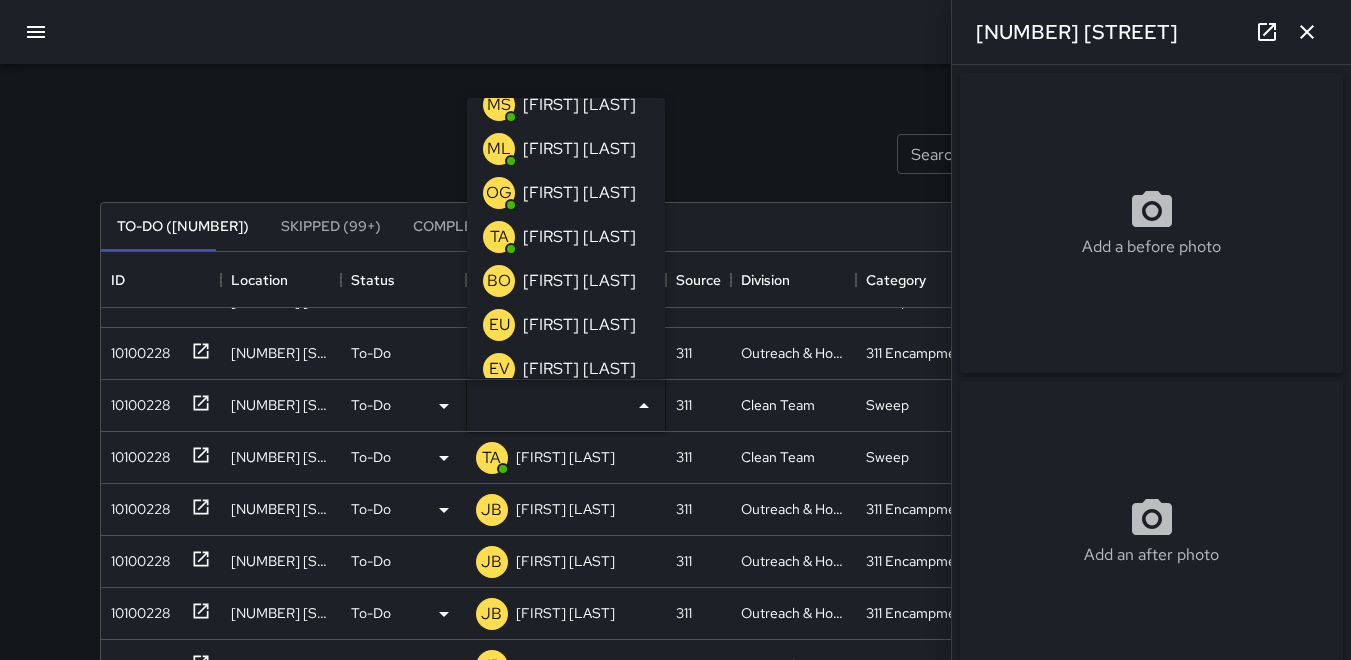 scroll, scrollTop: 200, scrollLeft: 0, axis: vertical 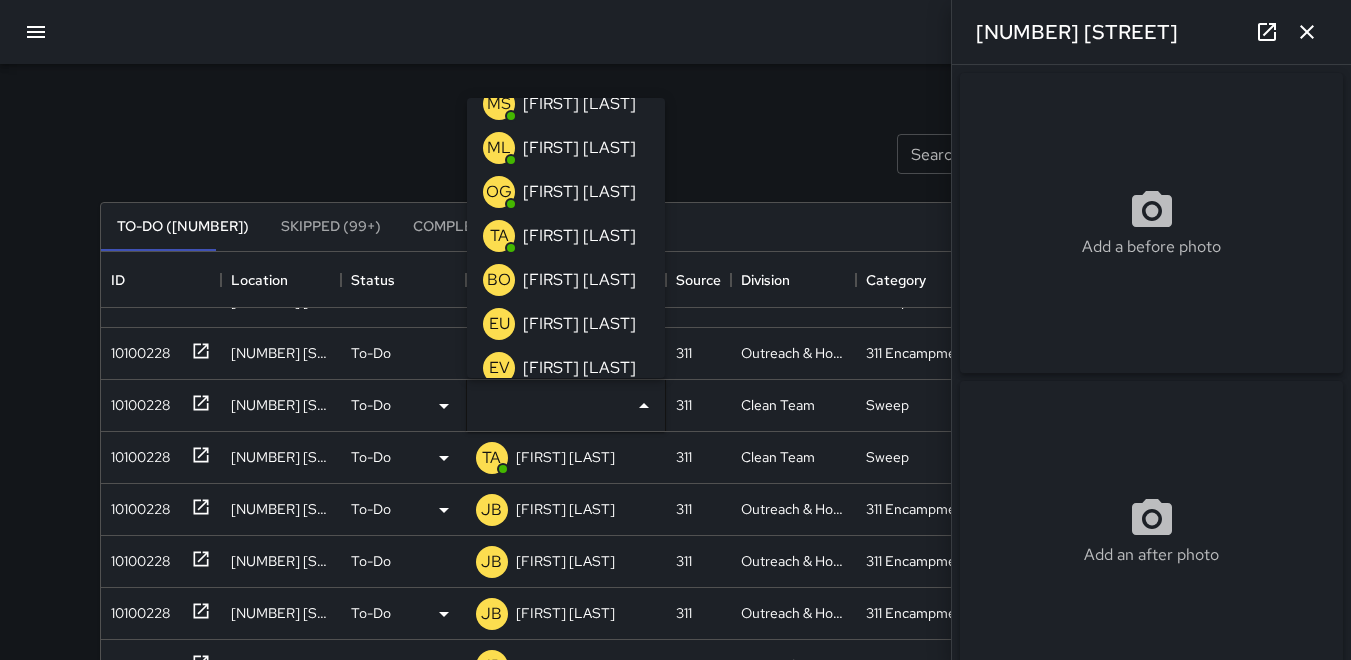 click on "TA" at bounding box center [499, 236] 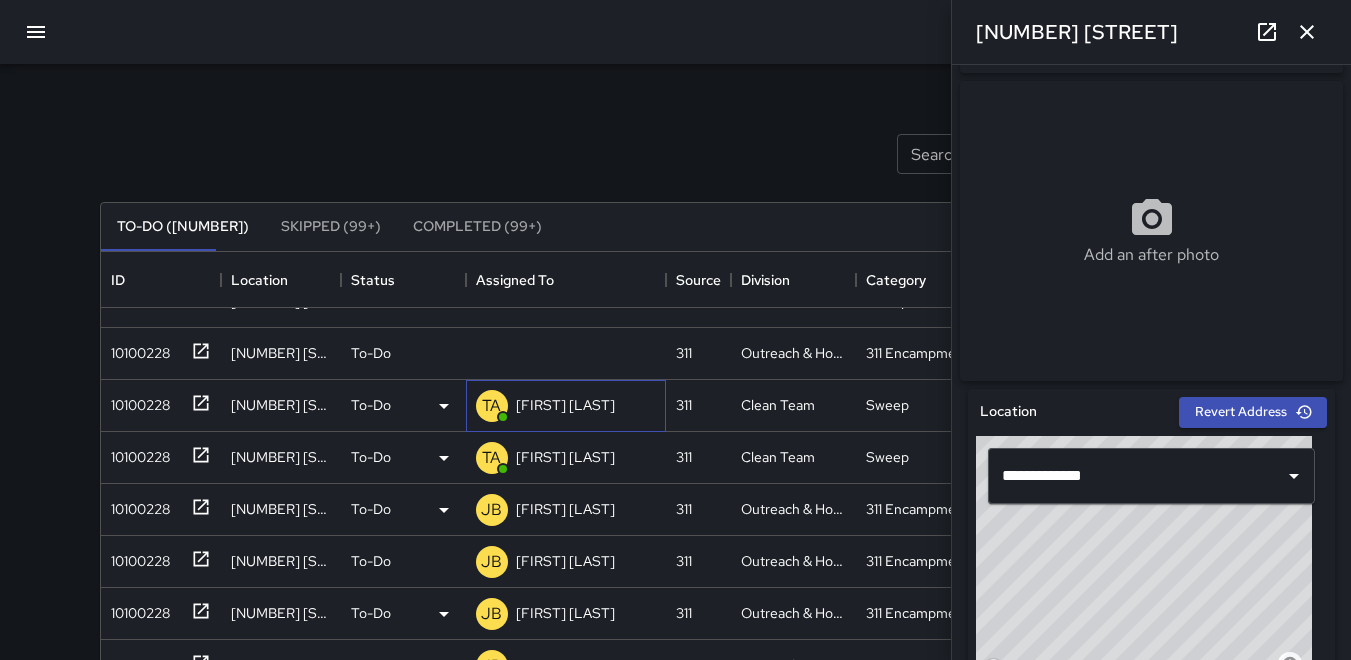 scroll, scrollTop: 500, scrollLeft: 0, axis: vertical 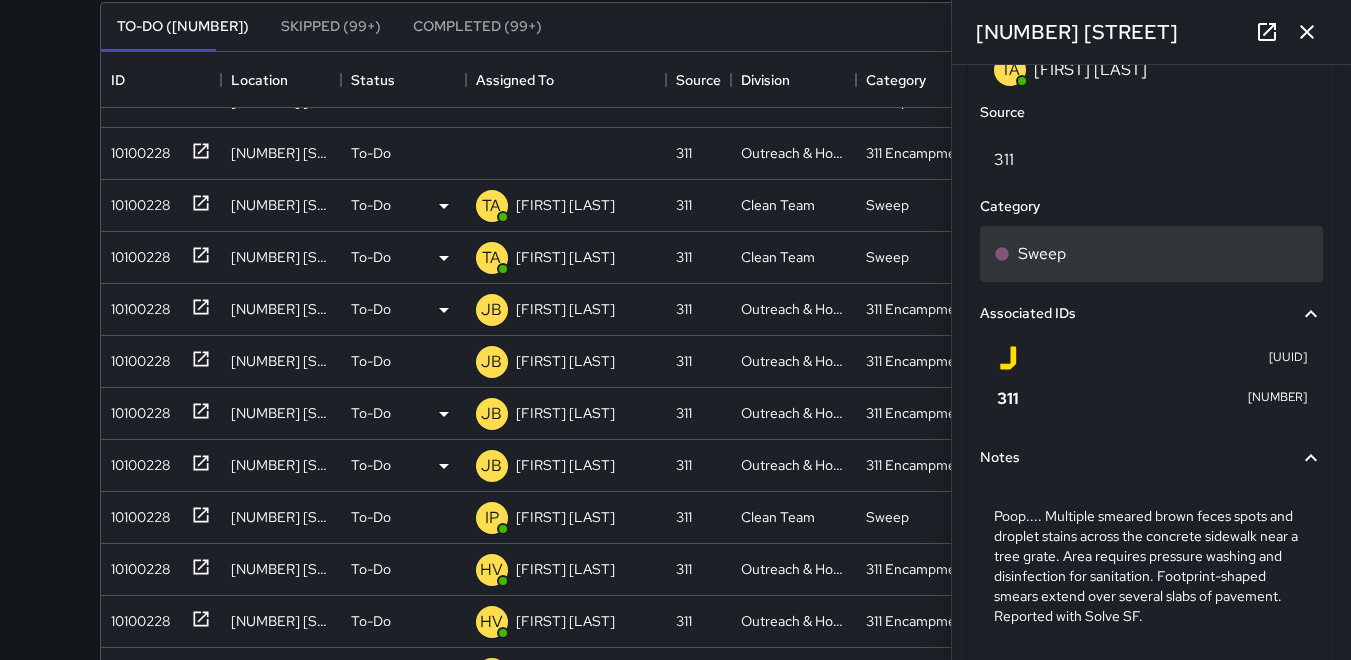 click on "Sweep" at bounding box center [1151, 254] 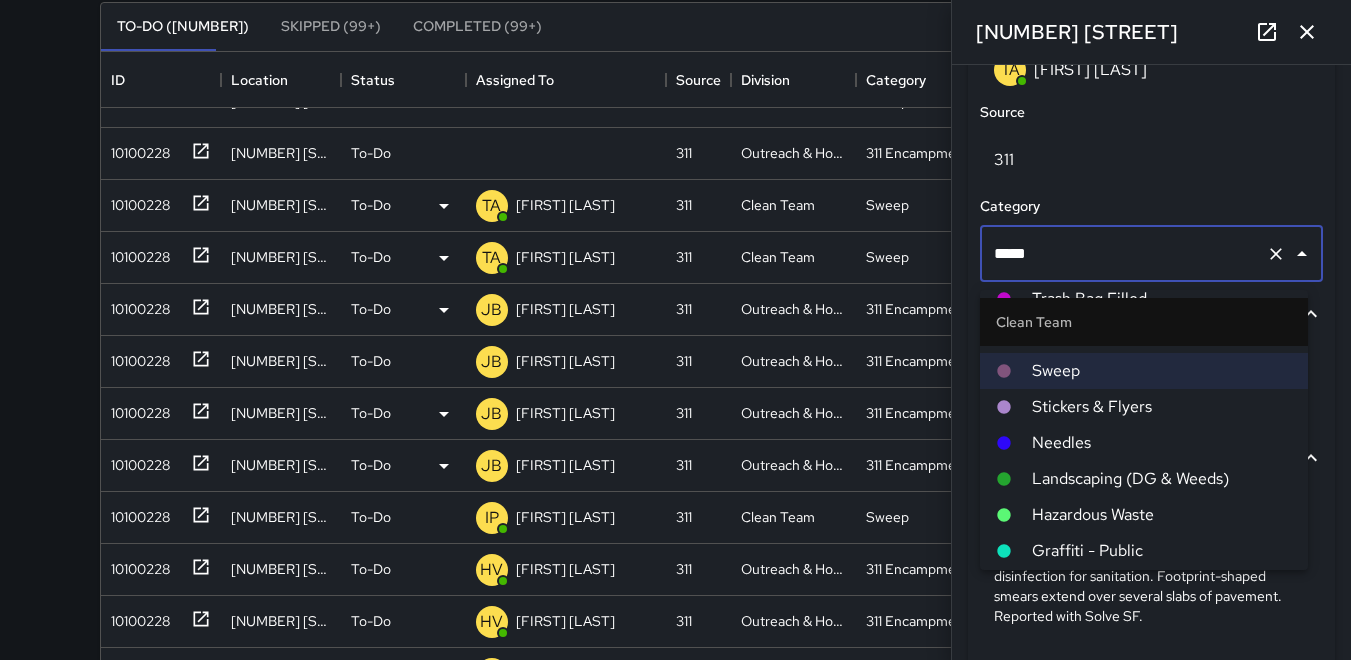 scroll, scrollTop: 100, scrollLeft: 0, axis: vertical 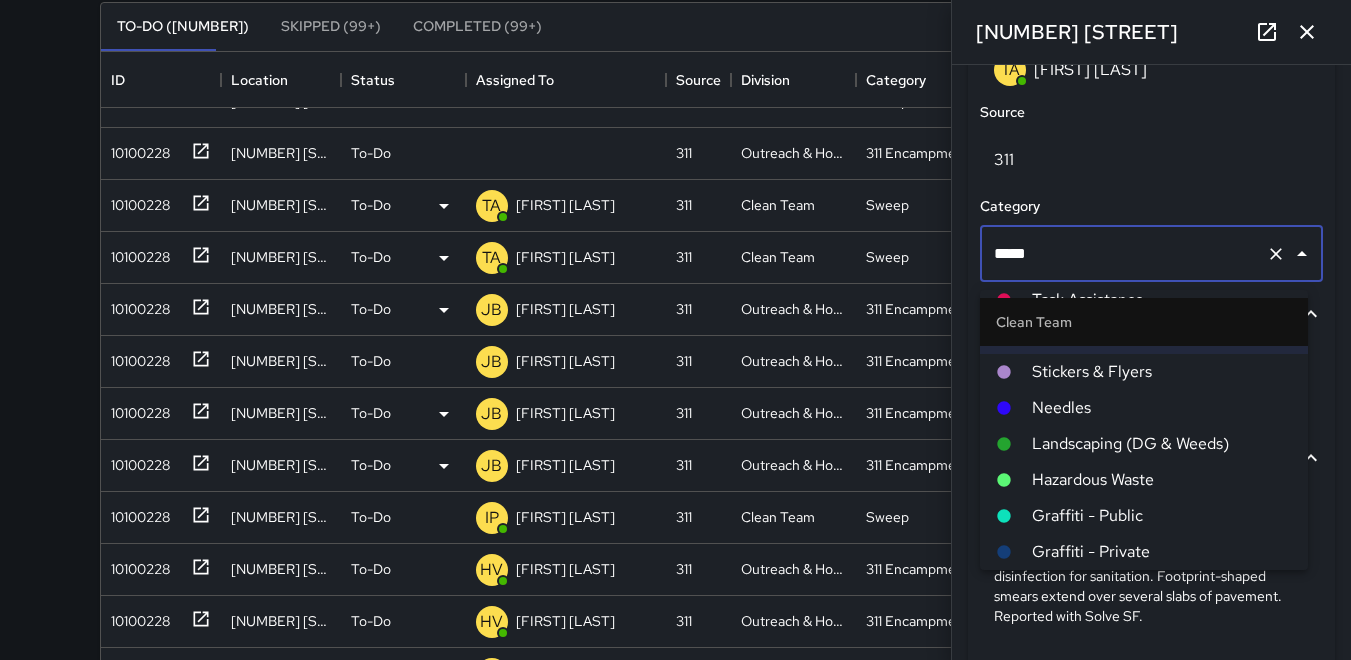 click on "Hazardous Waste" at bounding box center [1162, 480] 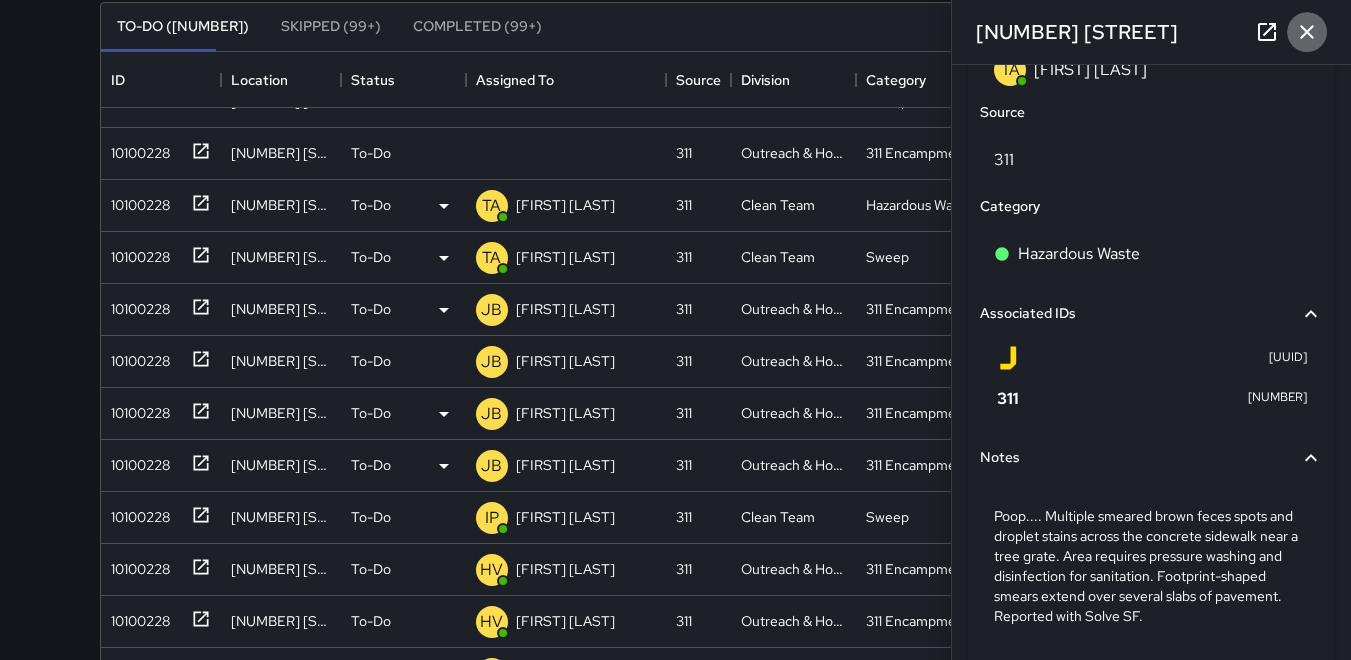 click 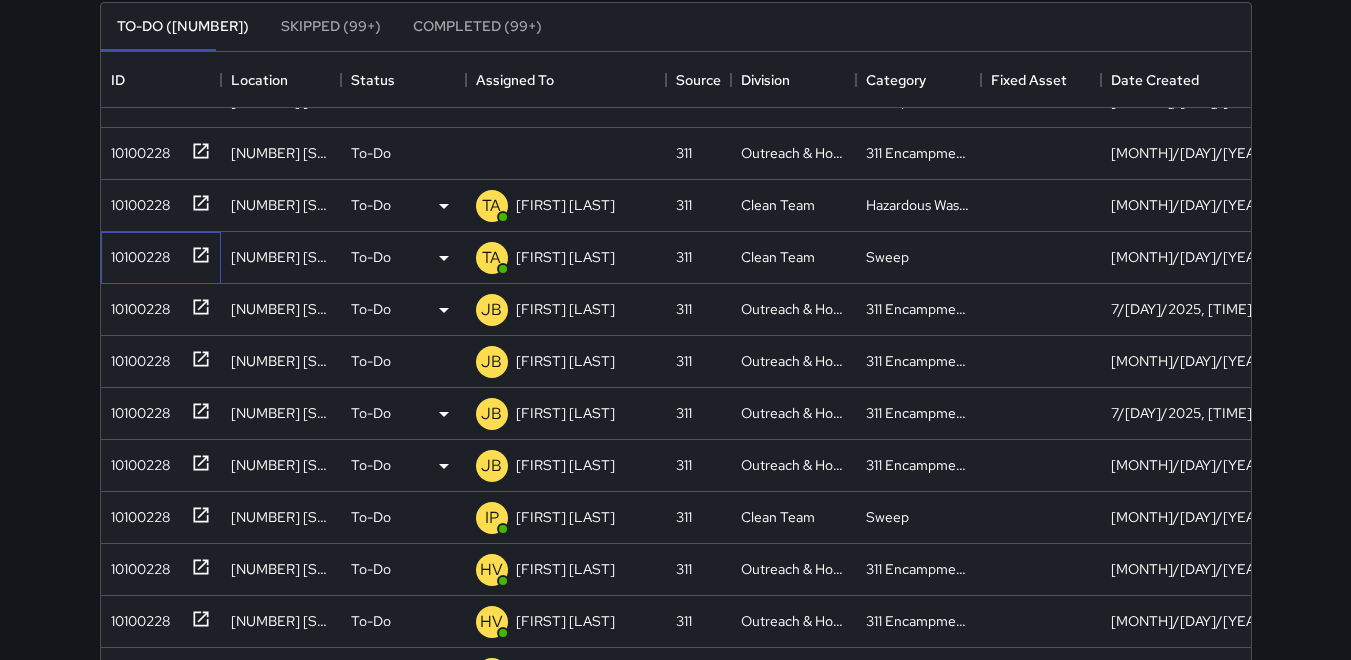 click on "10100228" at bounding box center [136, 253] 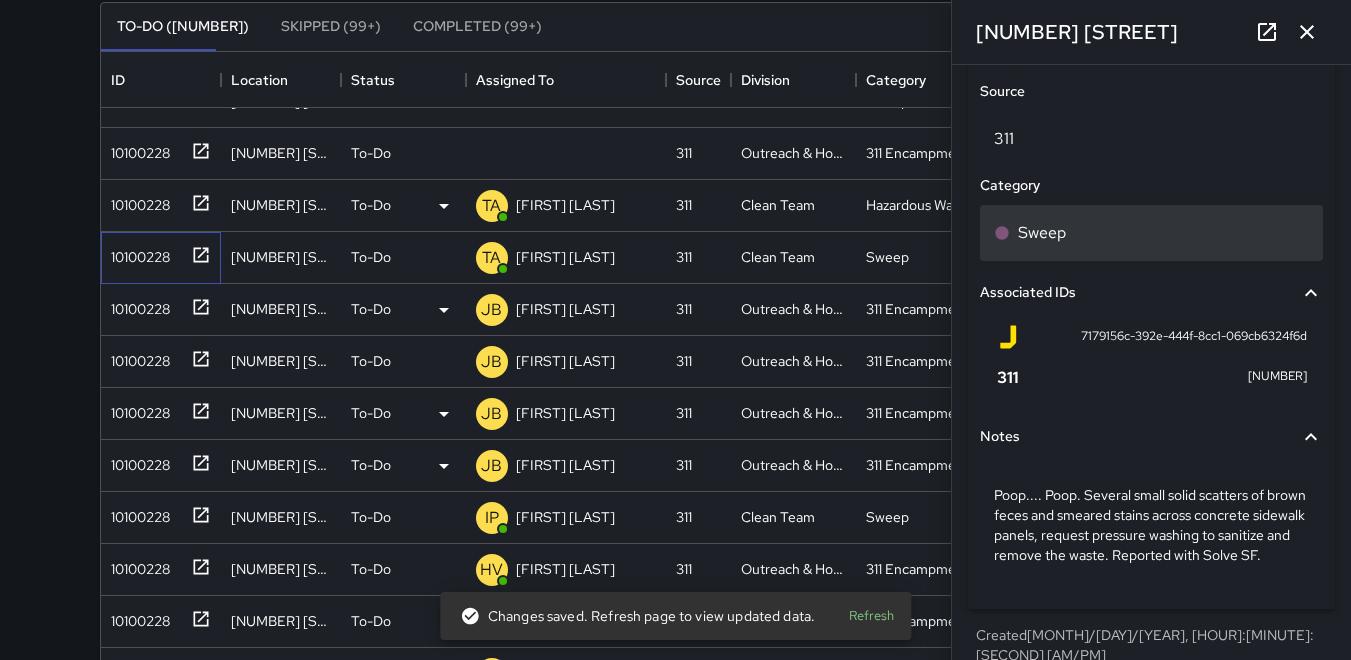 scroll, scrollTop: 1158, scrollLeft: 0, axis: vertical 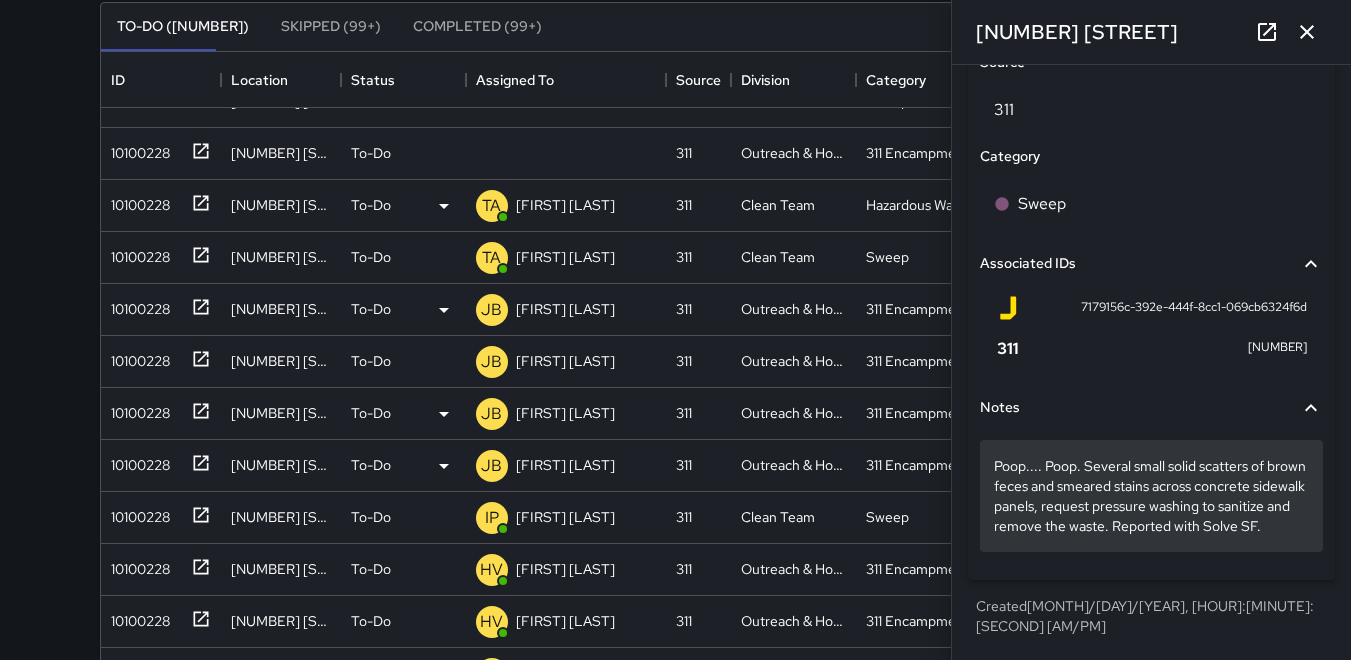 click on "Poop.... Poop. Several small solid scatters of brown feces and smeared stains across concrete sidewalk panels, request pressure washing to sanitize and remove the waste. Reported with Solve SF." at bounding box center [1151, 496] 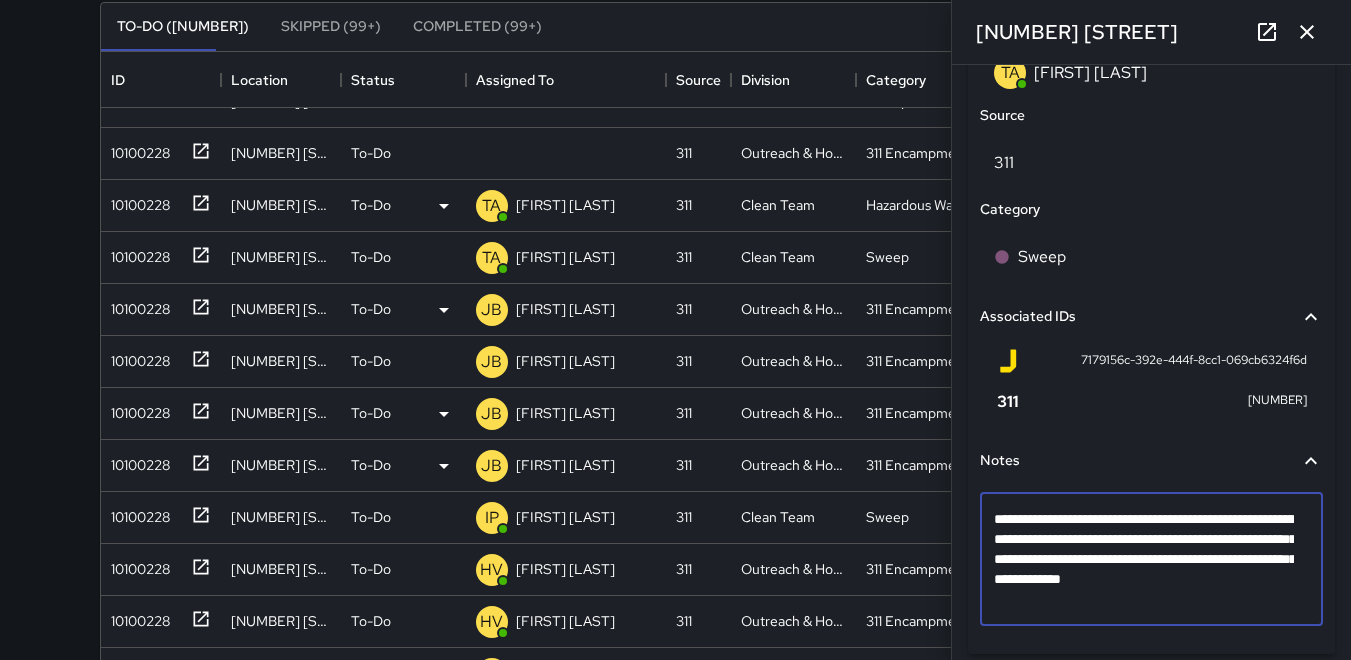scroll, scrollTop: 1159, scrollLeft: 0, axis: vertical 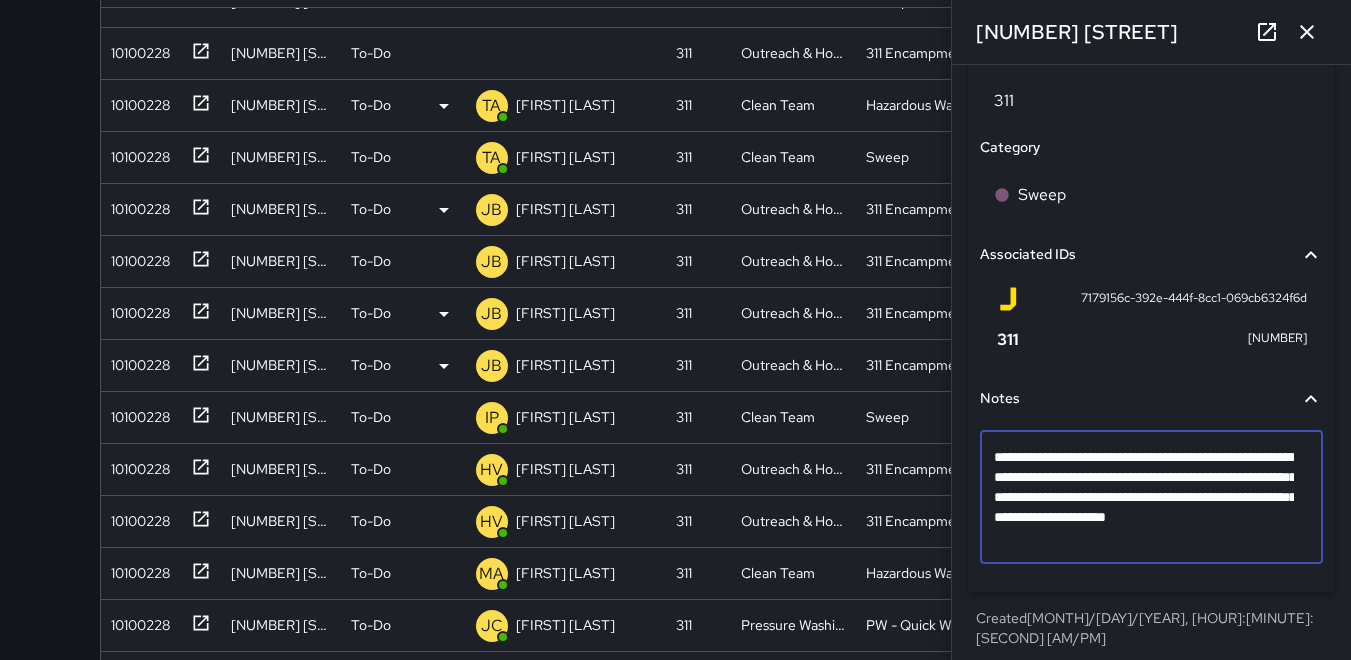 type on "**********" 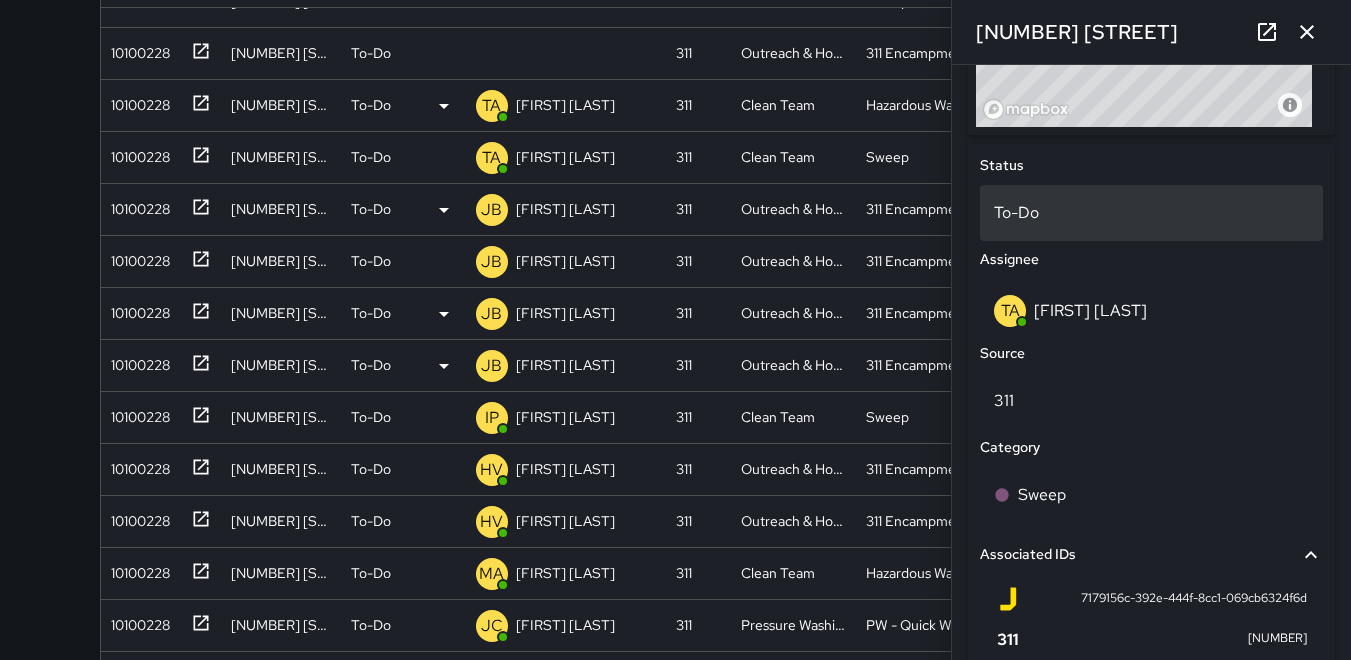 scroll, scrollTop: 659, scrollLeft: 0, axis: vertical 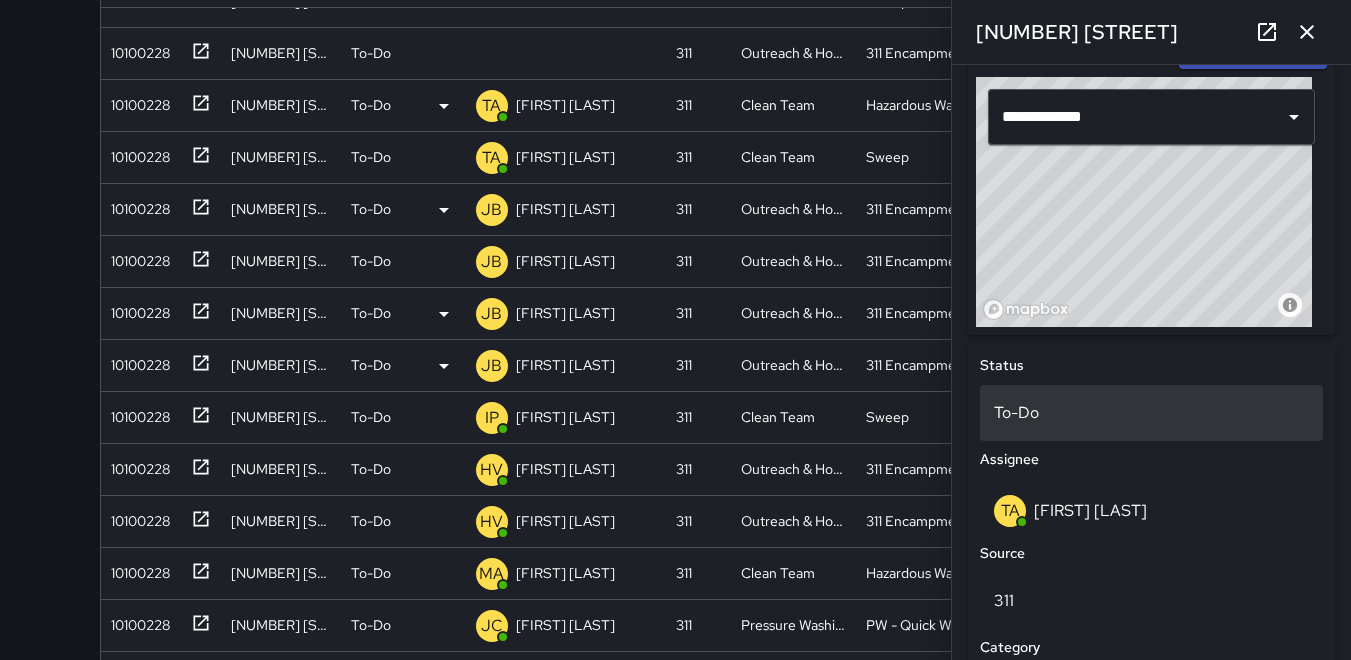 click on "To-Do" at bounding box center (1151, 413) 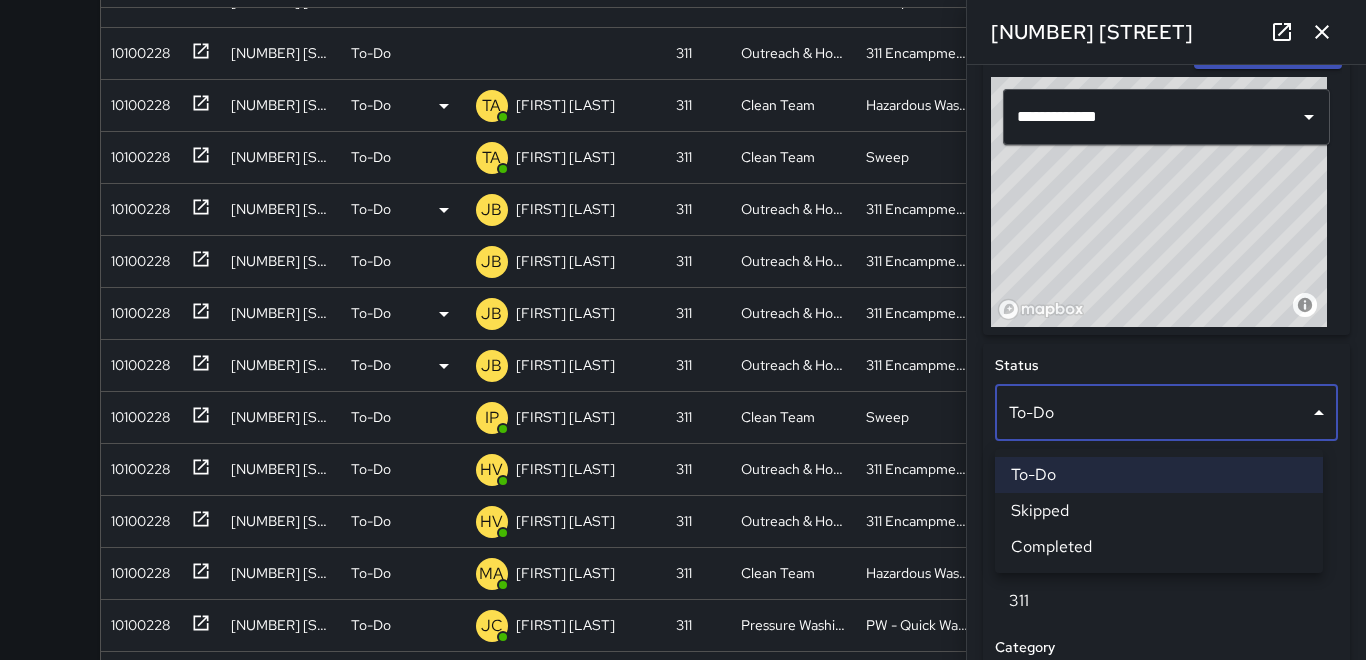 click on "Completed" at bounding box center (1159, 547) 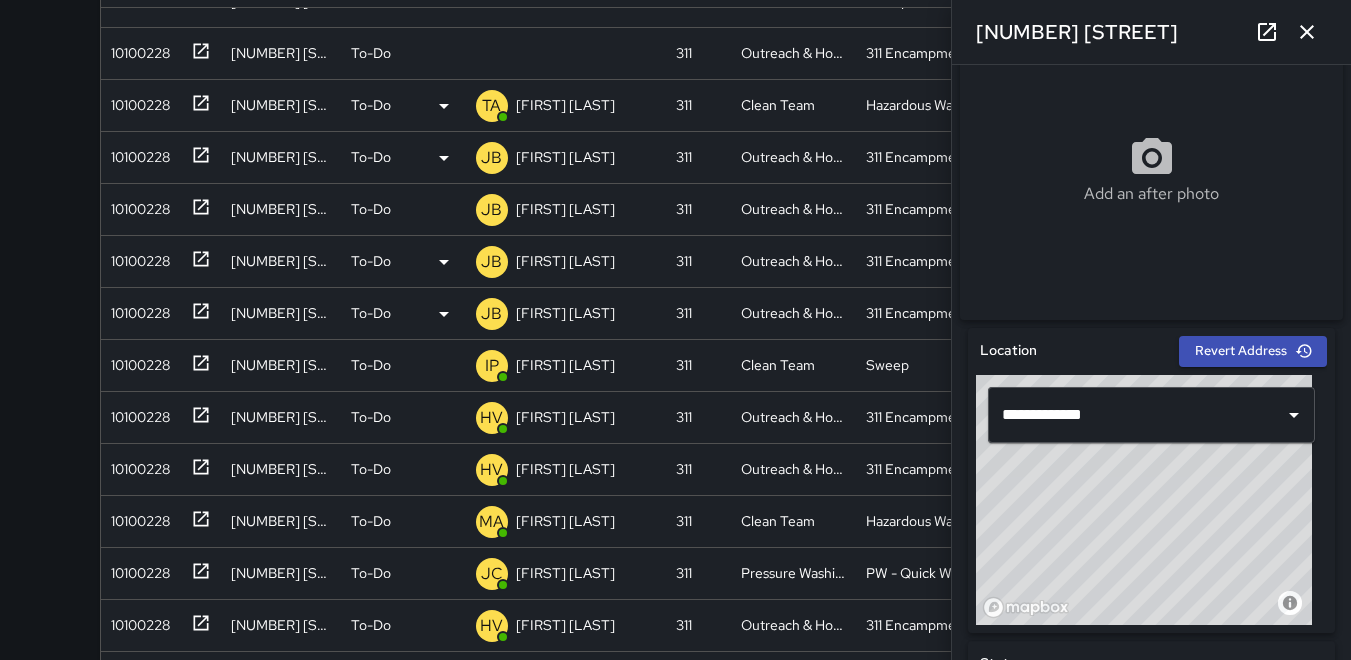 scroll, scrollTop: 359, scrollLeft: 0, axis: vertical 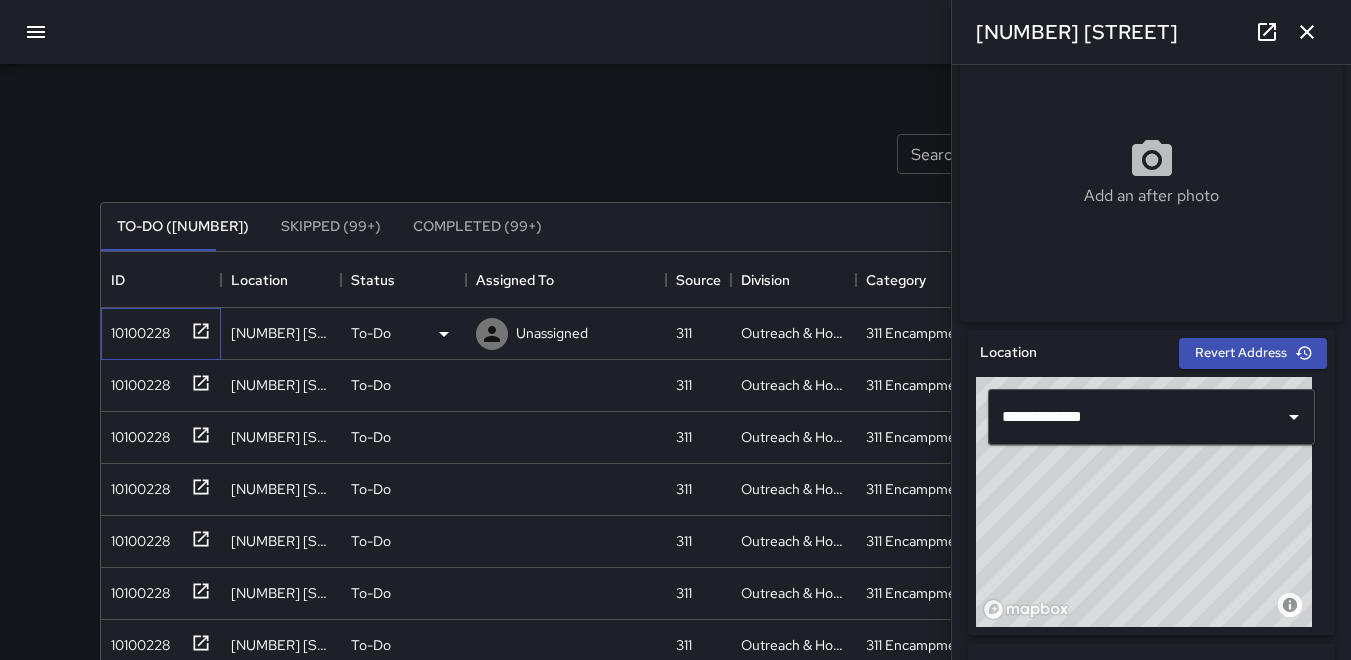 click on "10100228" at bounding box center (136, 329) 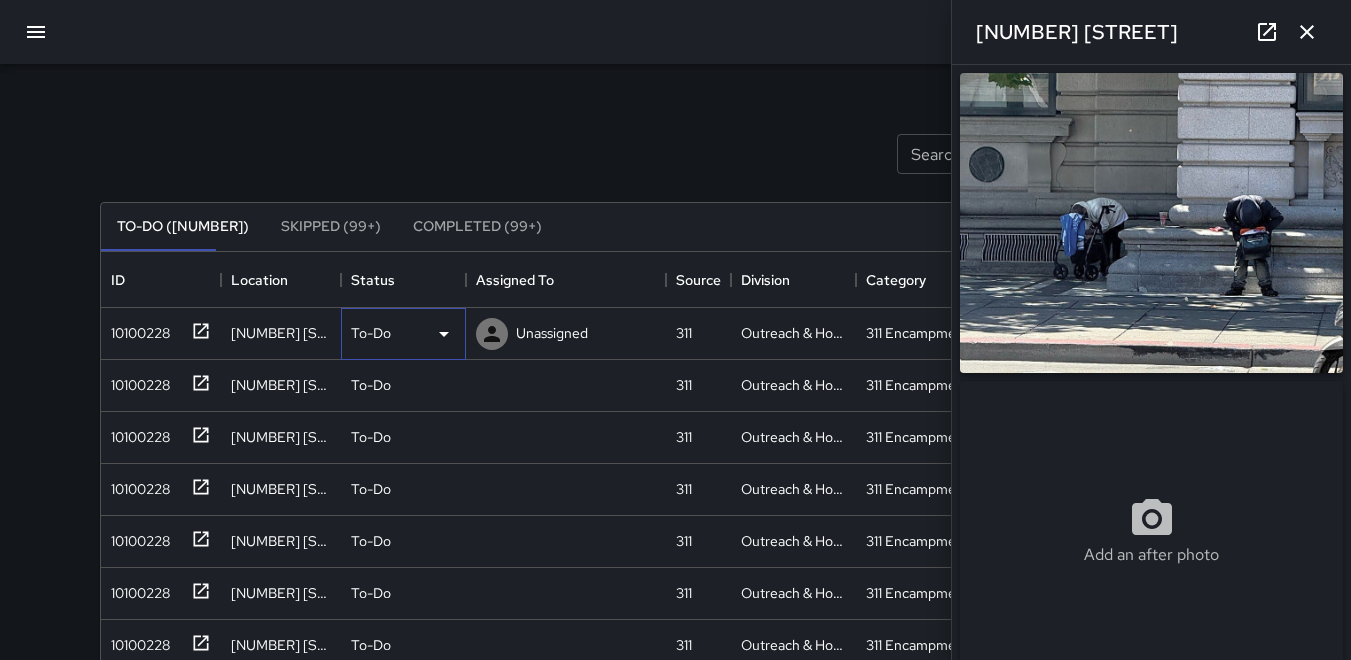 click 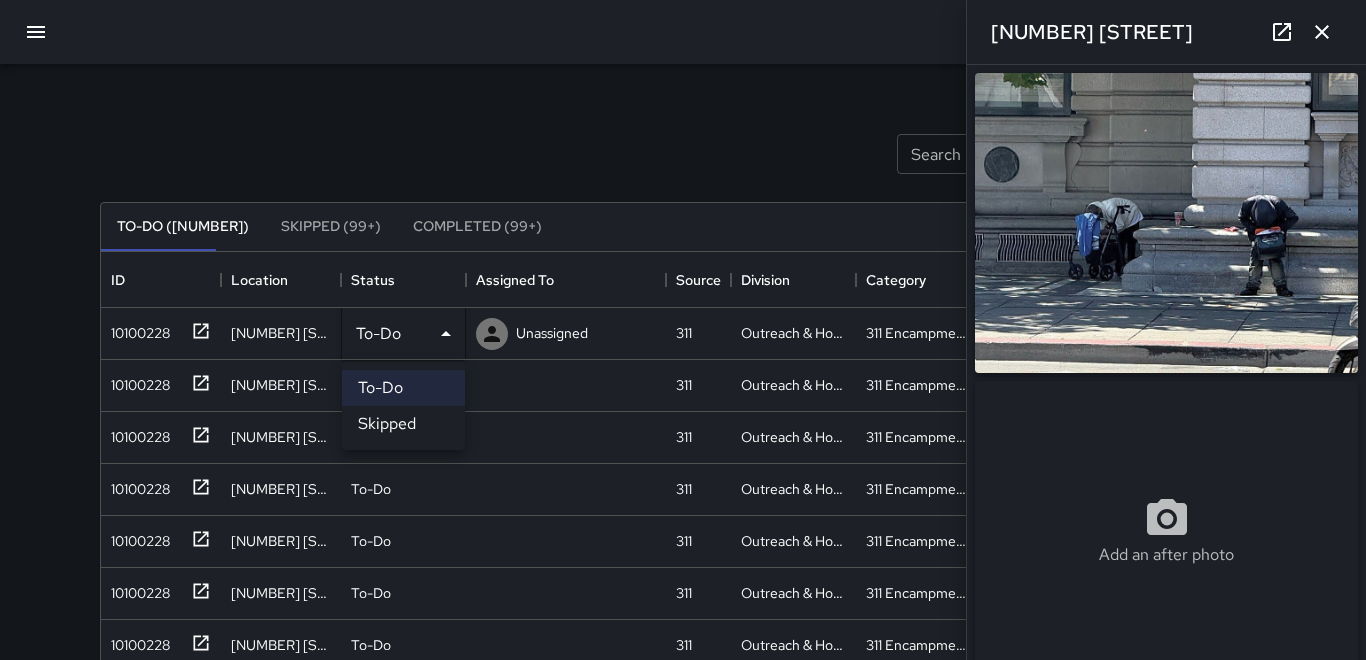 click on "Skipped" at bounding box center (403, 424) 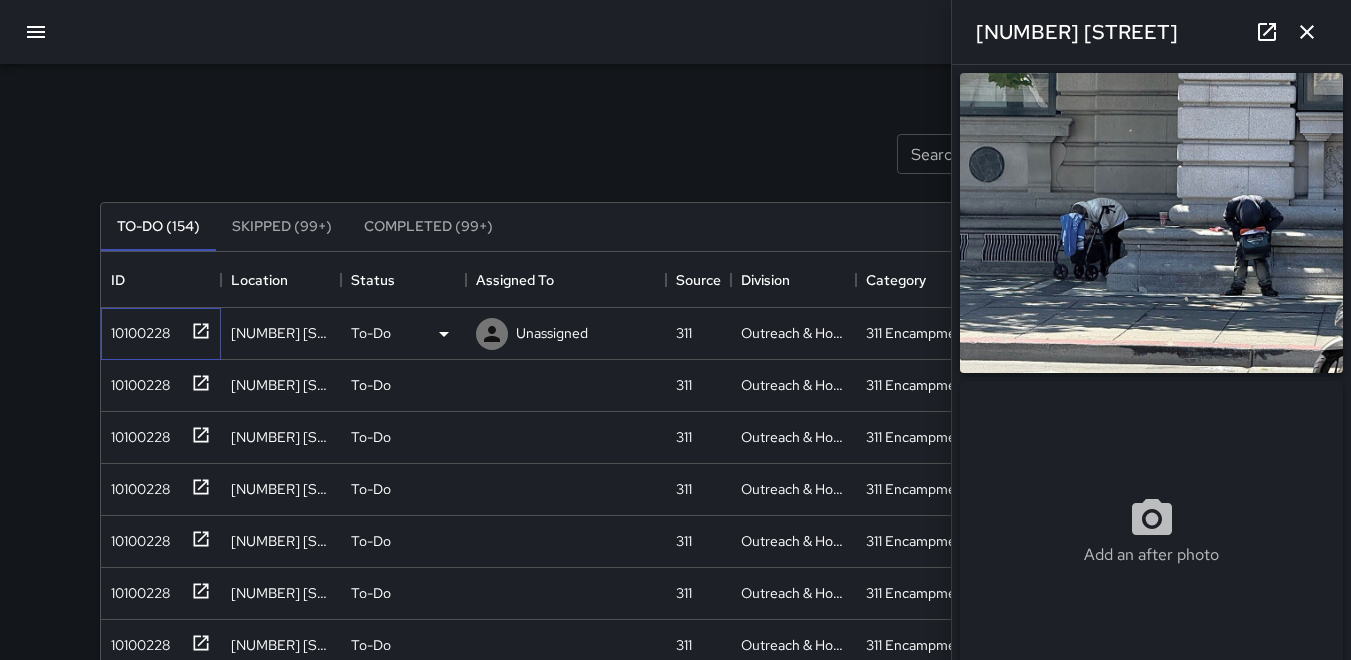 click on "10100228" at bounding box center [136, 329] 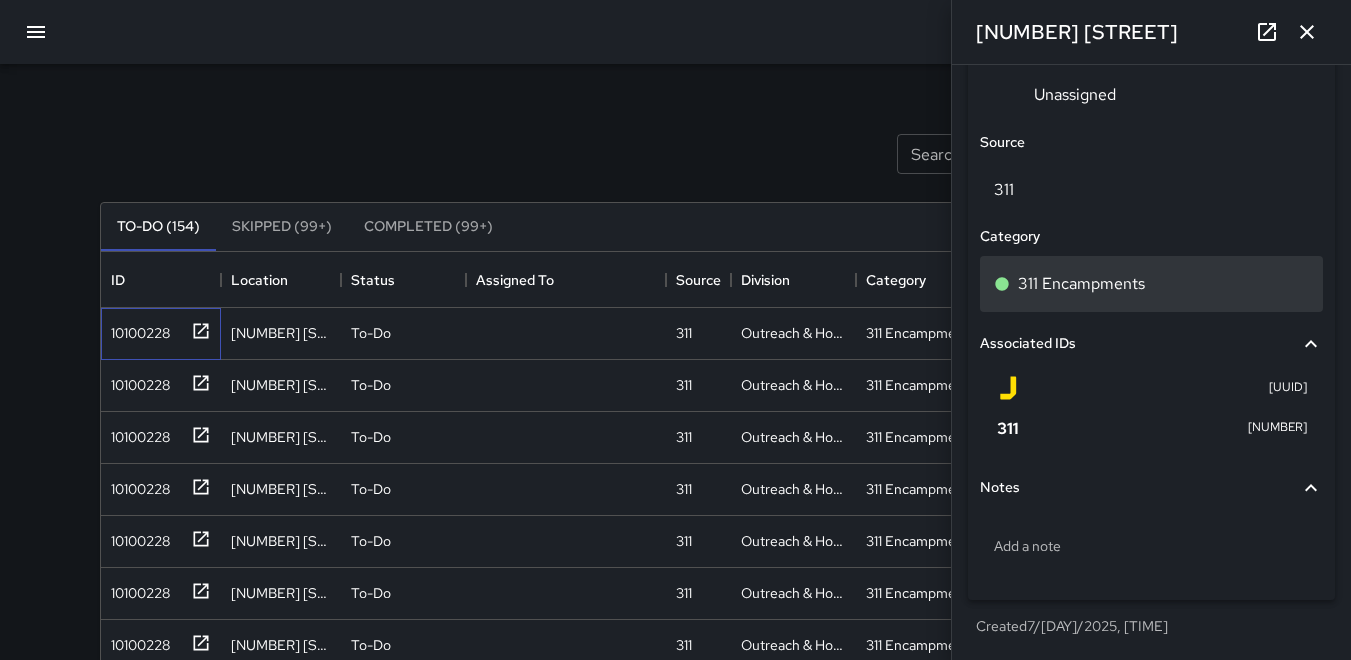 scroll, scrollTop: 1078, scrollLeft: 0, axis: vertical 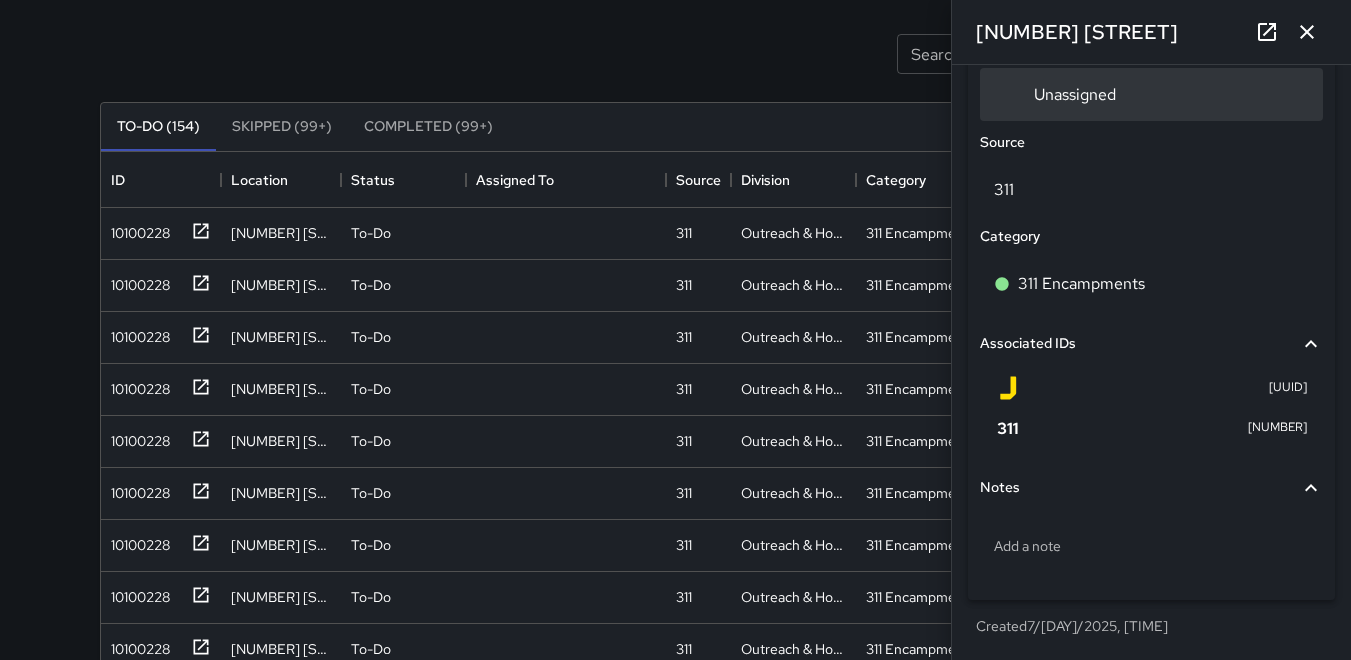 click on "Unassigned" at bounding box center [1059, 94] 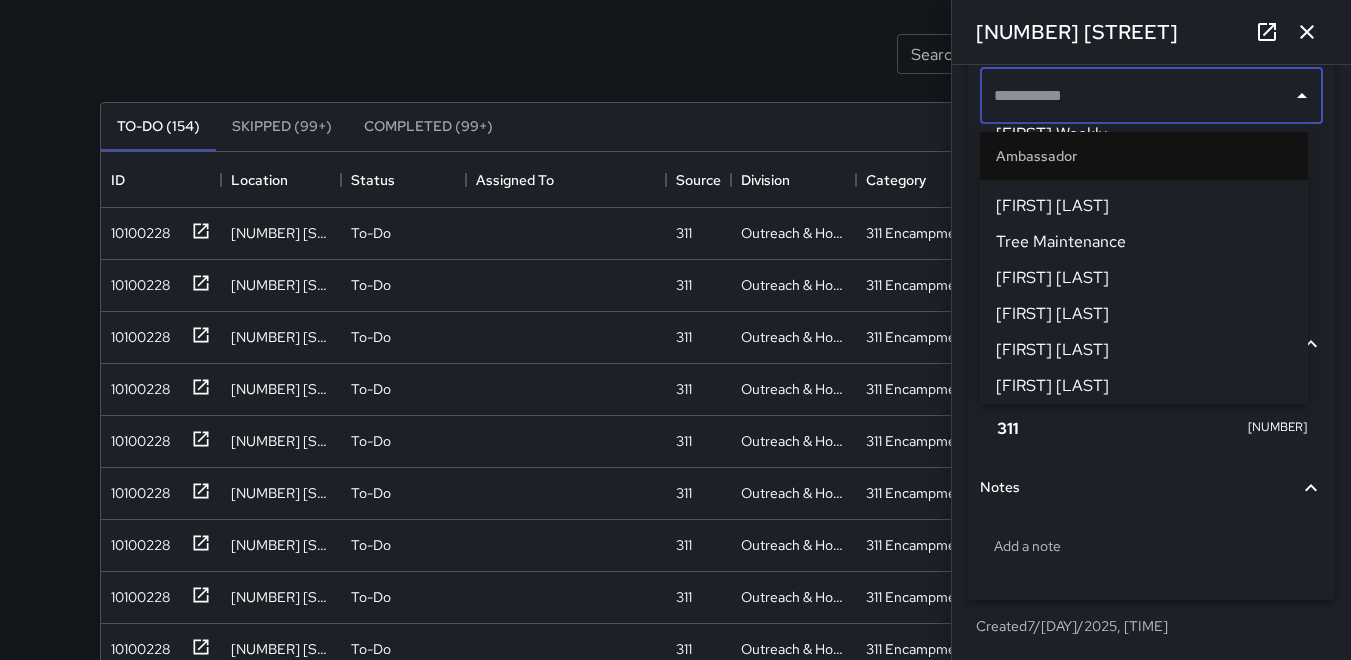 scroll, scrollTop: 200, scrollLeft: 0, axis: vertical 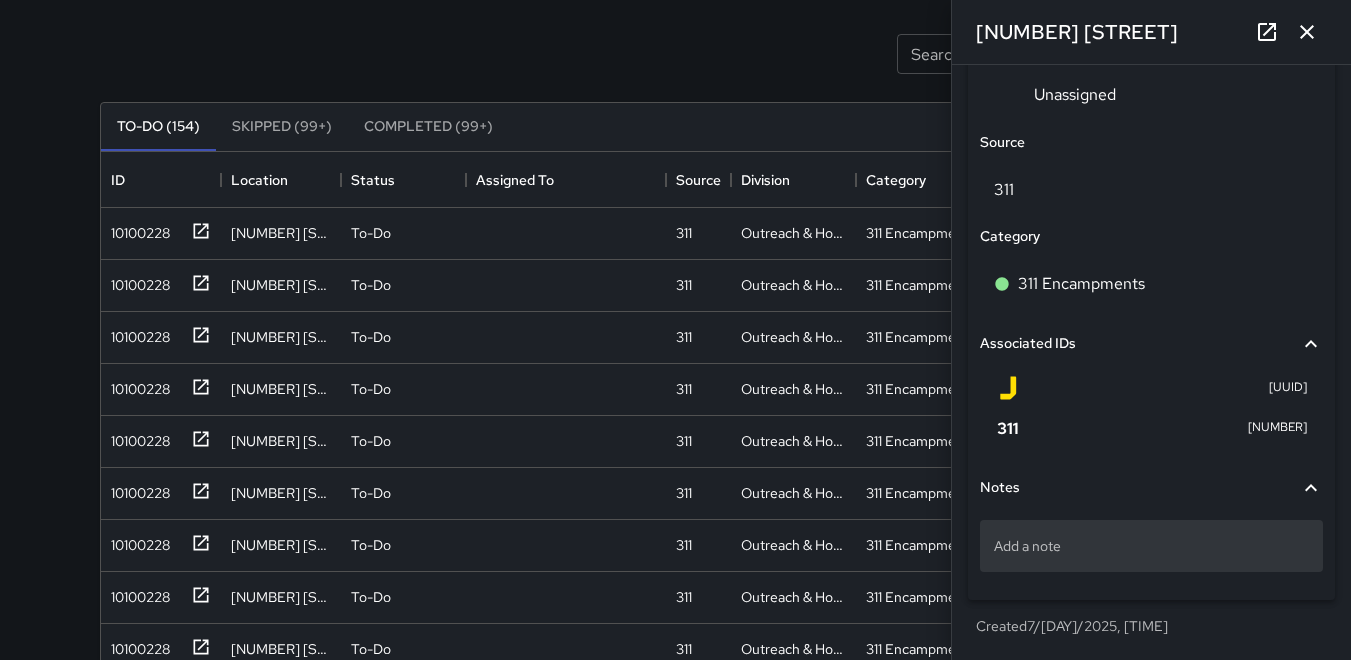 click on "Add a note" at bounding box center [1151, 546] 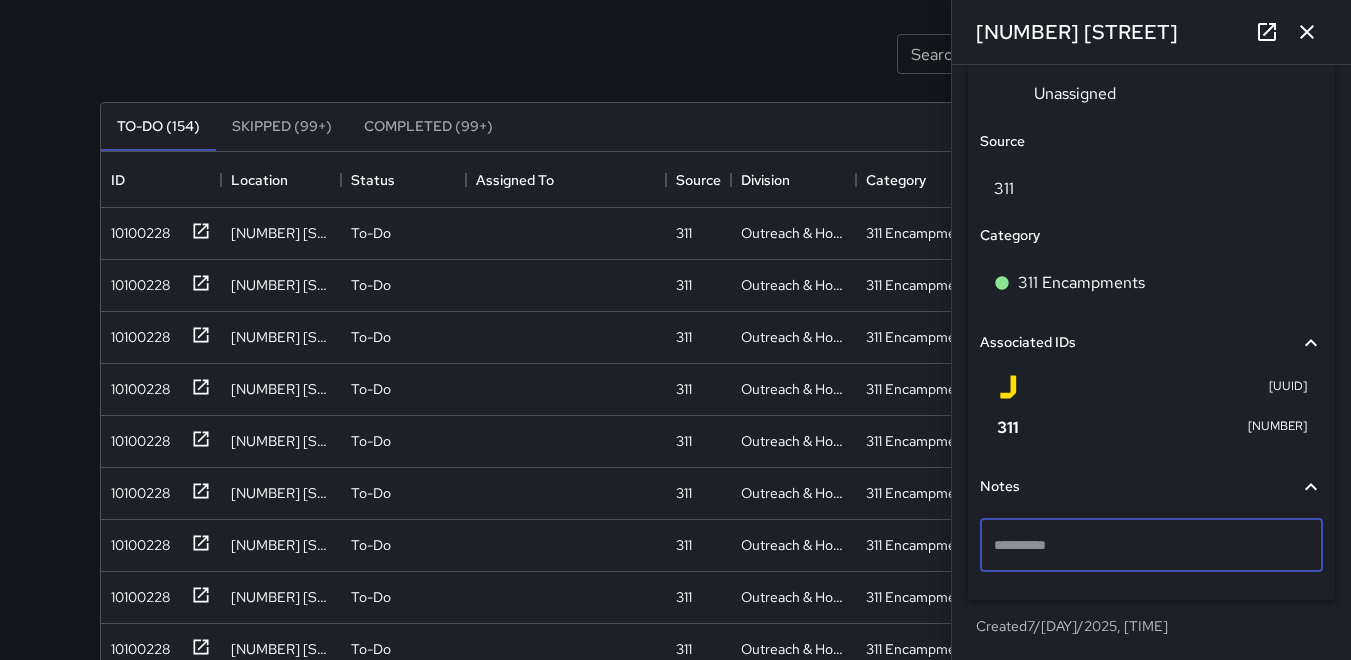 scroll, scrollTop: 1059, scrollLeft: 0, axis: vertical 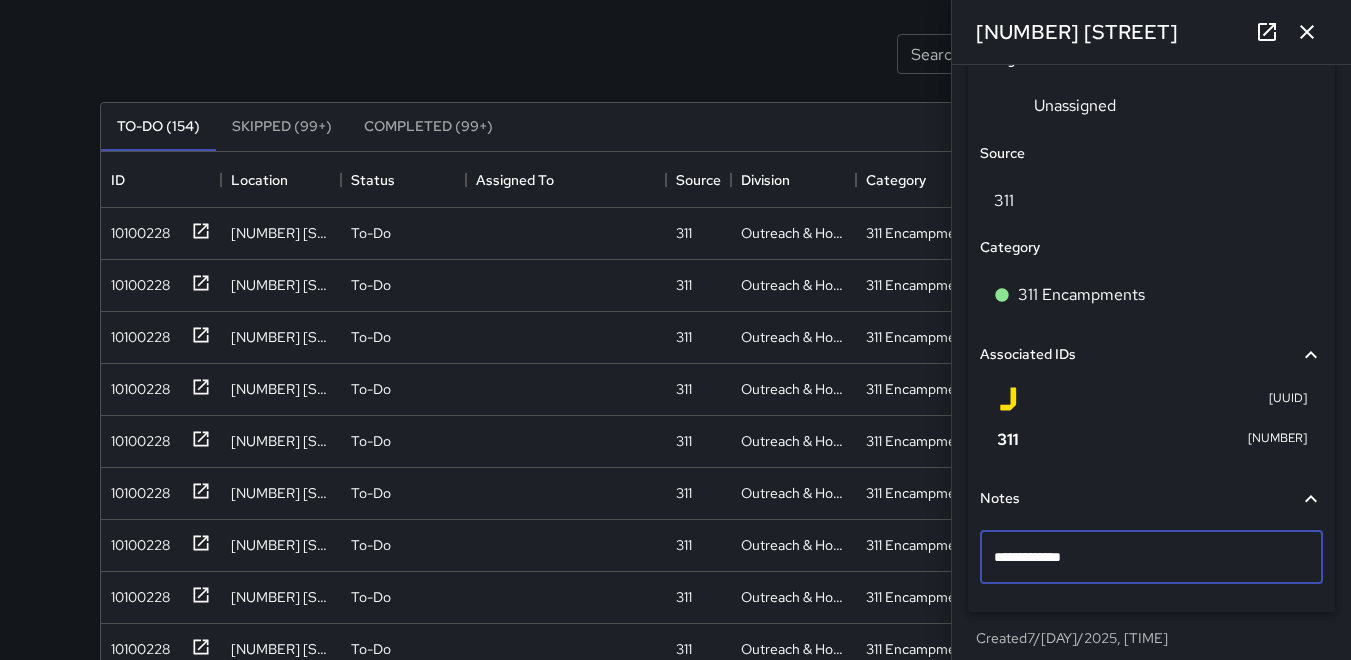 type on "**********" 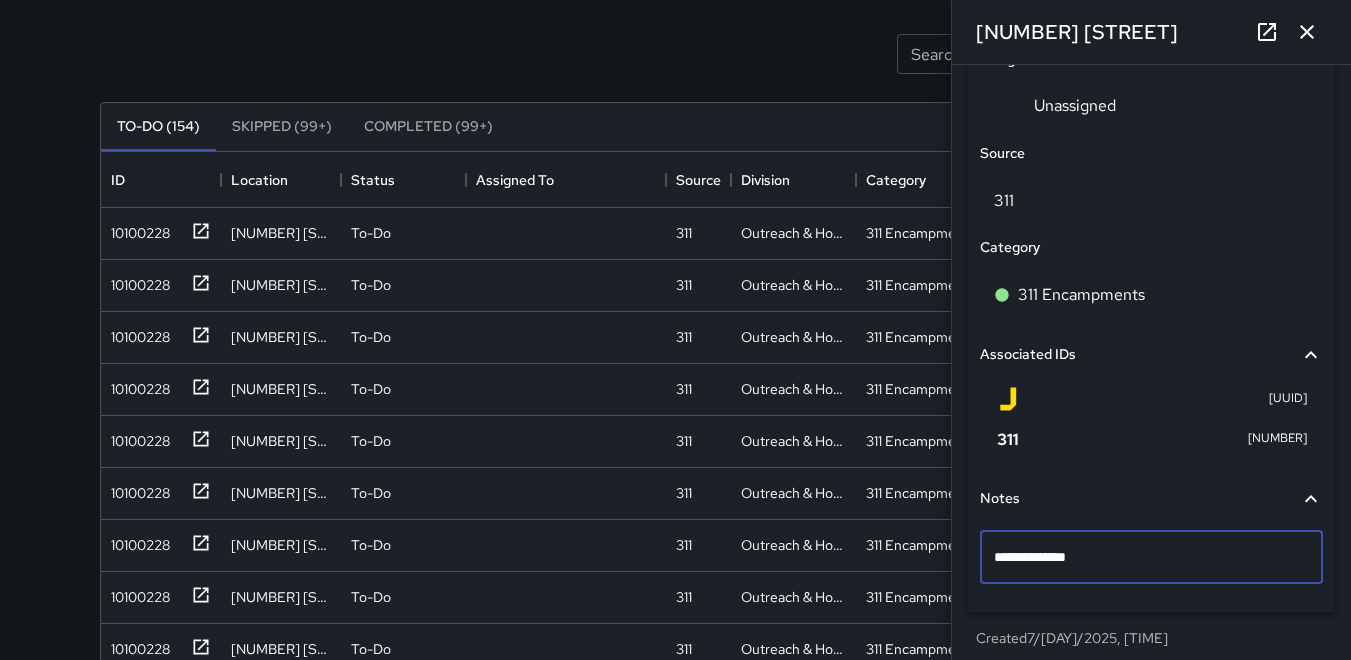 click on "**********" at bounding box center (1144, 557) 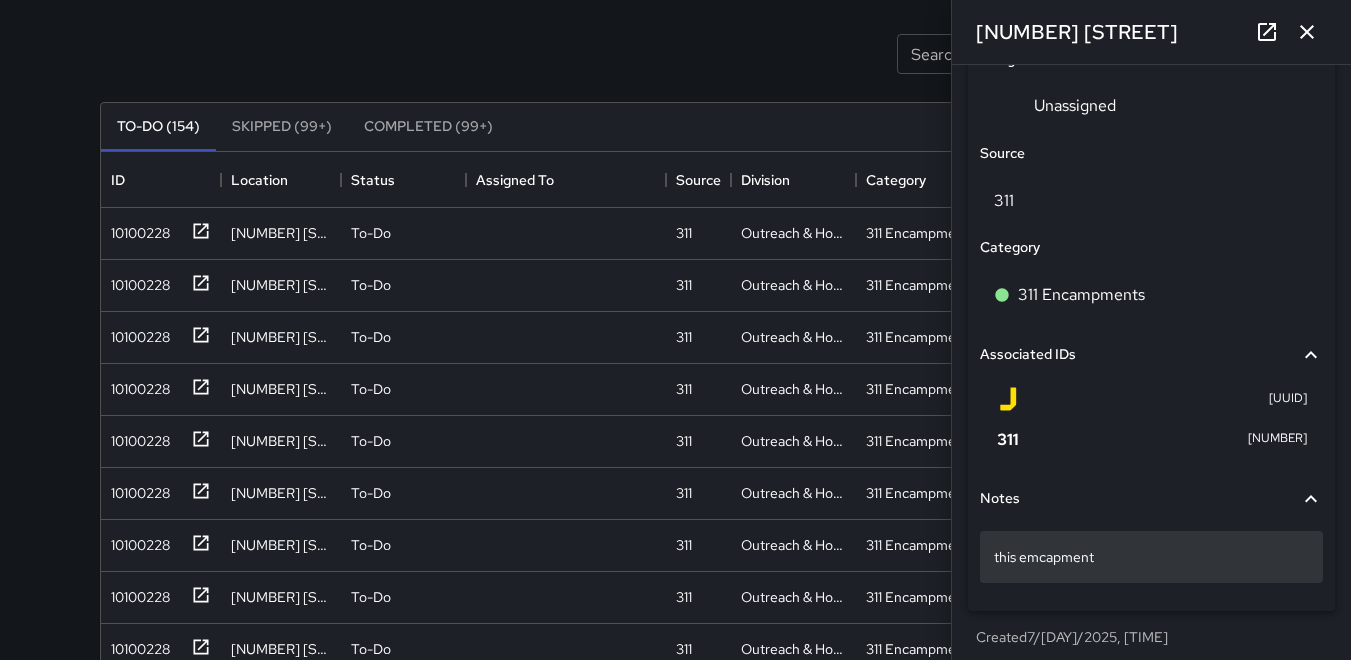 click on "this emcapment" at bounding box center [1151, 557] 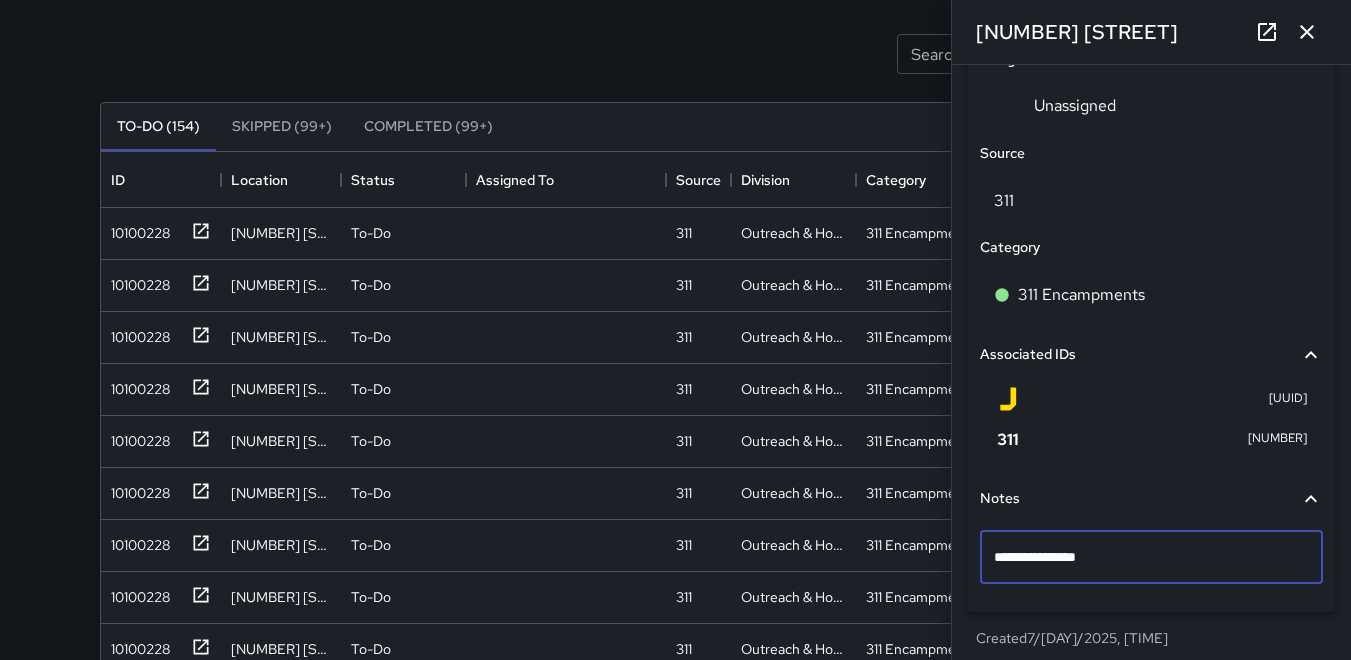 click on "**********" at bounding box center (1144, 557) 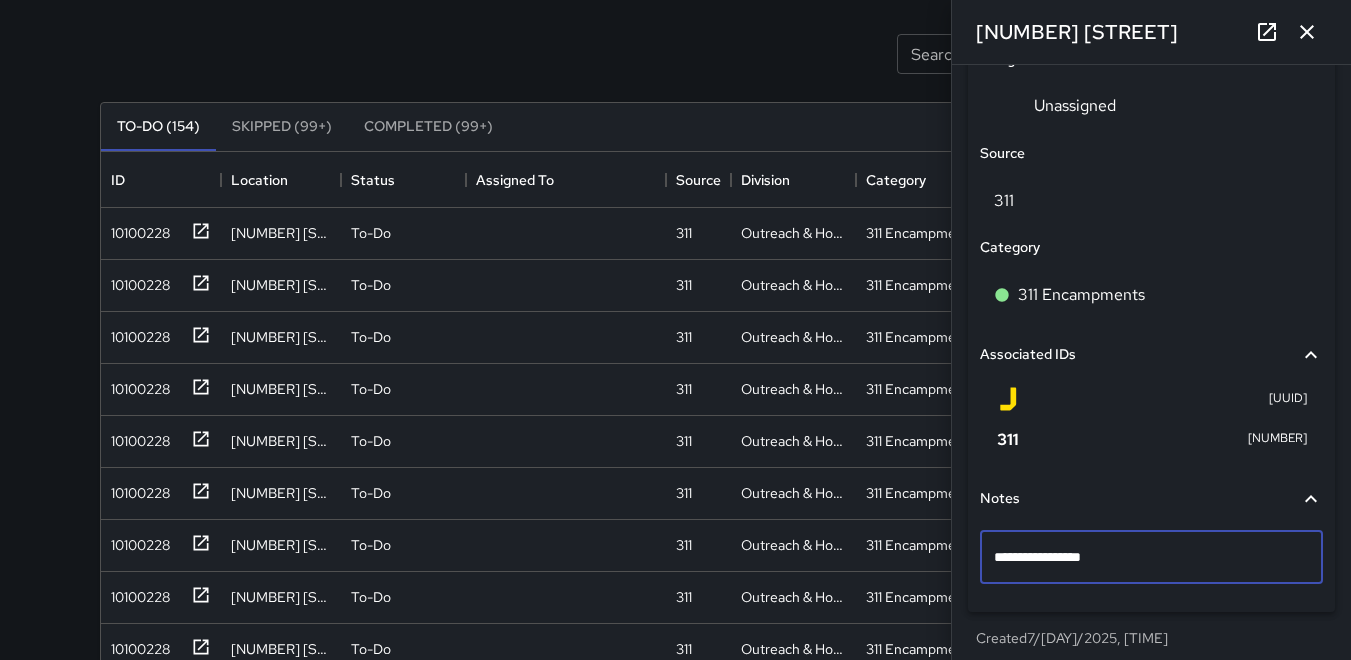 click on "**********" at bounding box center [1144, 557] 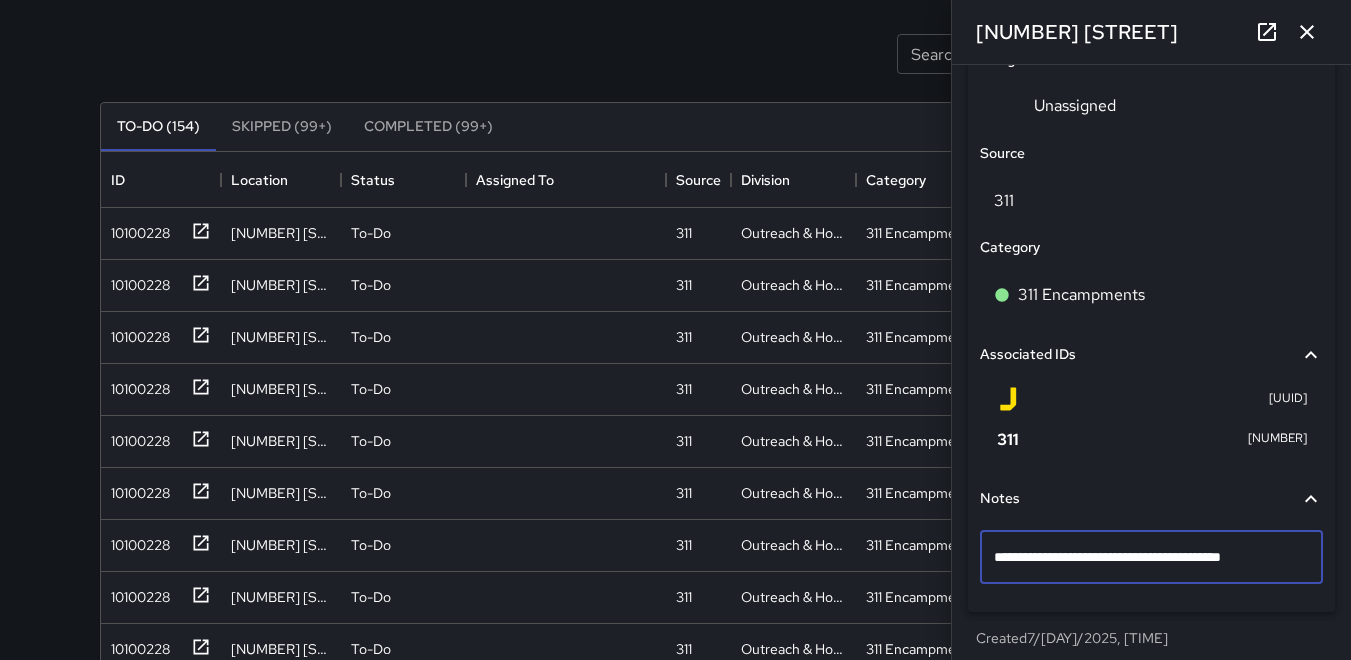 click on "**********" at bounding box center (1144, 557) 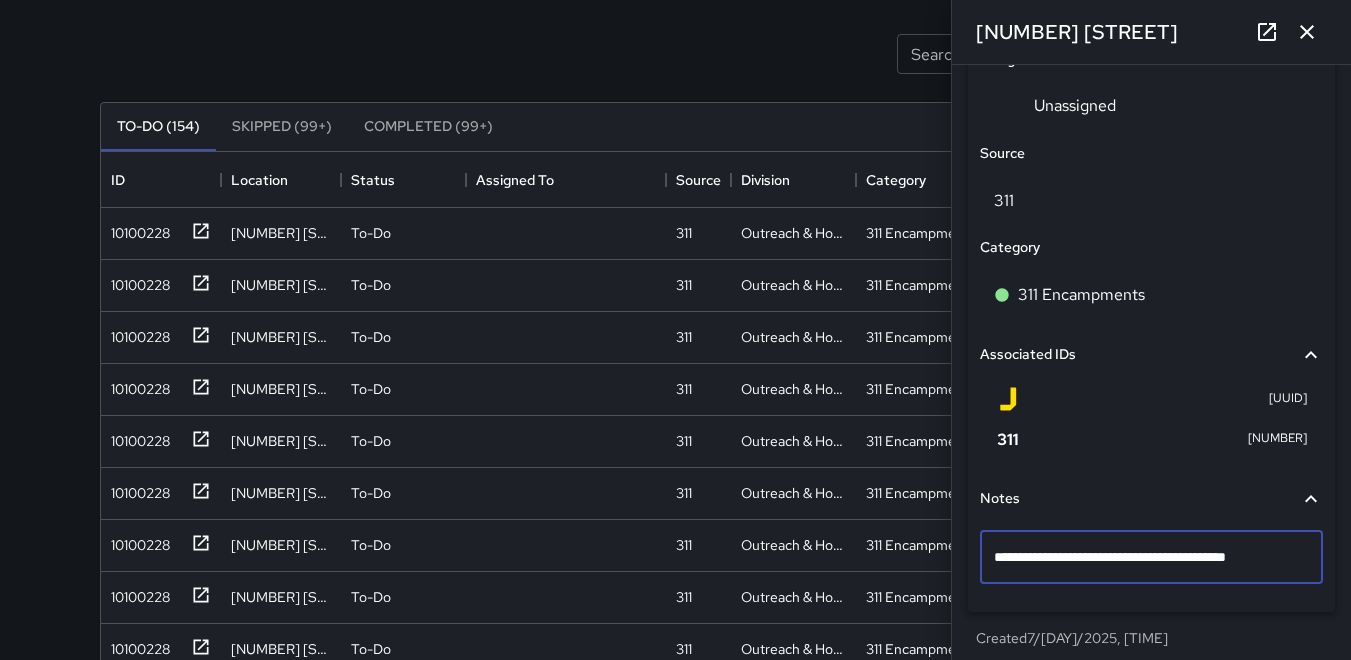 click on "**********" at bounding box center [1144, 557] 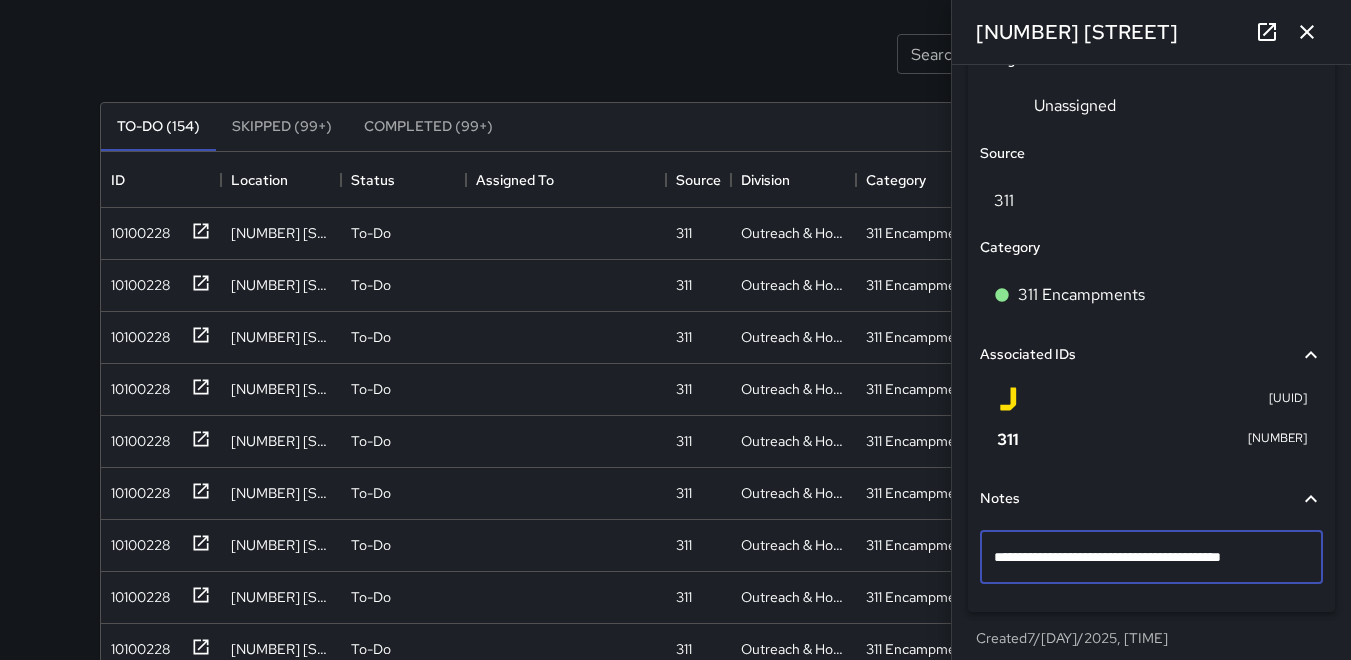 type on "**********" 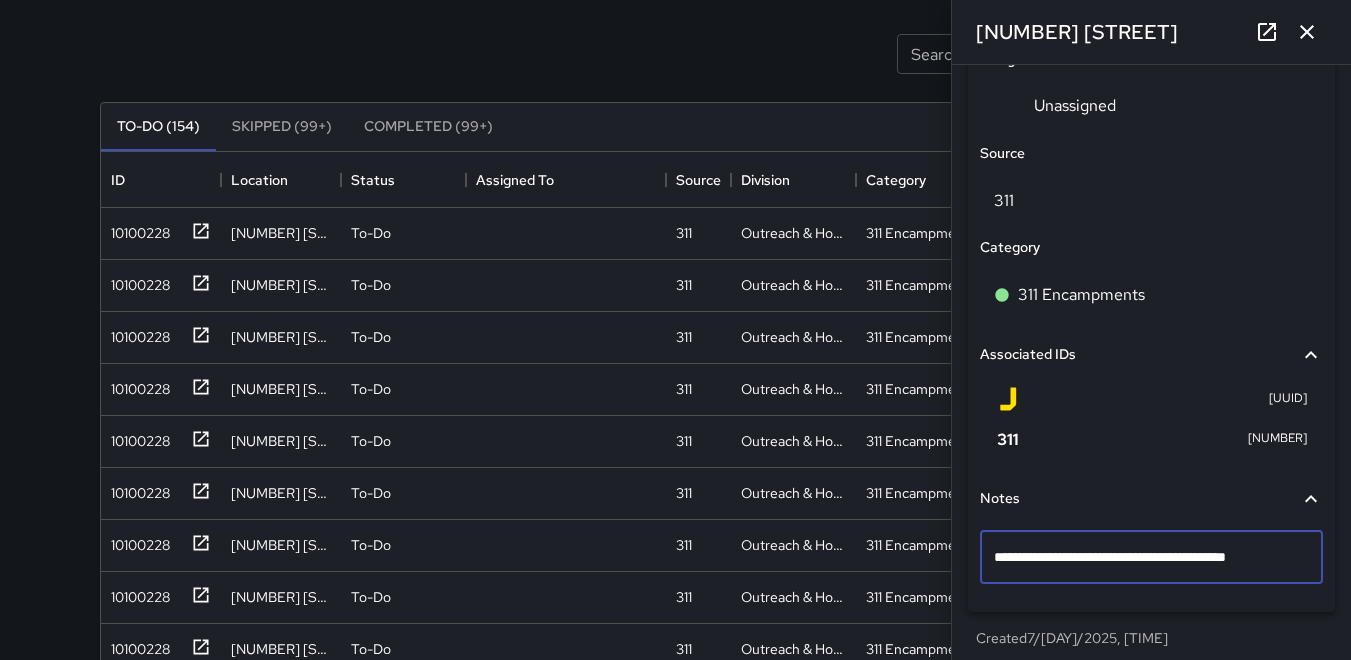 click on "**********" at bounding box center [1144, 557] 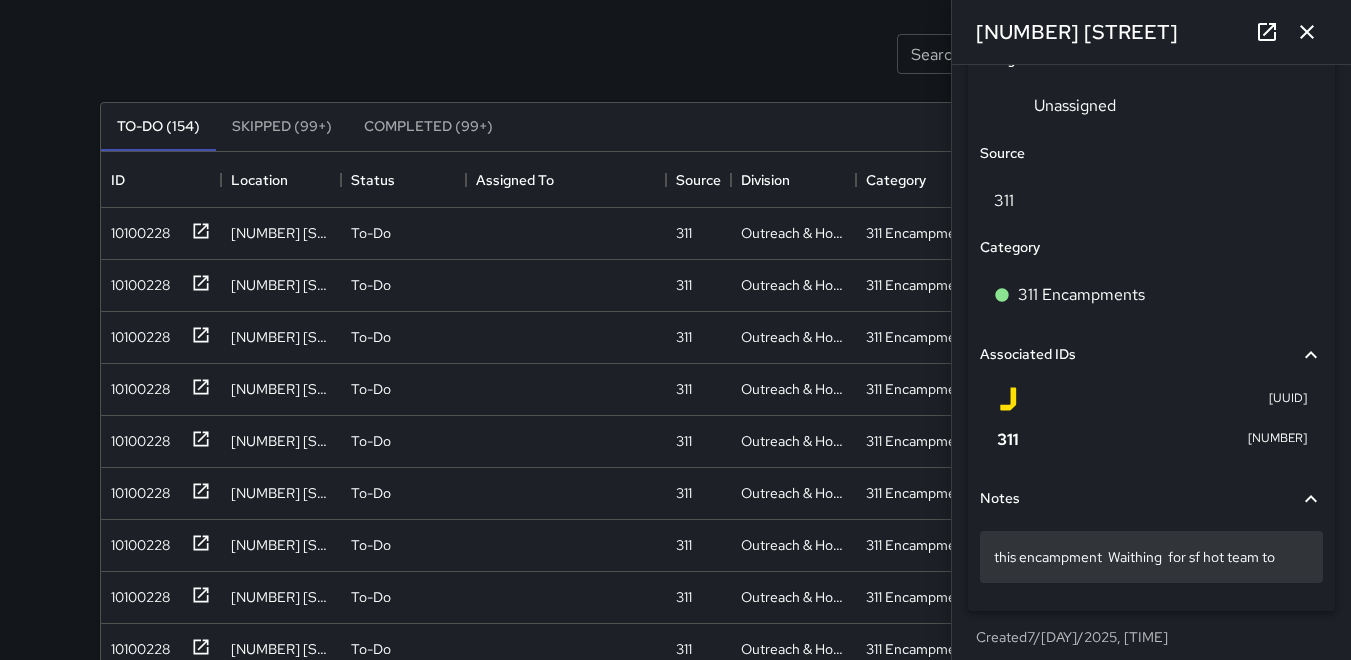click on "this encampment  Waithing  for sf hot team to" at bounding box center [1151, 557] 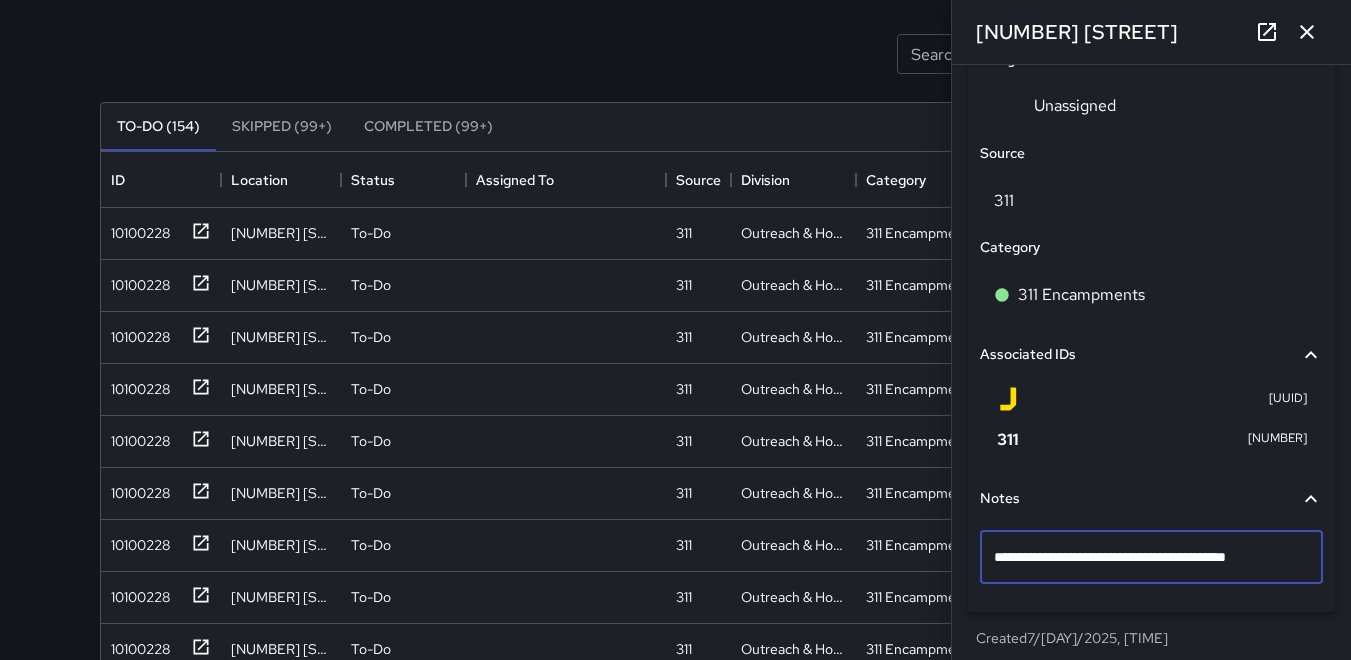 click on "**********" at bounding box center [1144, 557] 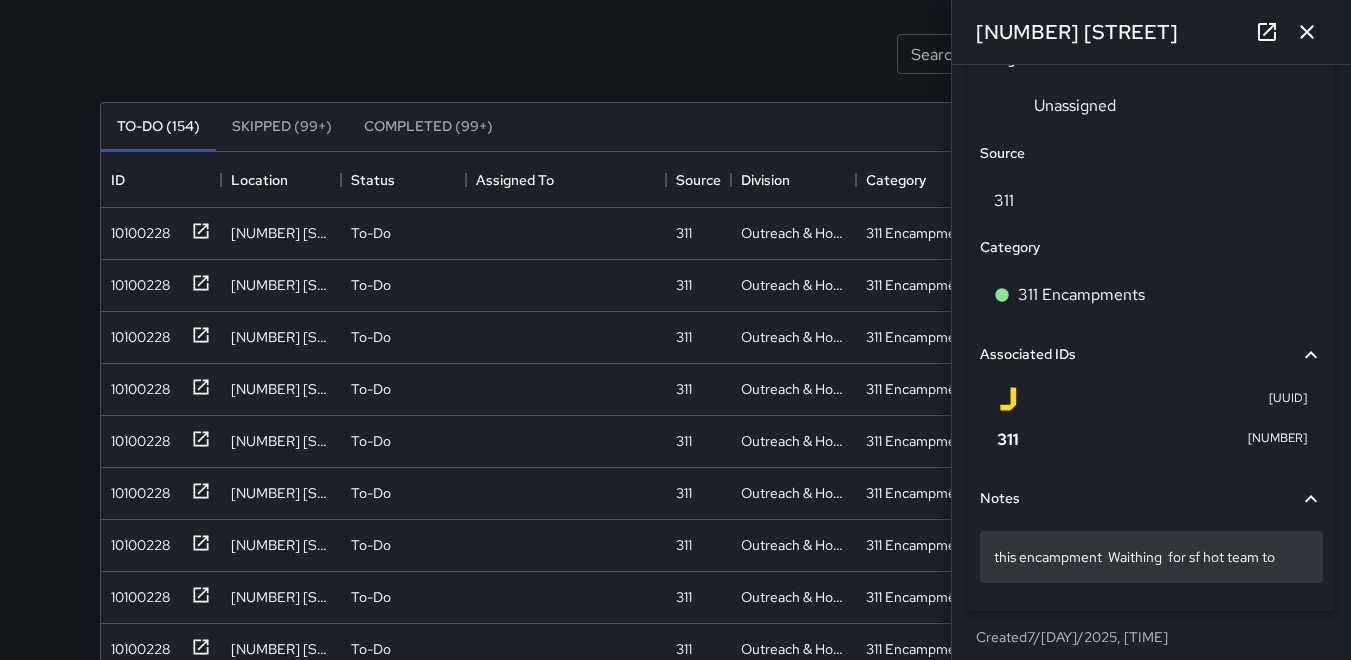click on "this encampment  Waithing  for sf hot team to" at bounding box center [1151, 557] 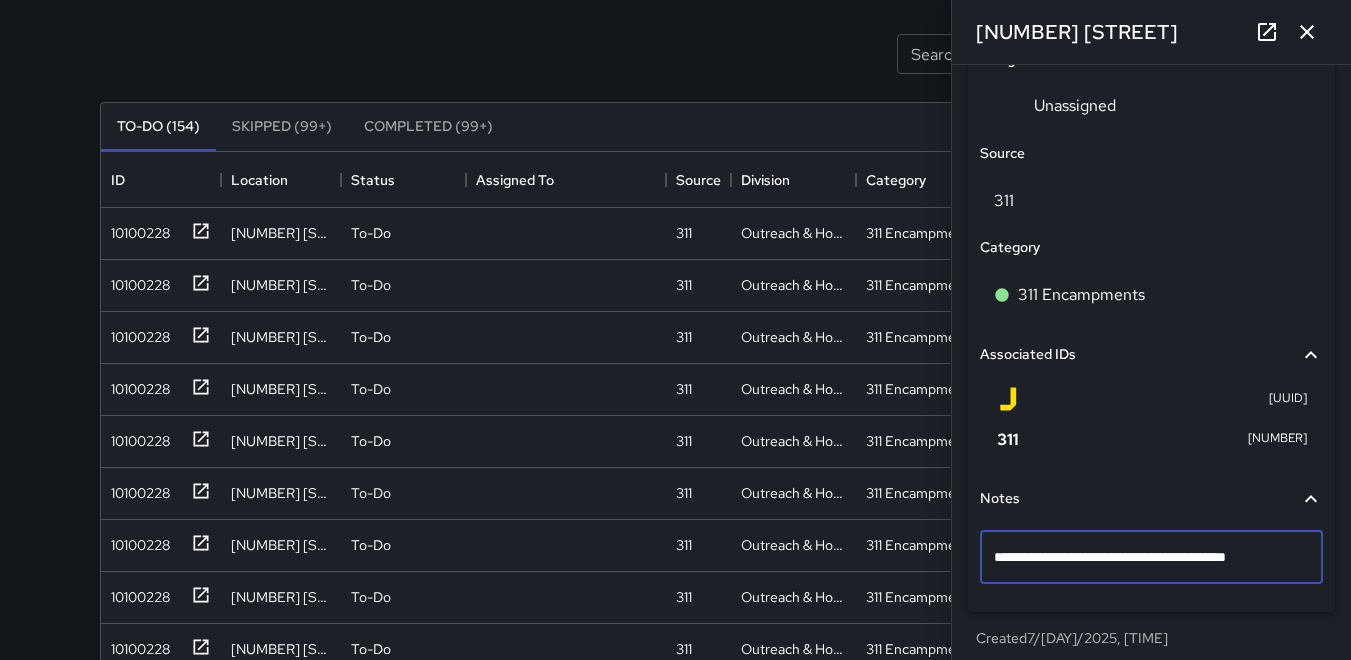 click on "**********" at bounding box center (1144, 557) 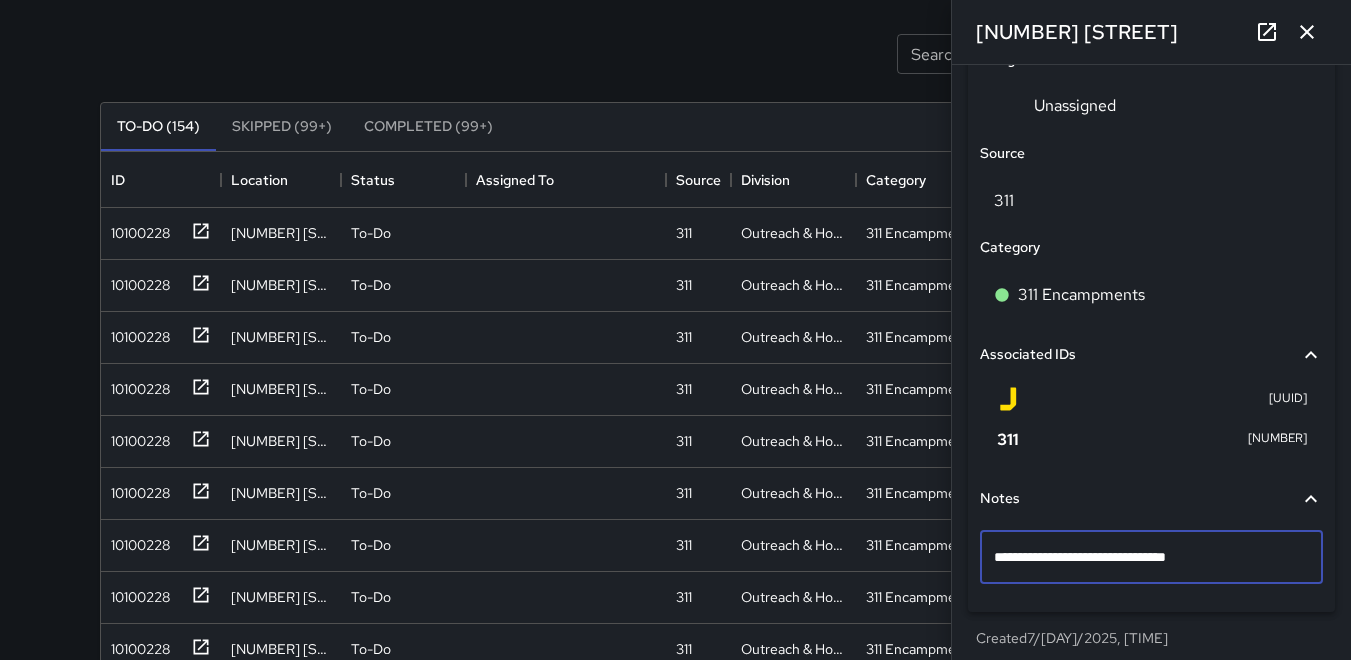click on "**********" at bounding box center (1144, 557) 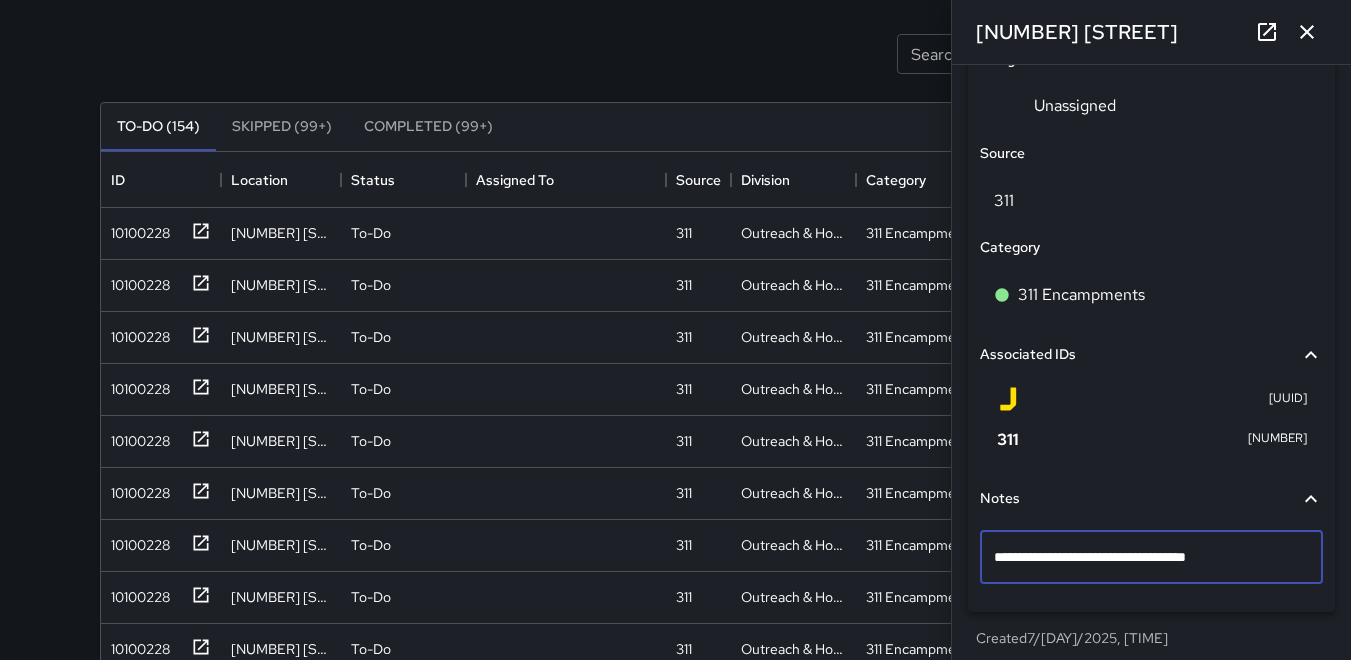 click on "**********" at bounding box center [1144, 557] 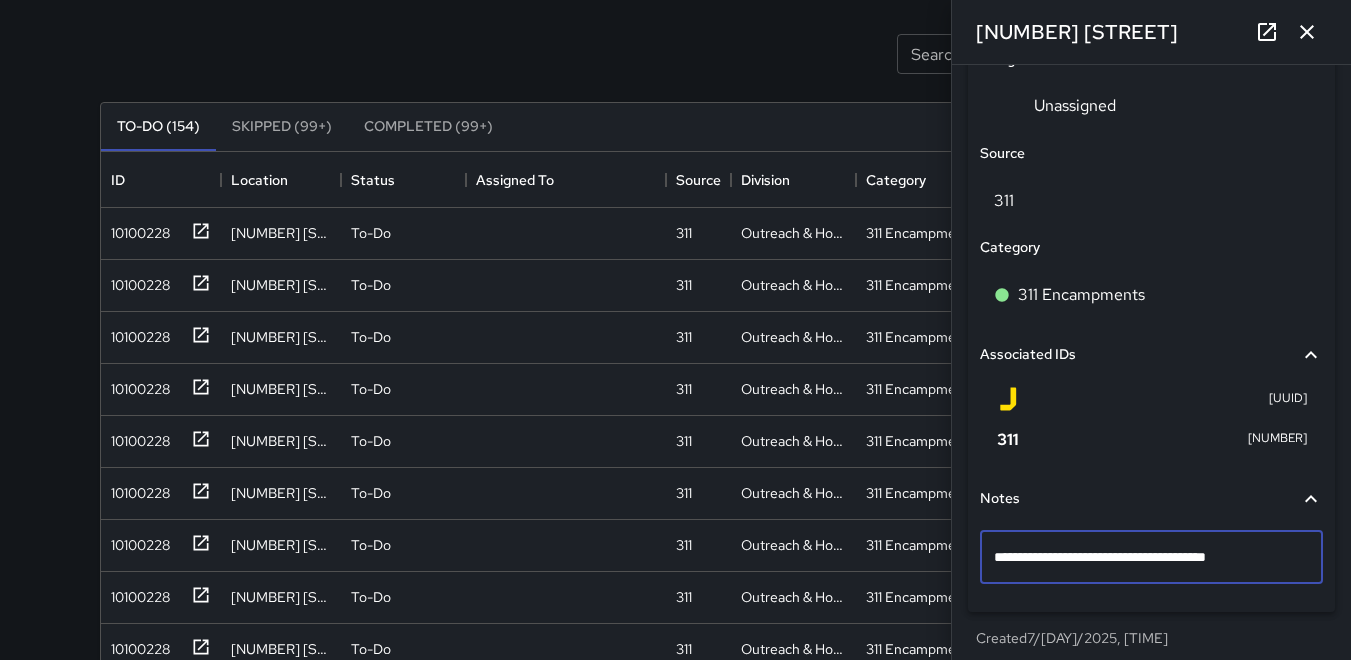type on "**********" 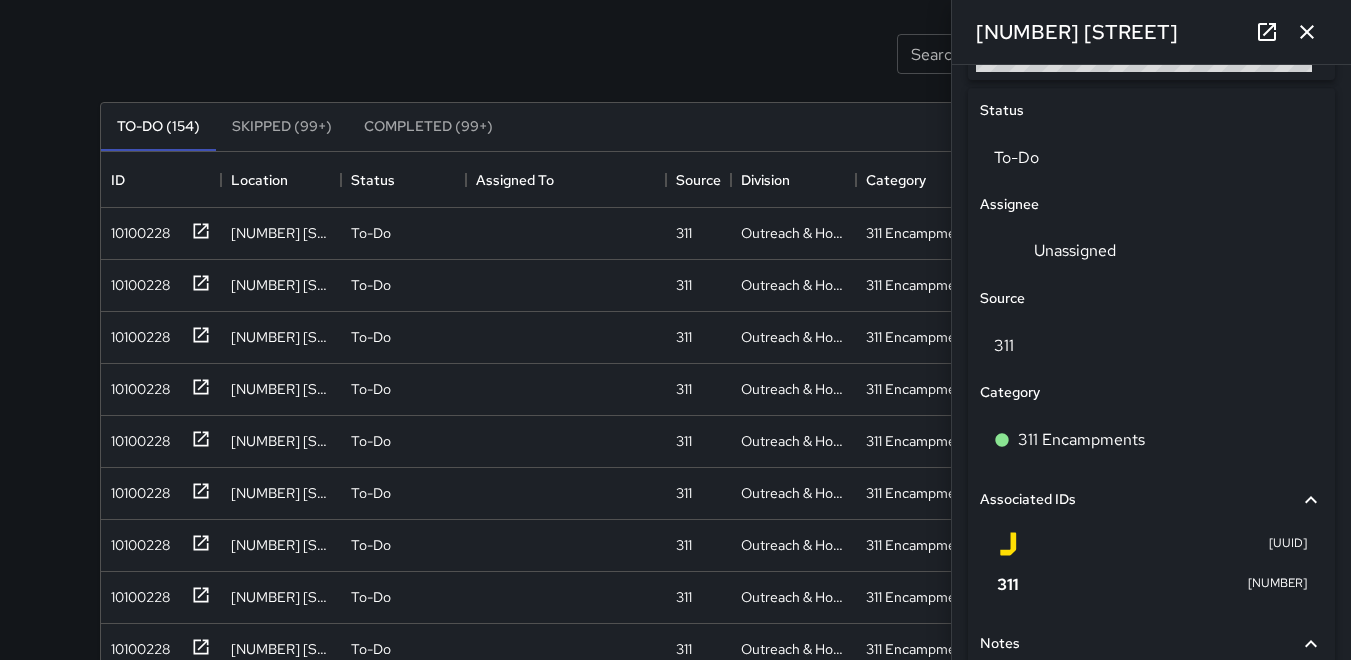 scroll, scrollTop: 659, scrollLeft: 0, axis: vertical 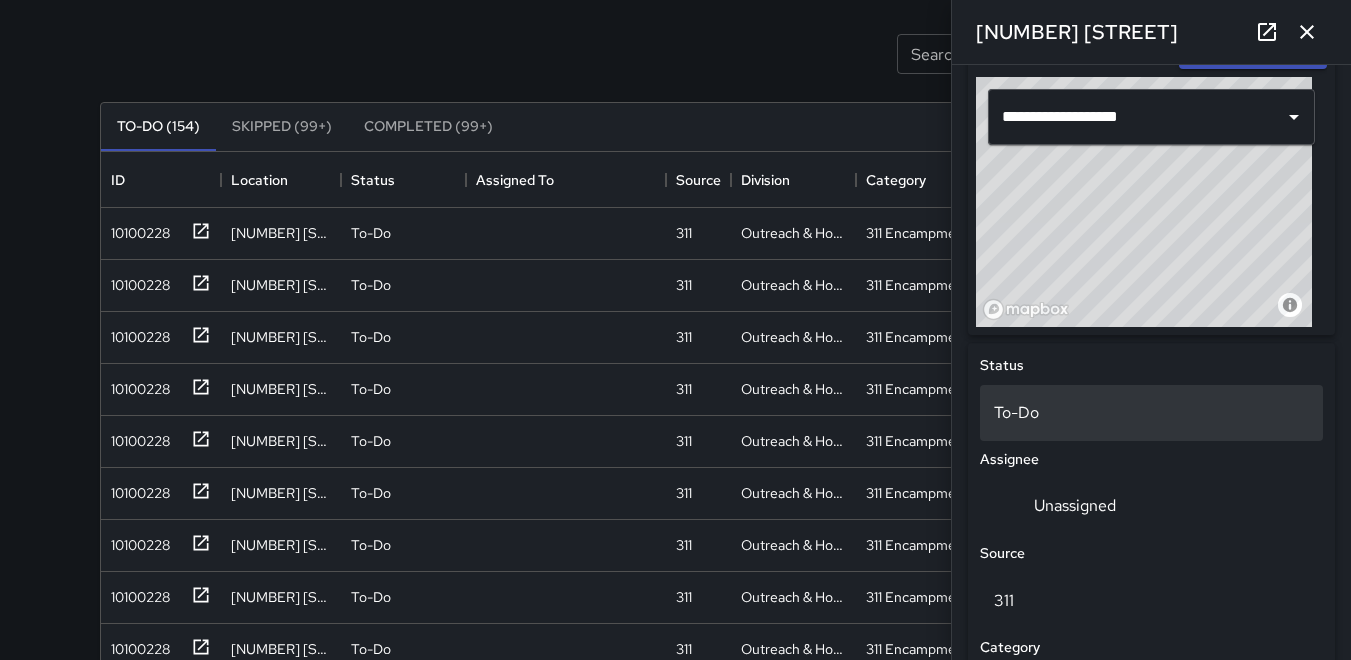 click on "To-Do" at bounding box center (1151, 413) 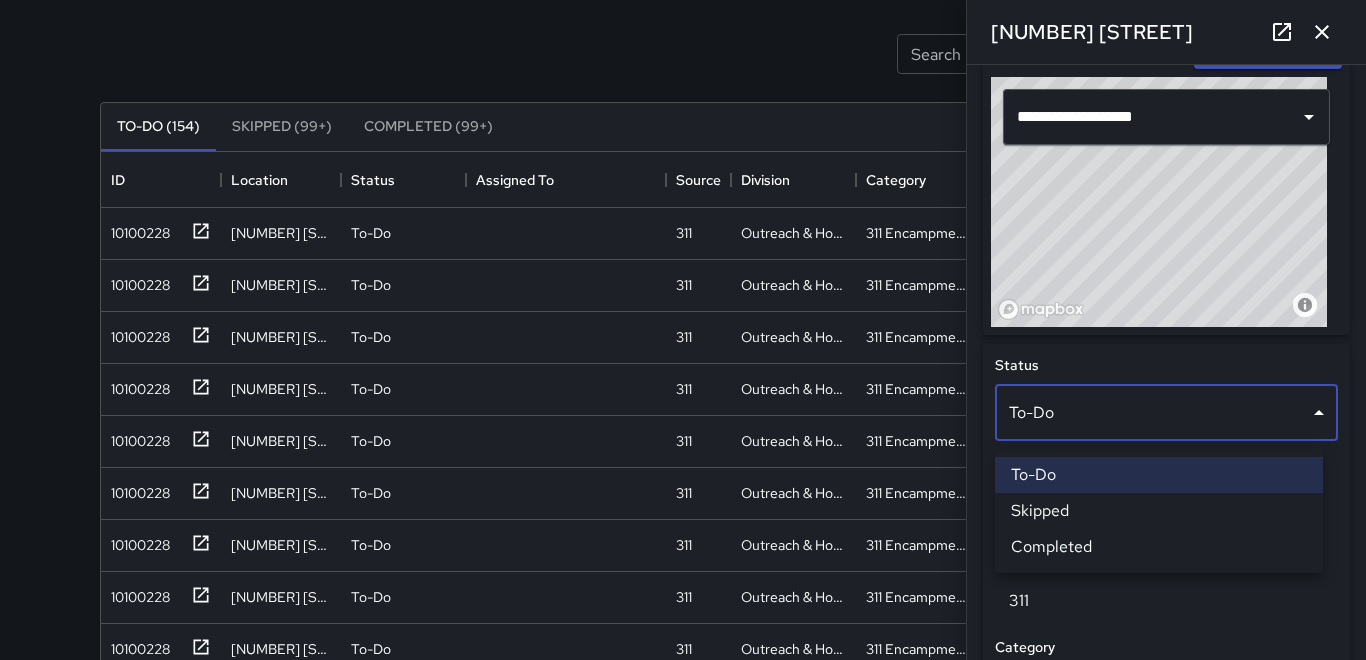 click on "Skipped" at bounding box center (1159, 511) 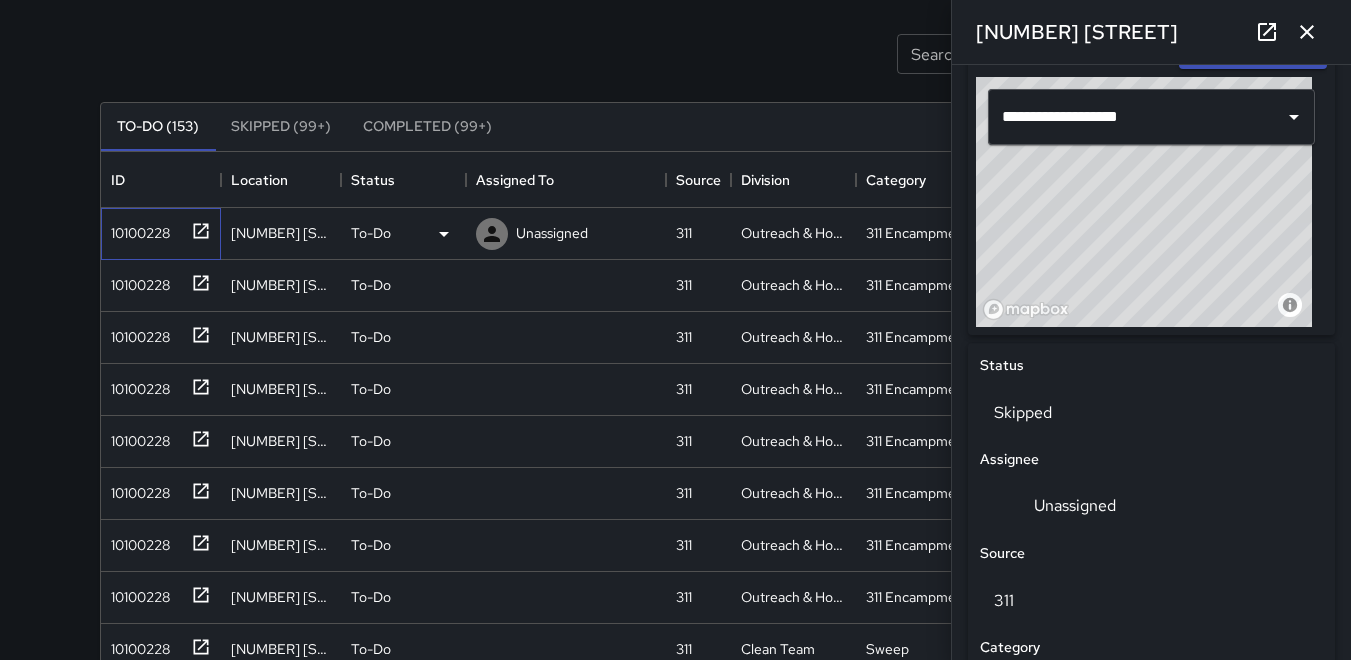 click on "10100228" at bounding box center [136, 229] 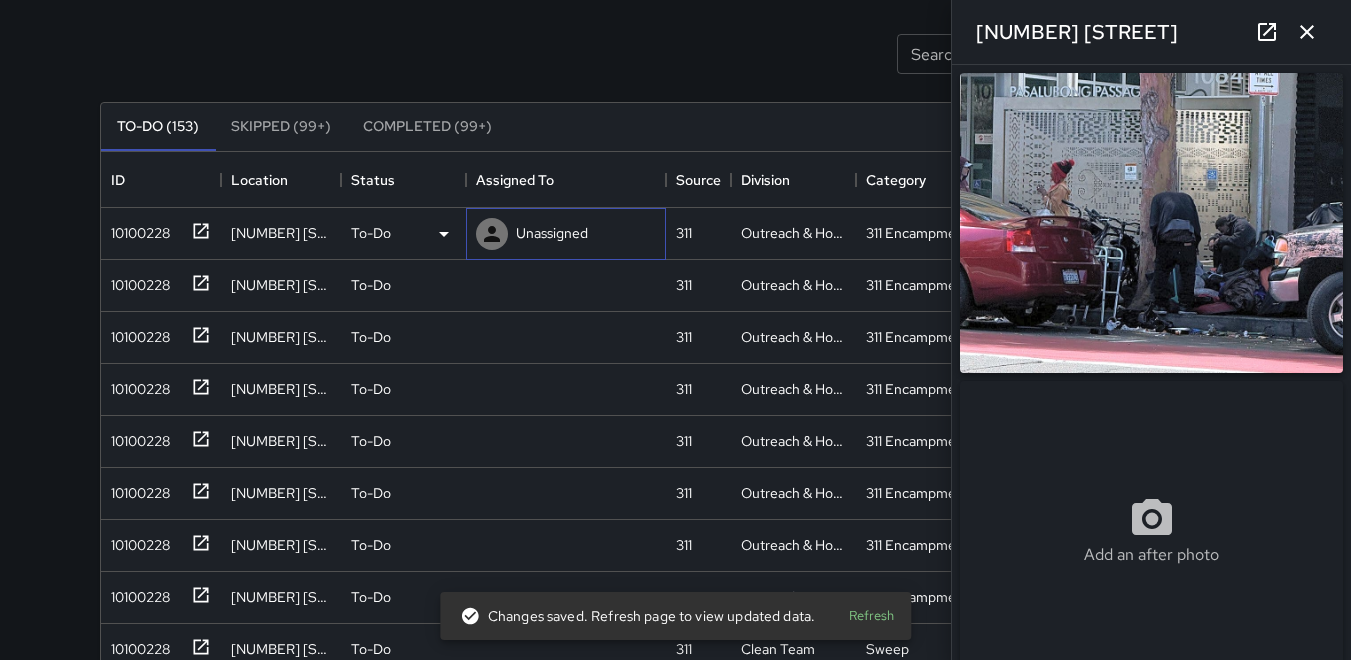 click 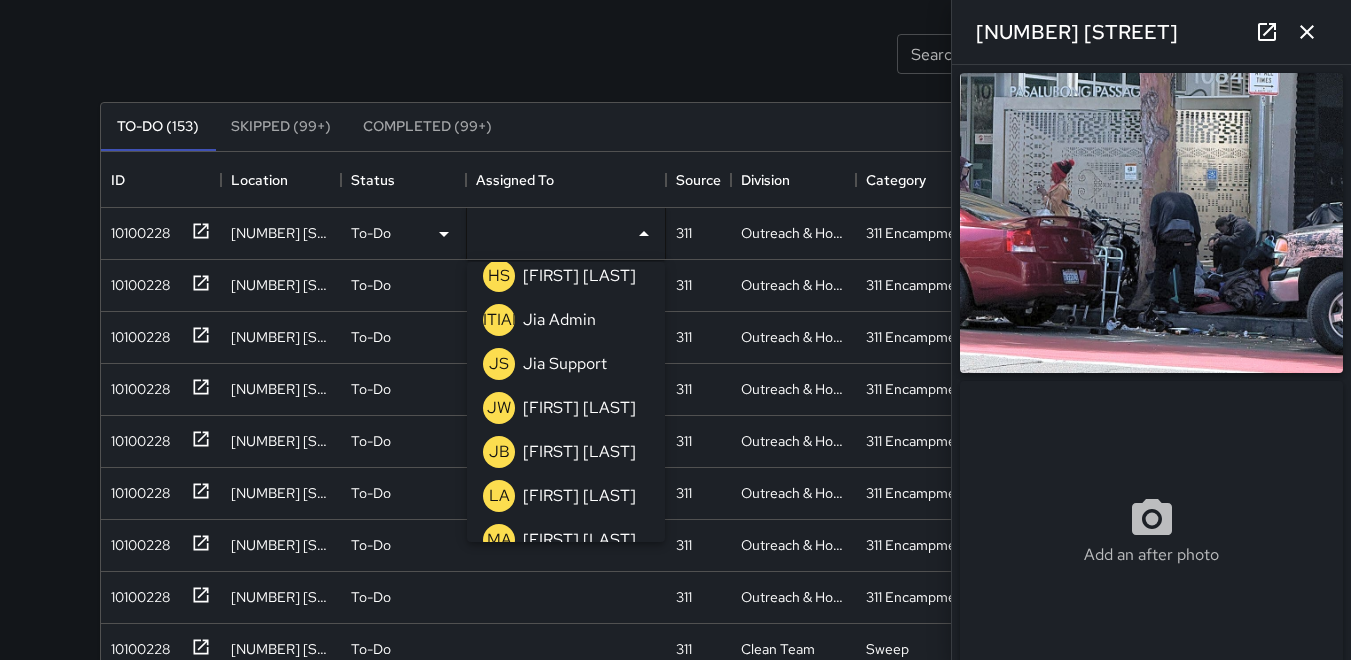 scroll, scrollTop: 600, scrollLeft: 0, axis: vertical 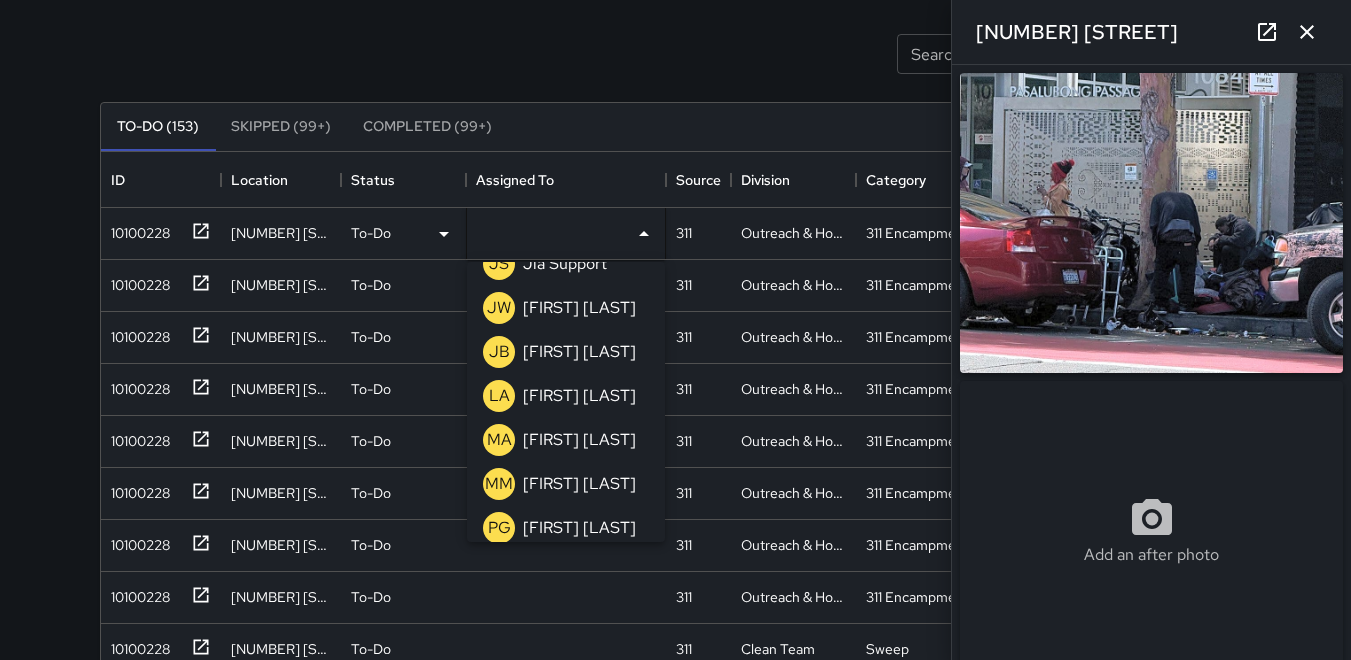 click on "JB" at bounding box center [499, 352] 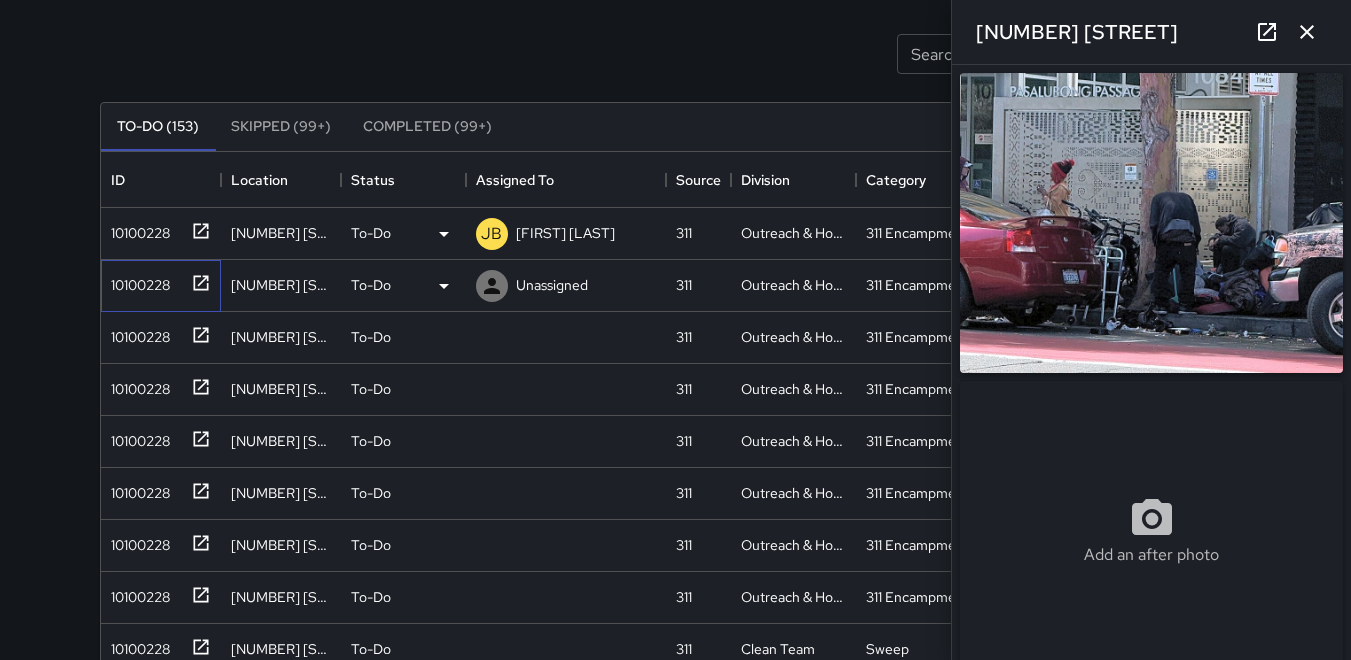 click on "10100228" at bounding box center [136, 281] 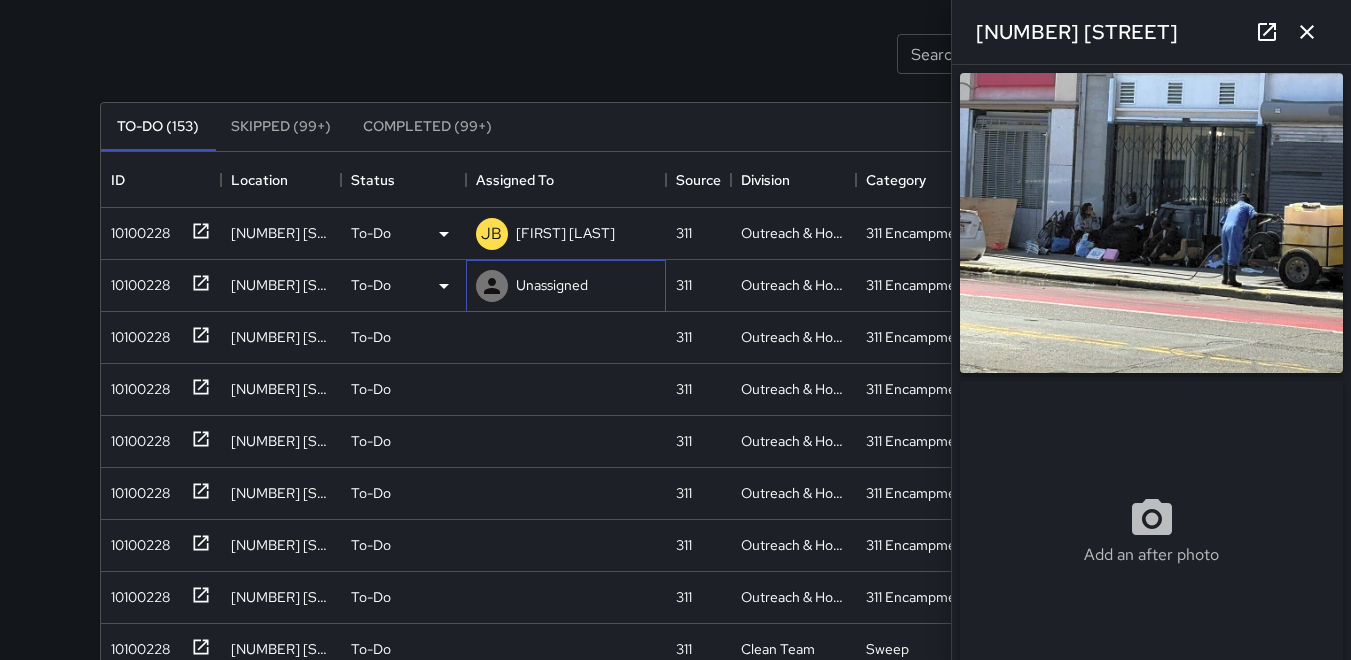 click 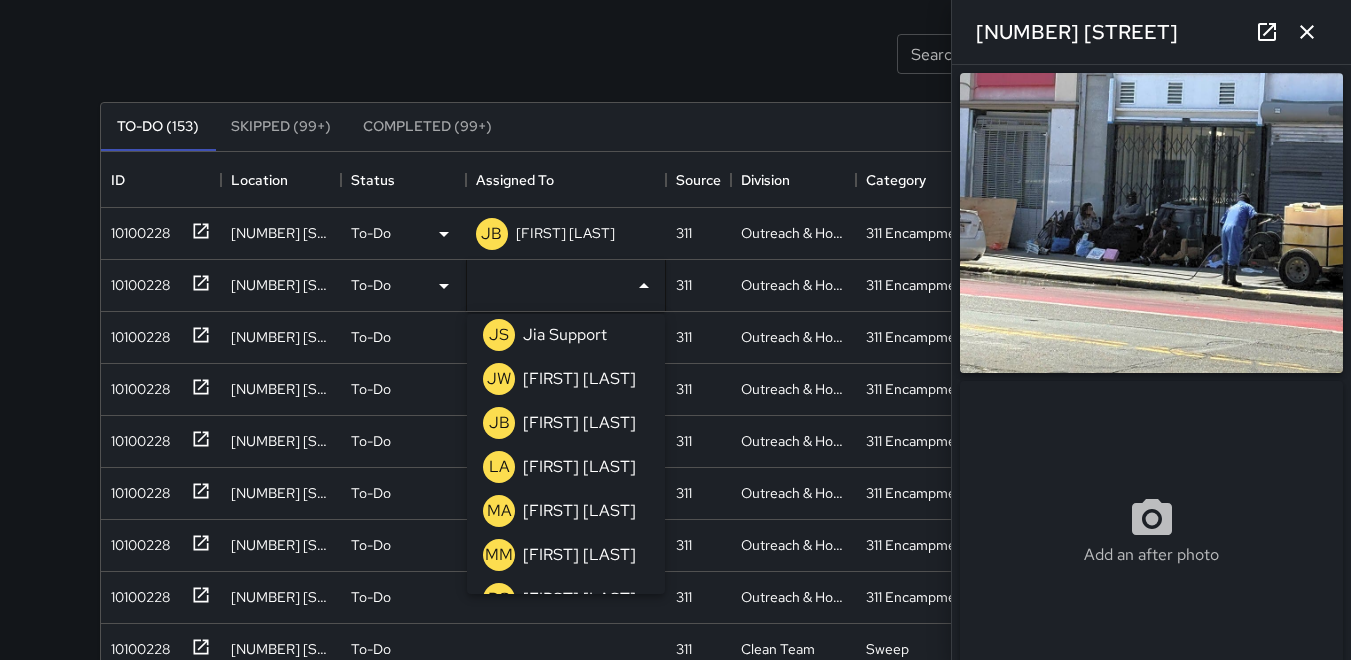 scroll, scrollTop: 600, scrollLeft: 0, axis: vertical 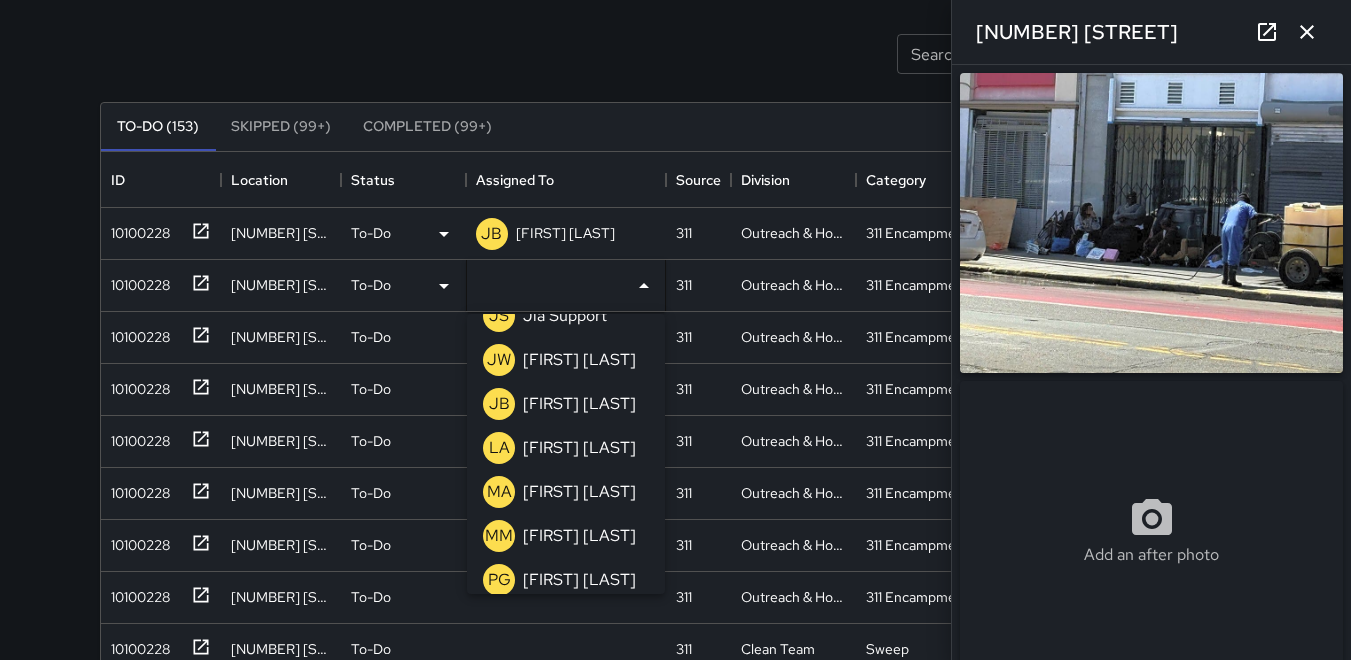 click on "JB" at bounding box center (499, 404) 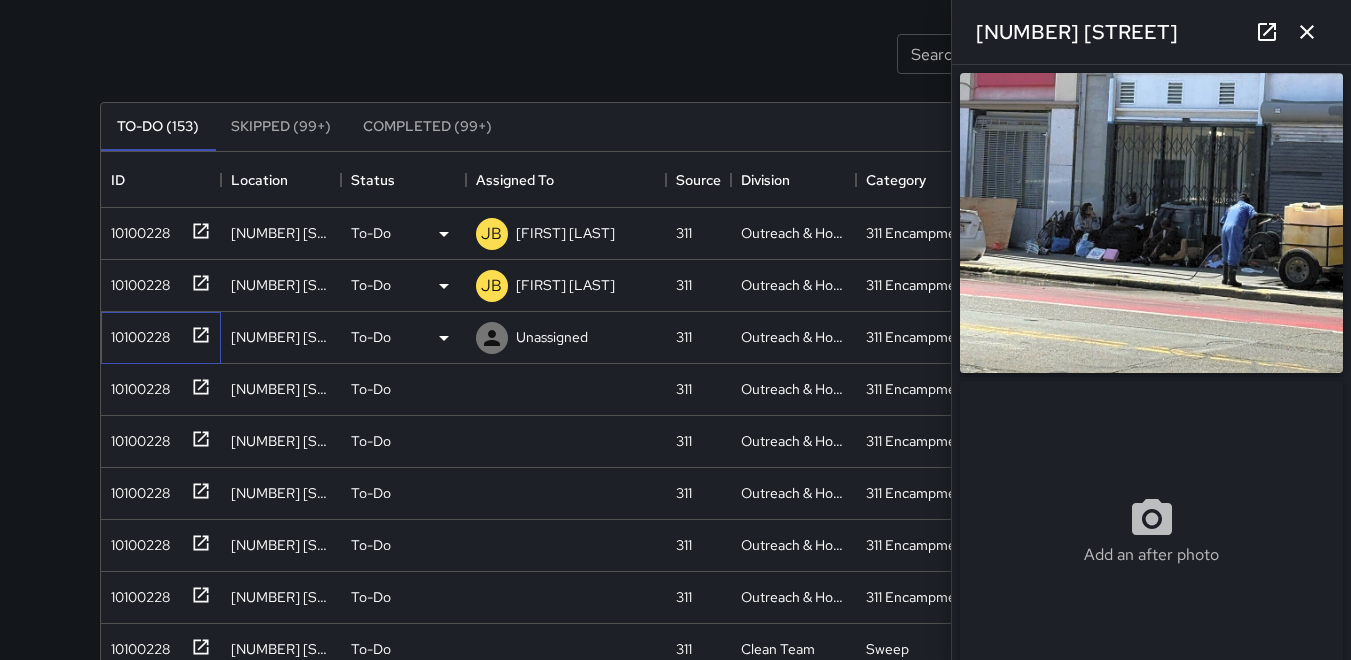 drag, startPoint x: 150, startPoint y: 341, endPoint x: 173, endPoint y: 335, distance: 23.769728 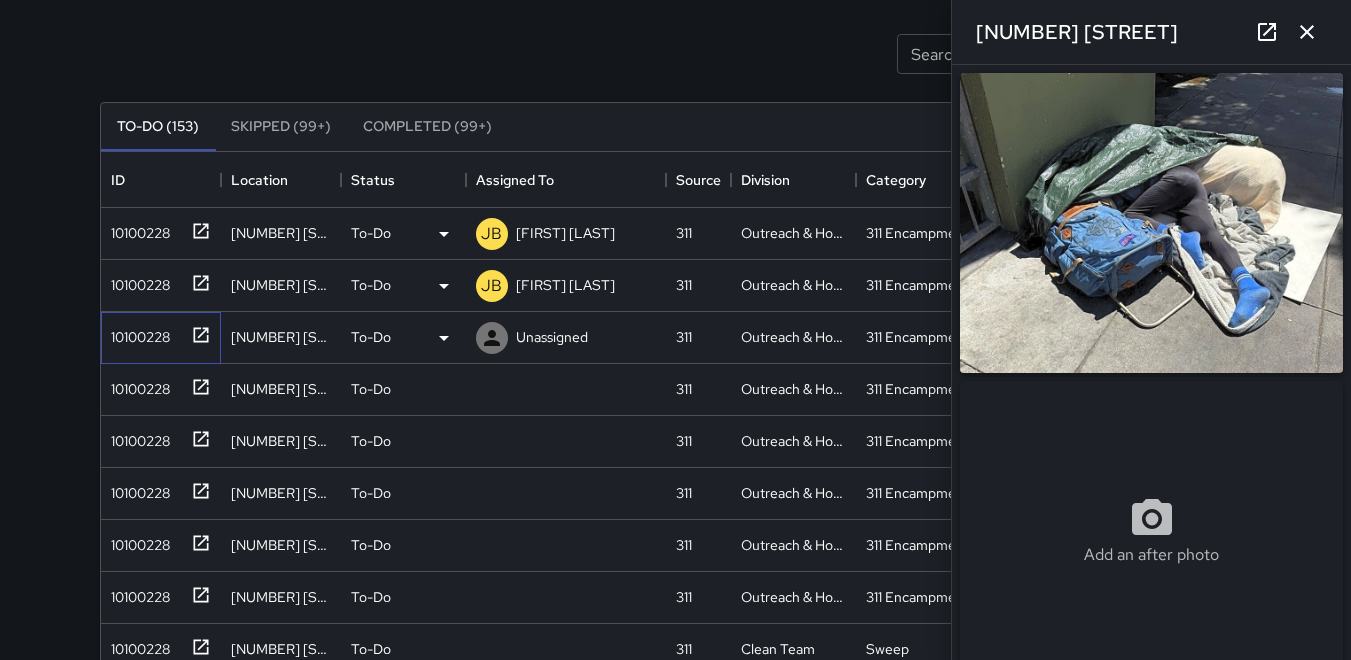 type on "**********" 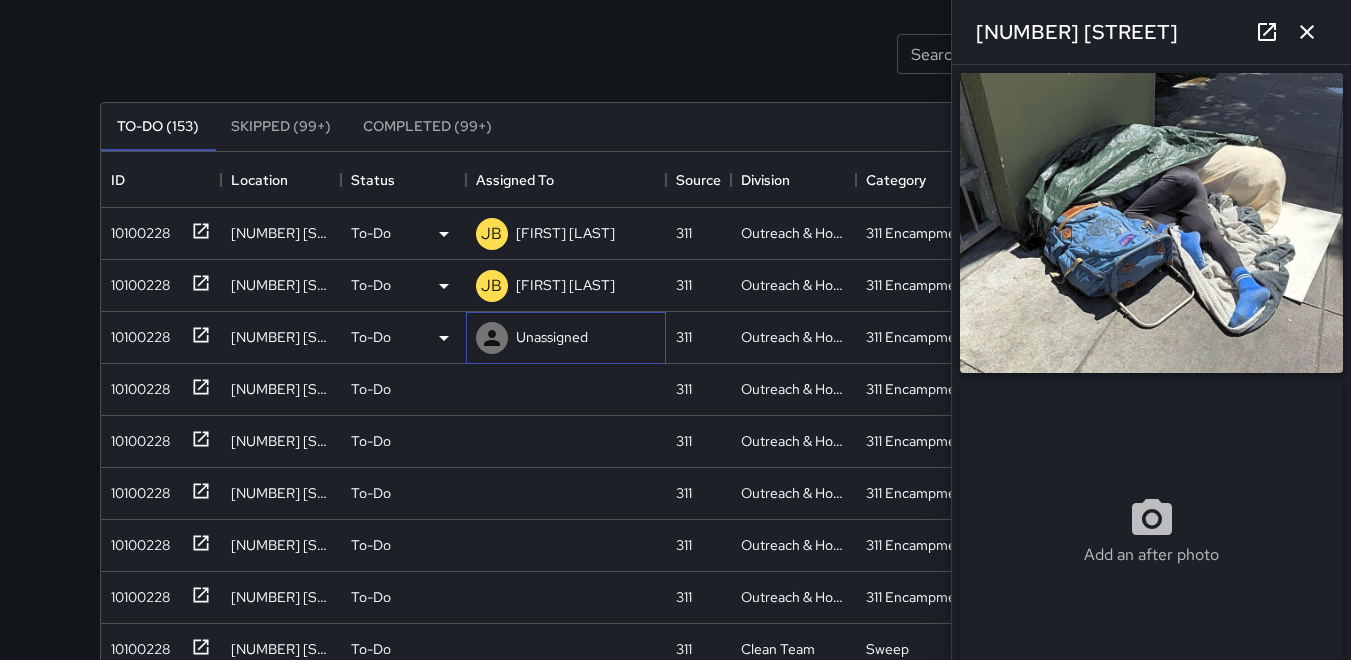 click 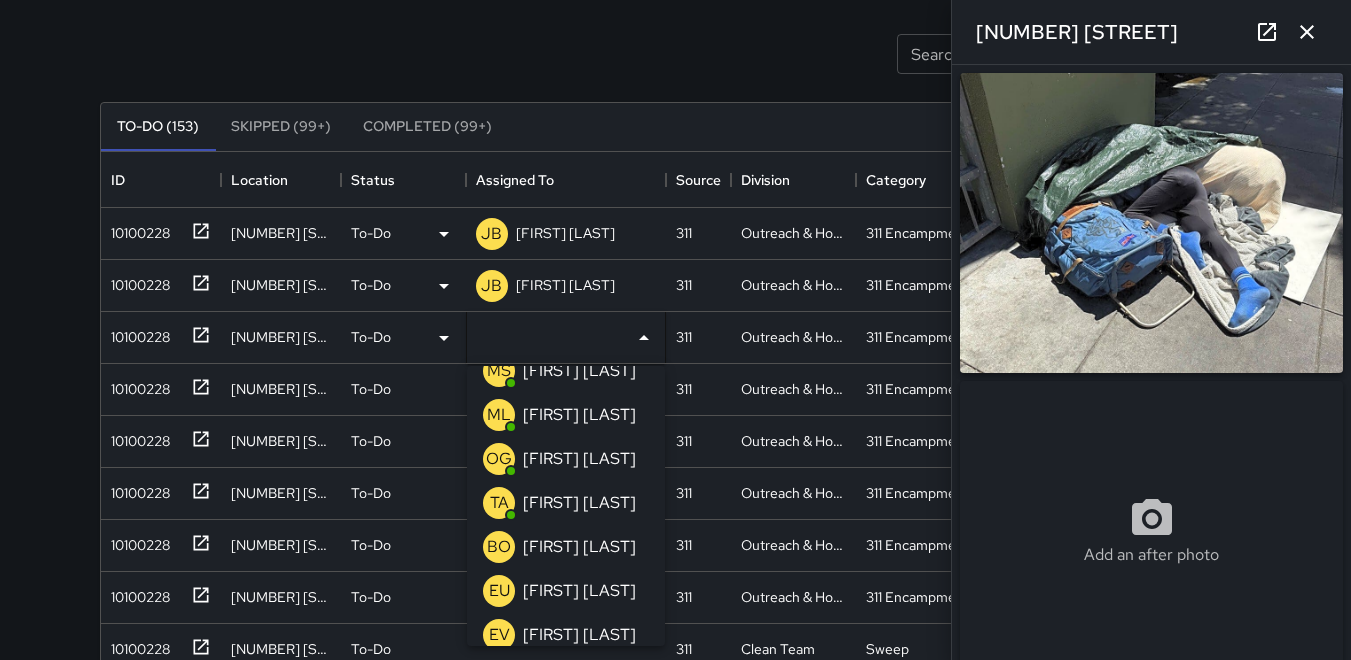 scroll, scrollTop: 200, scrollLeft: 0, axis: vertical 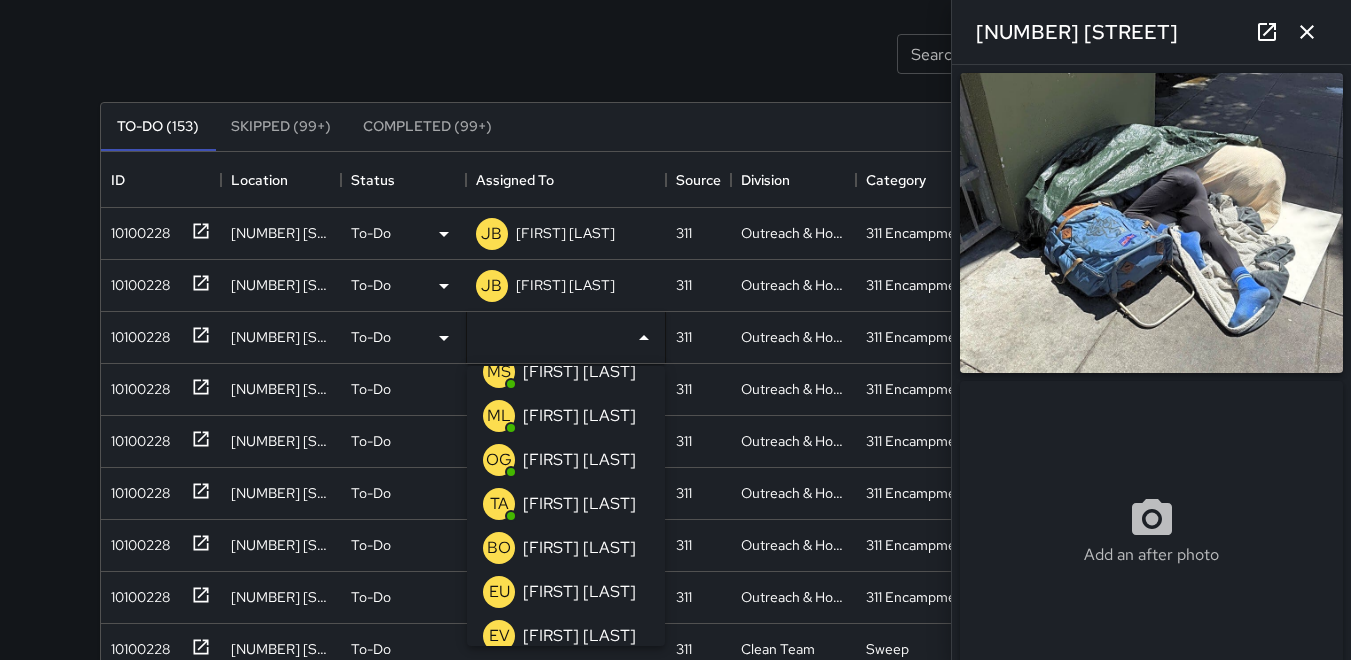 click on "ML" at bounding box center (499, 416) 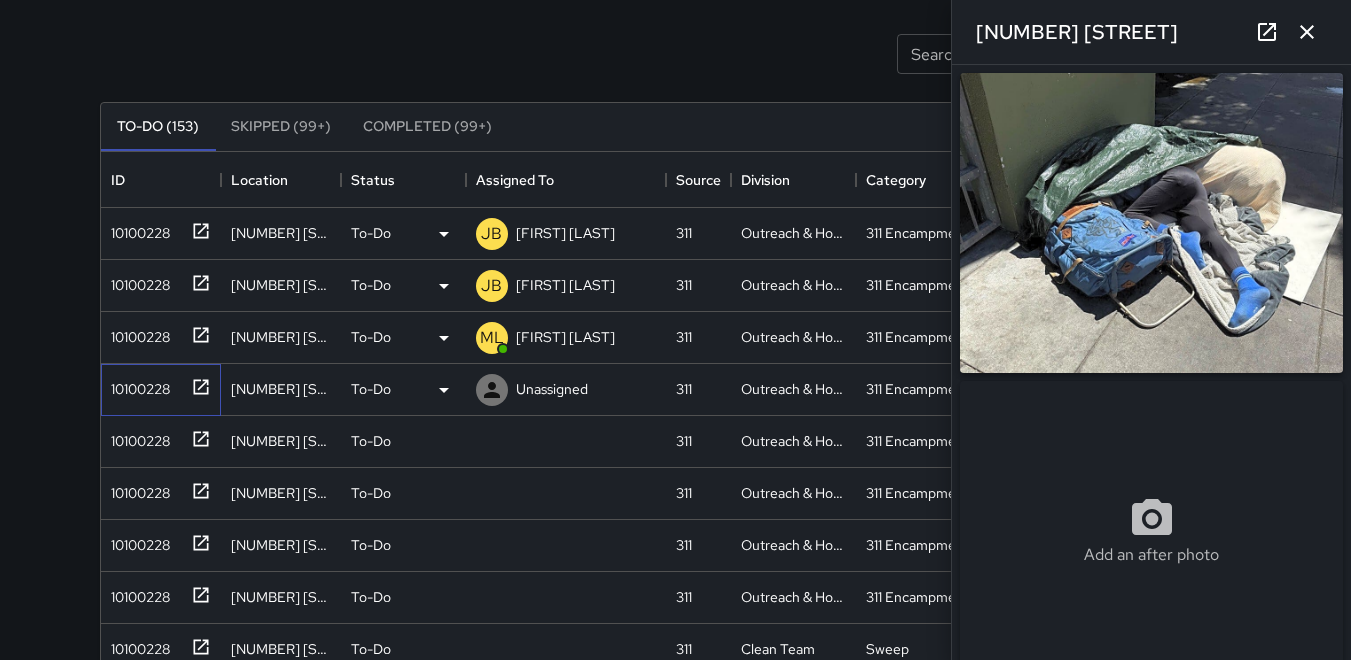 drag, startPoint x: 139, startPoint y: 382, endPoint x: 178, endPoint y: 387, distance: 39.319206 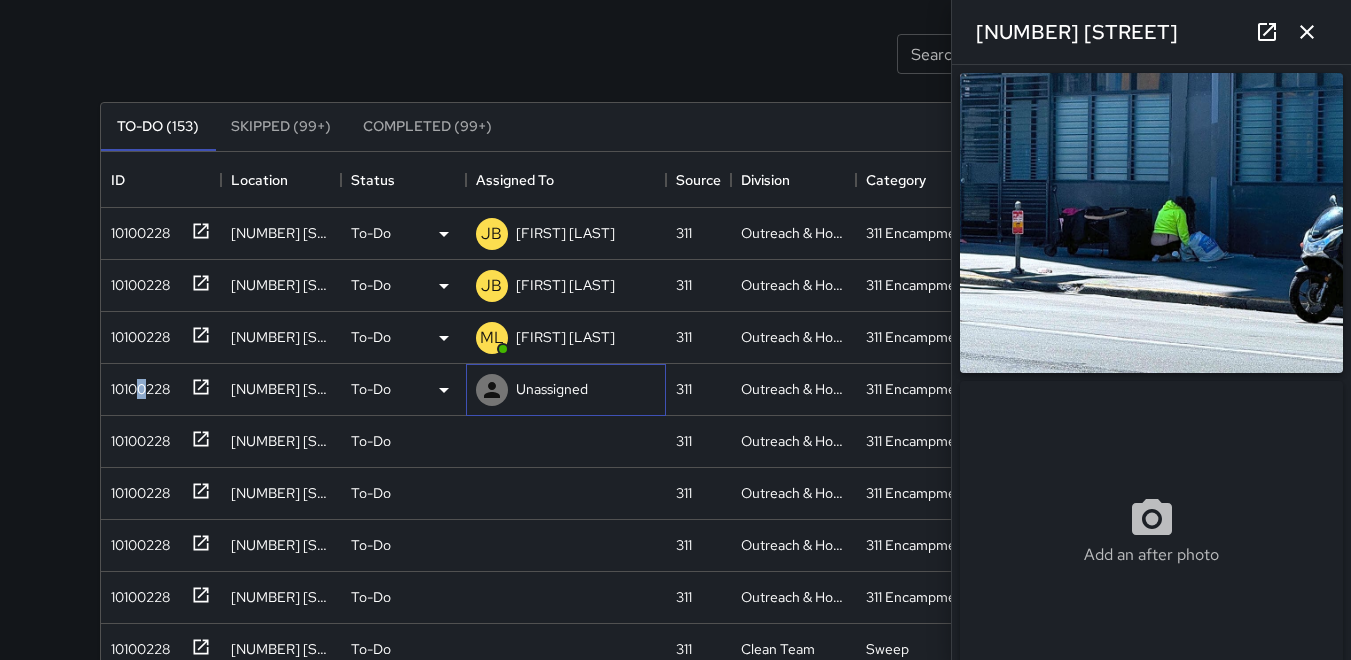 click 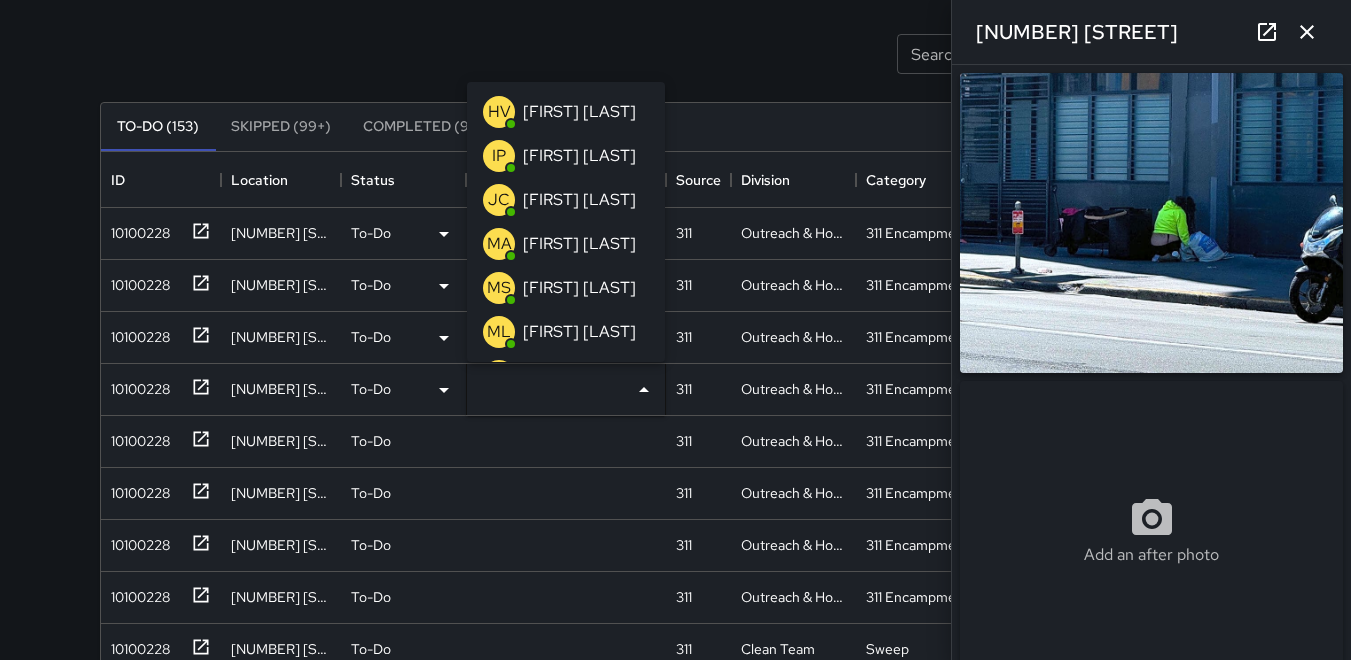 click on "ML" at bounding box center (499, 332) 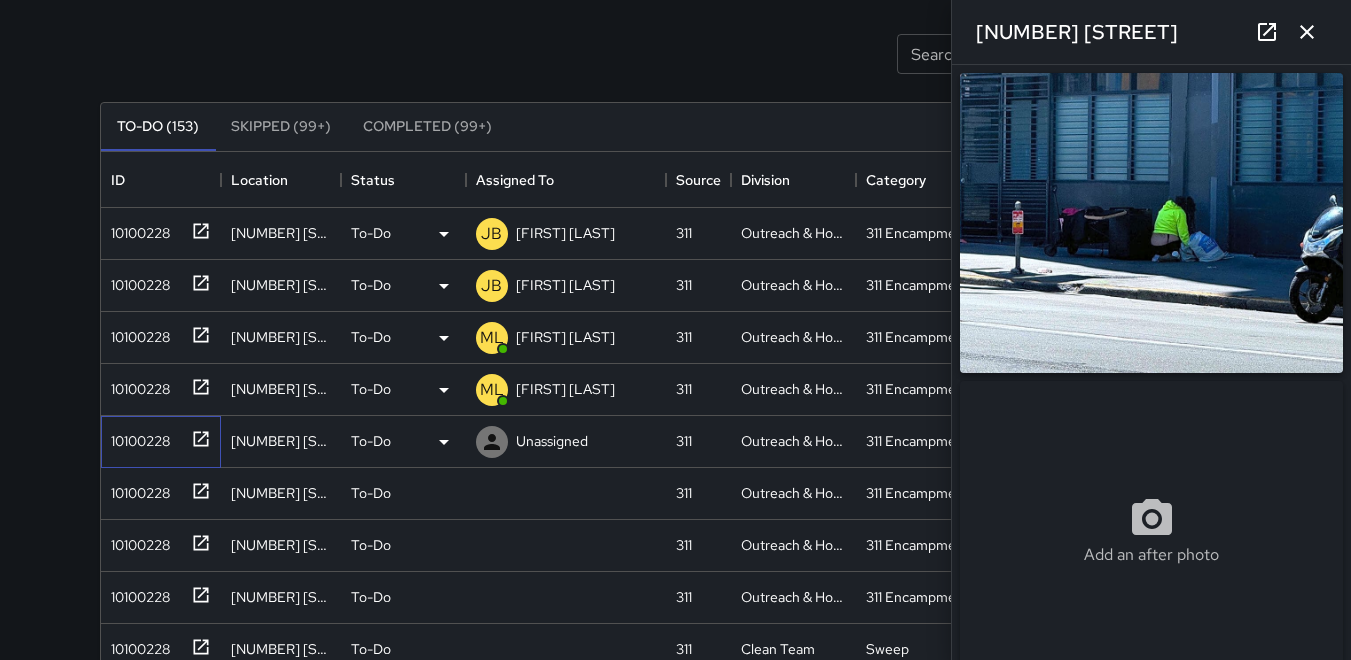drag, startPoint x: 148, startPoint y: 438, endPoint x: 264, endPoint y: 428, distance: 116.43024 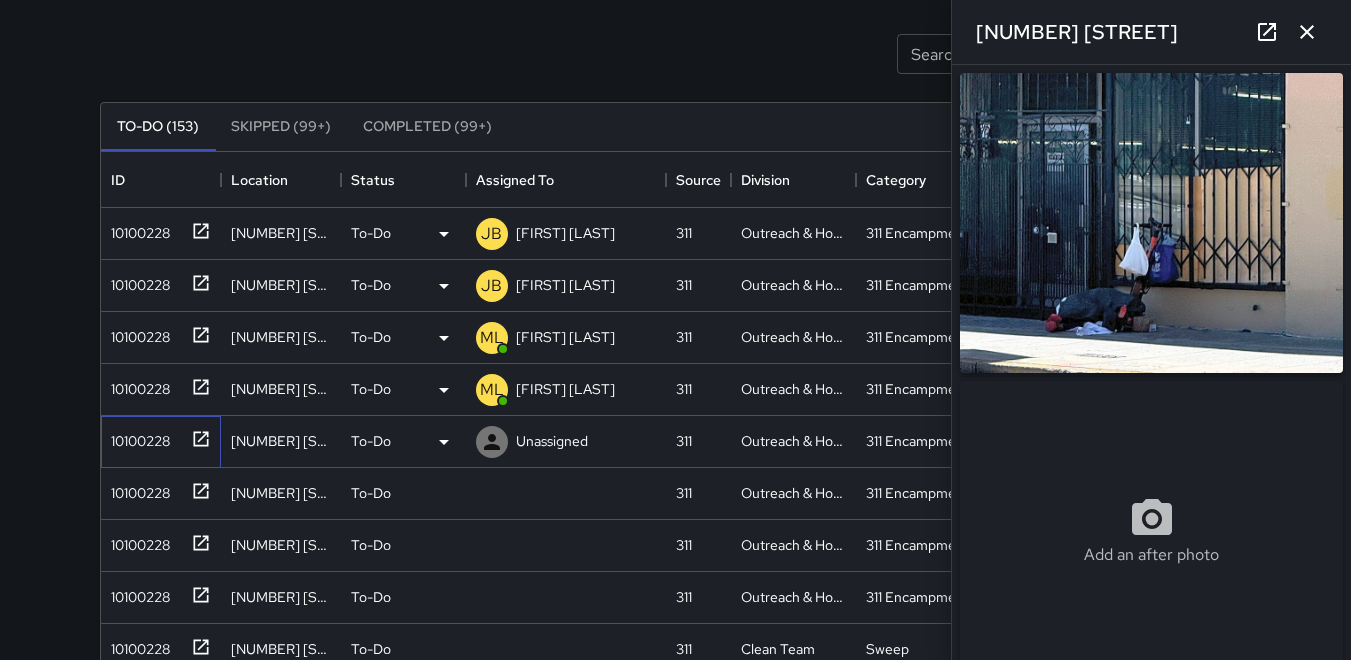 type on "**********" 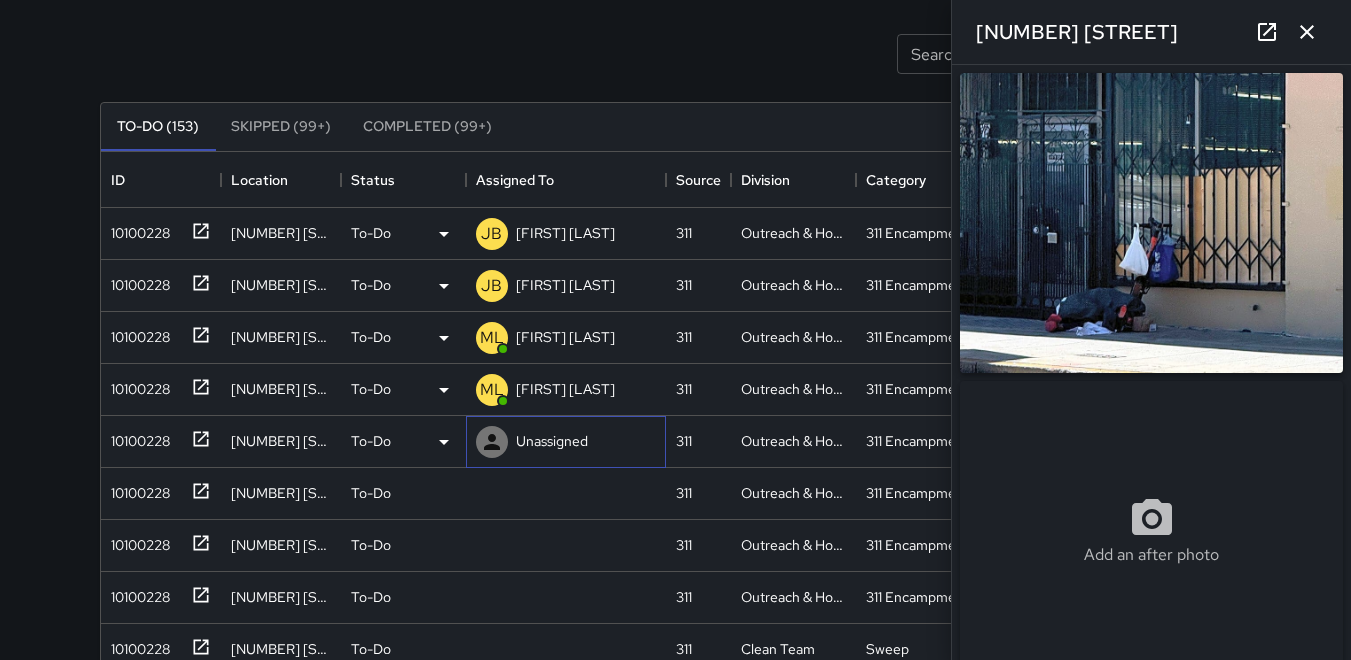 click 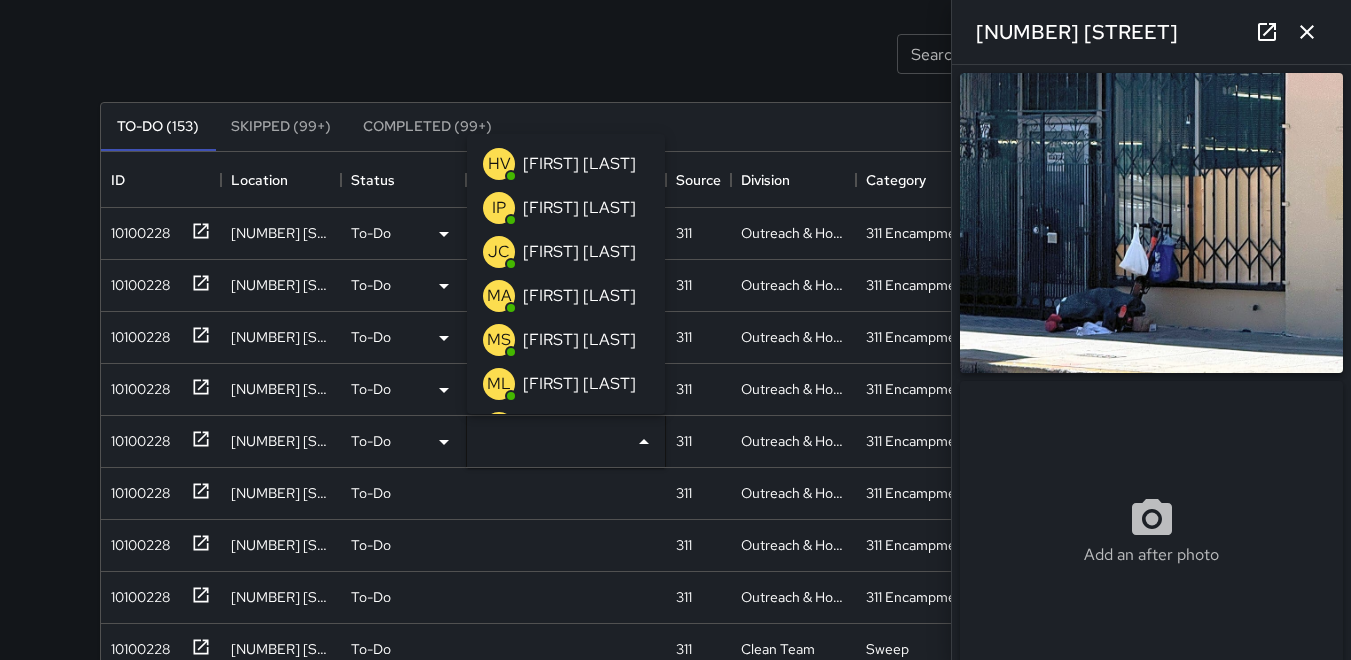 click on "ML" at bounding box center [499, 384] 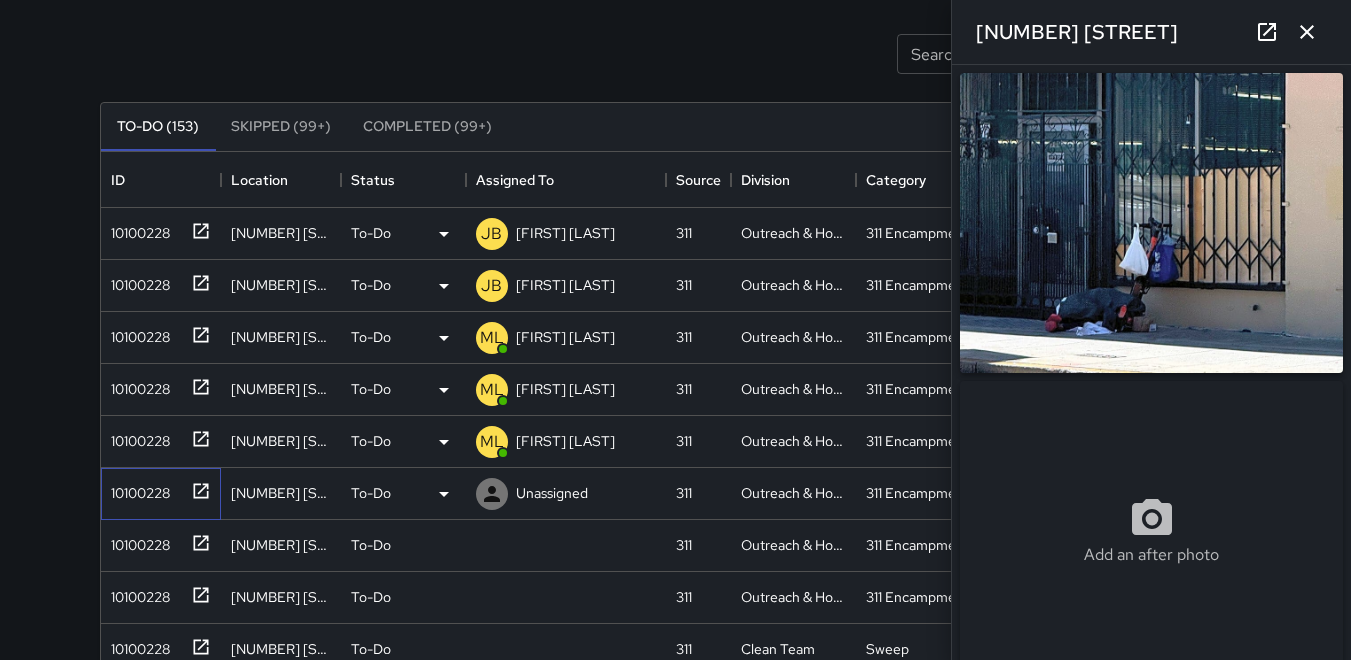 click on "10100228" at bounding box center (136, 489) 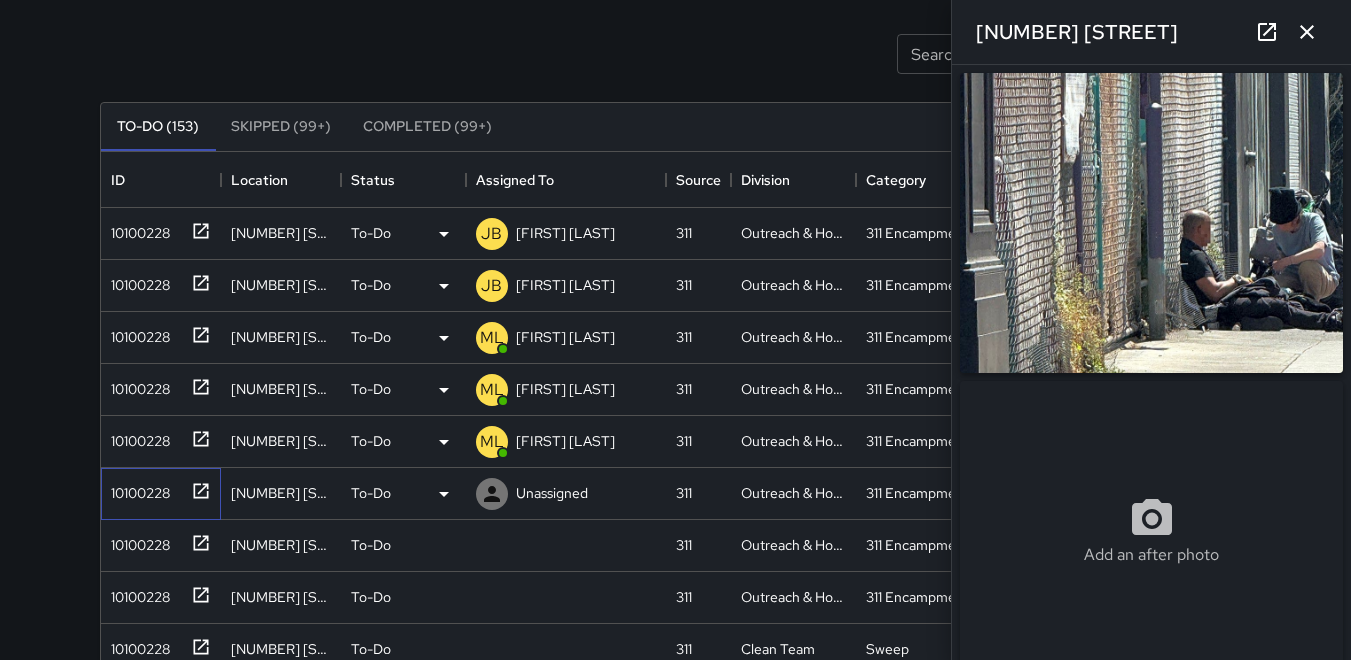 type on "**********" 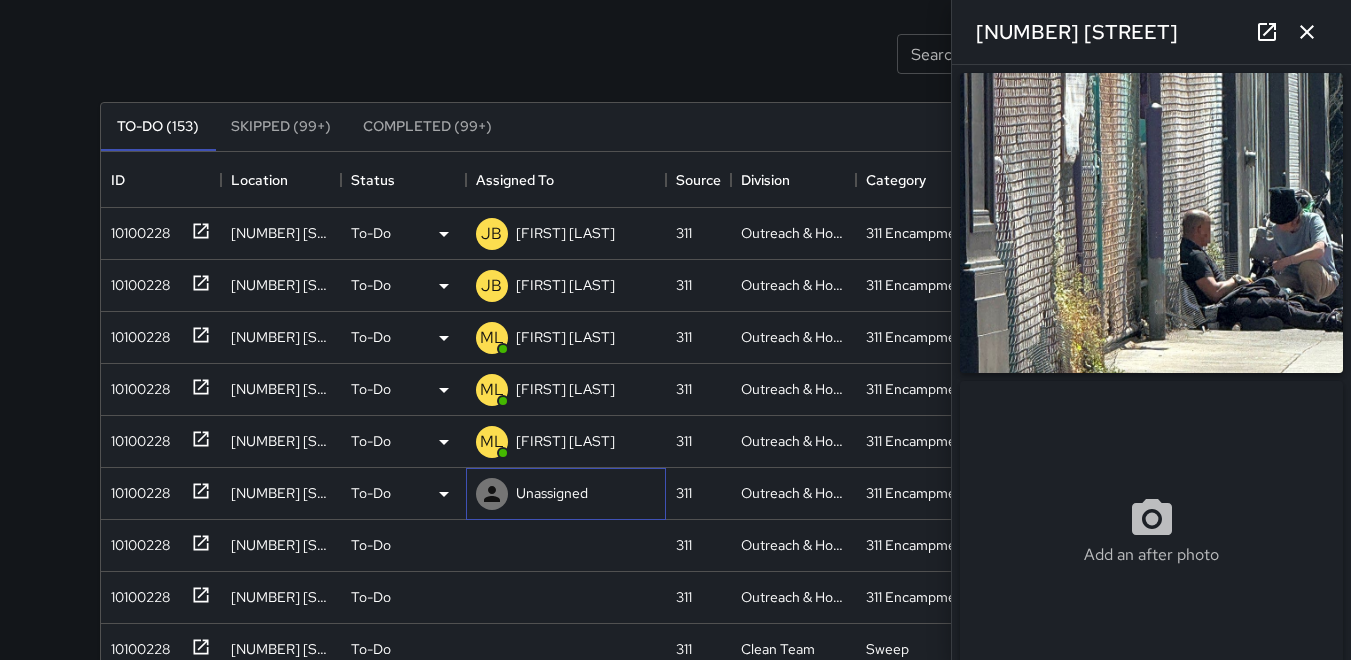 click 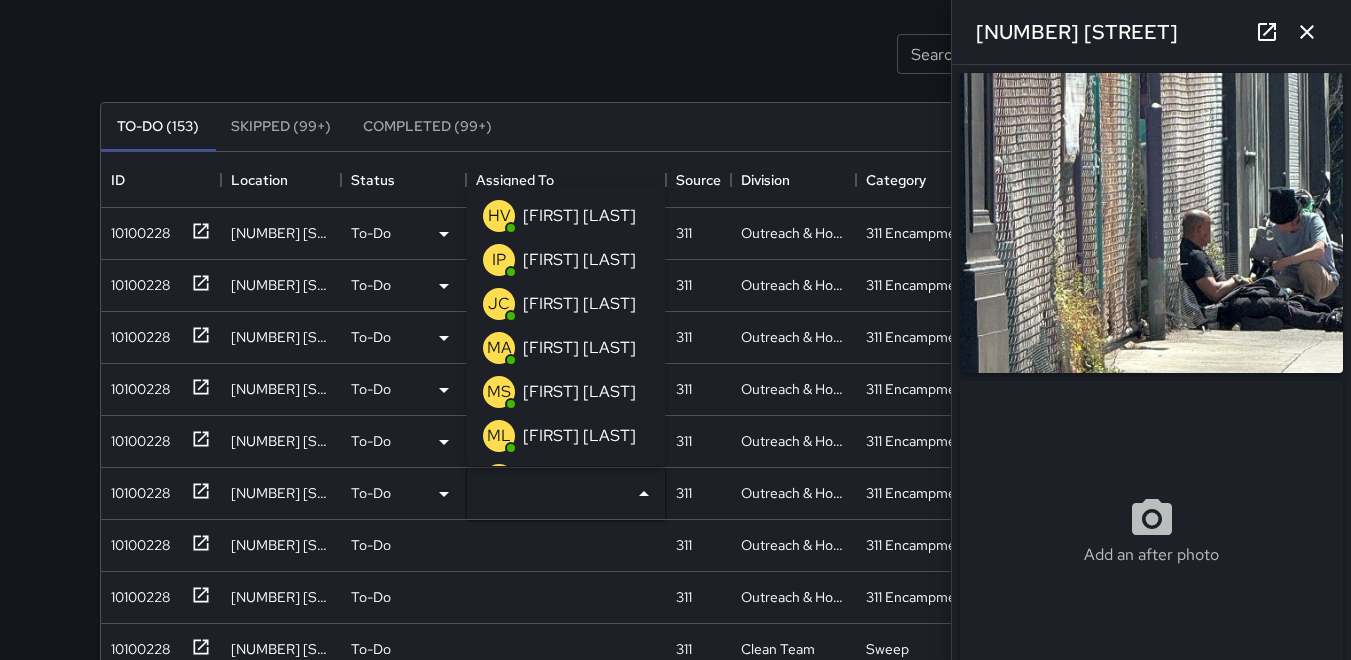 click on "ML" at bounding box center (499, 436) 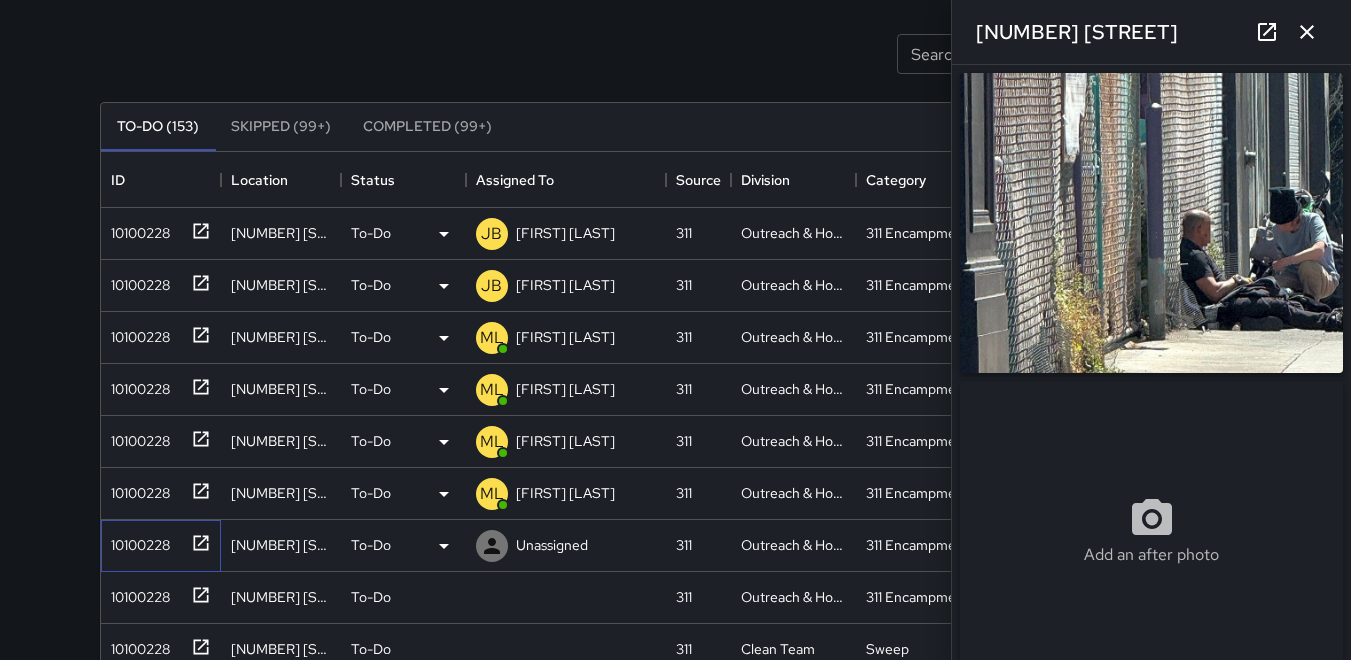 click on "10100228" at bounding box center [136, 541] 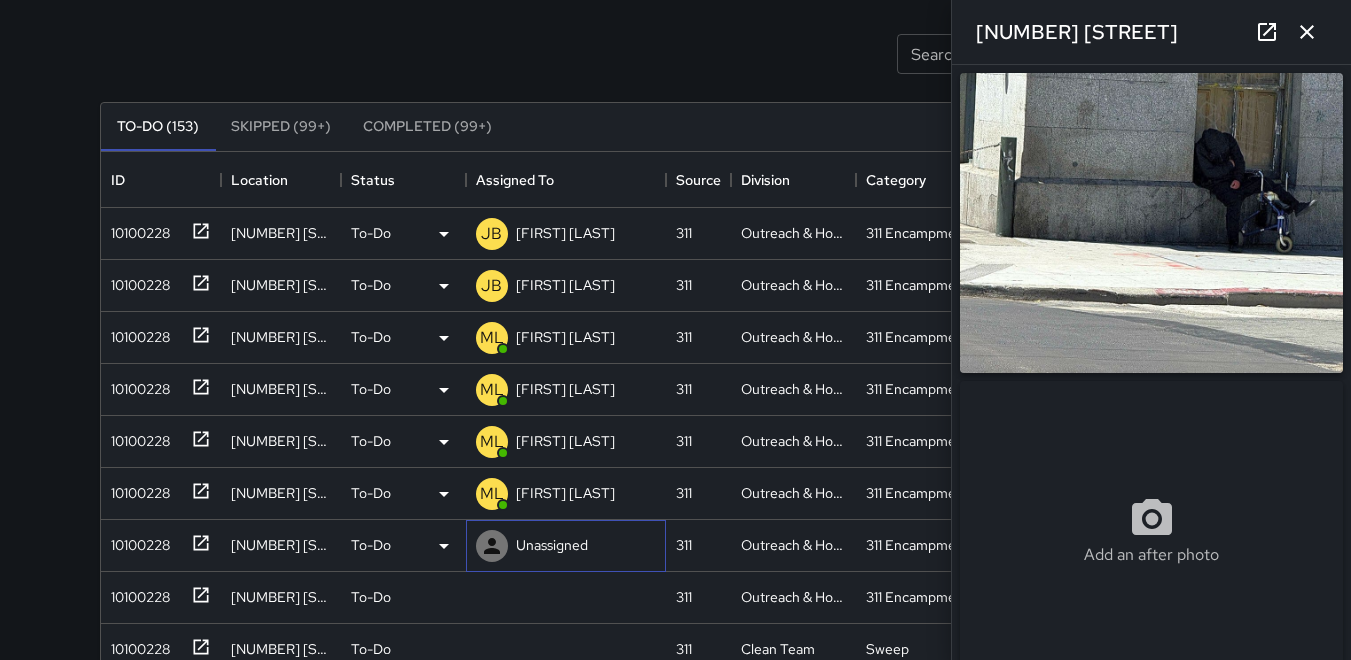 click 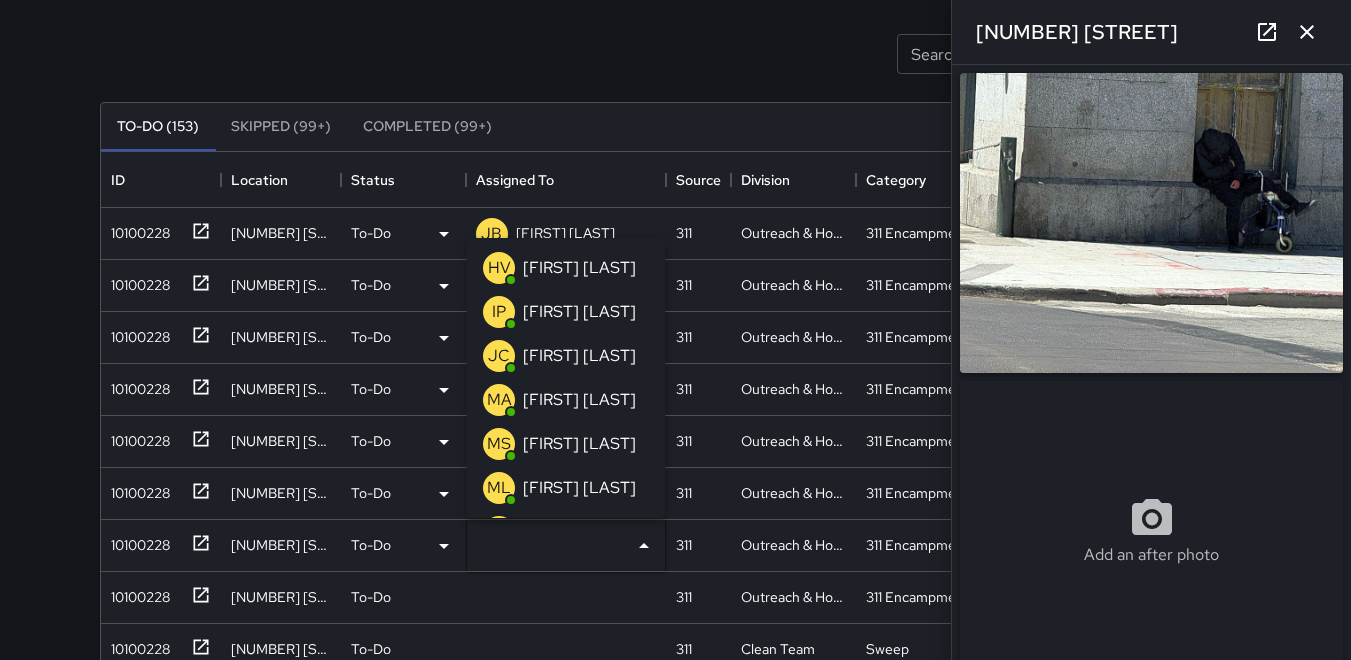 click on "ML" at bounding box center (499, 488) 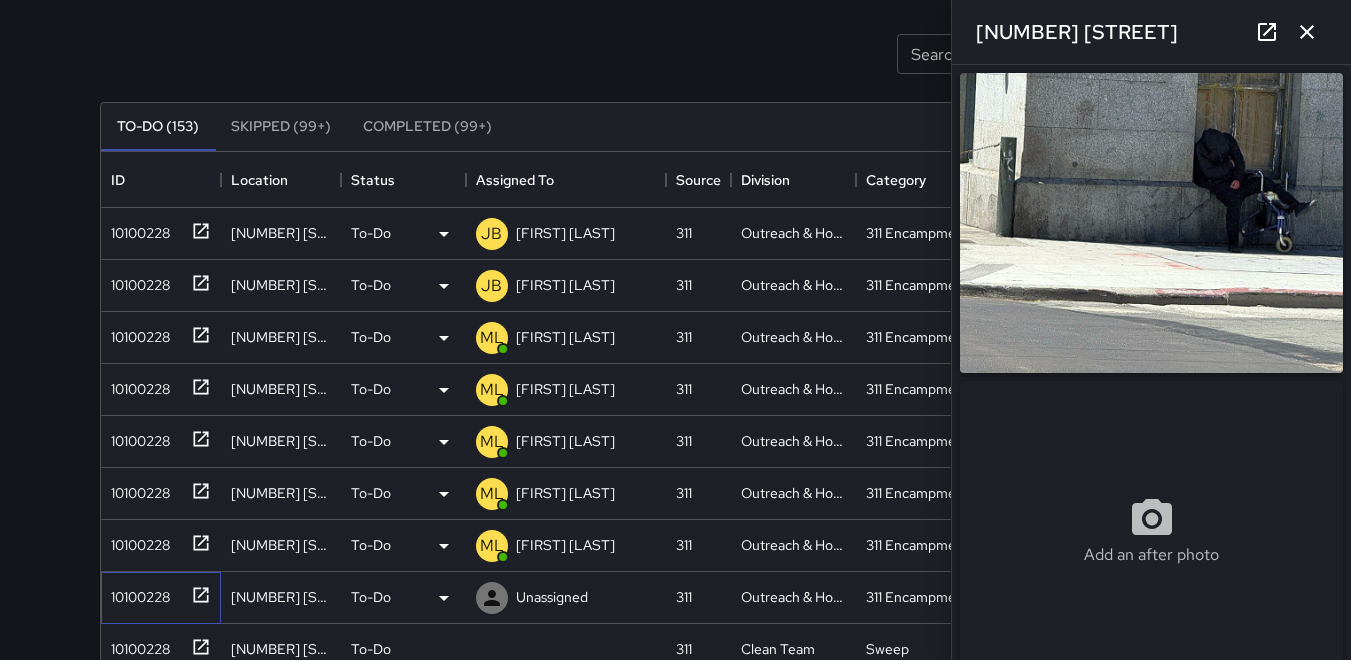 click on "10100228" at bounding box center (136, 593) 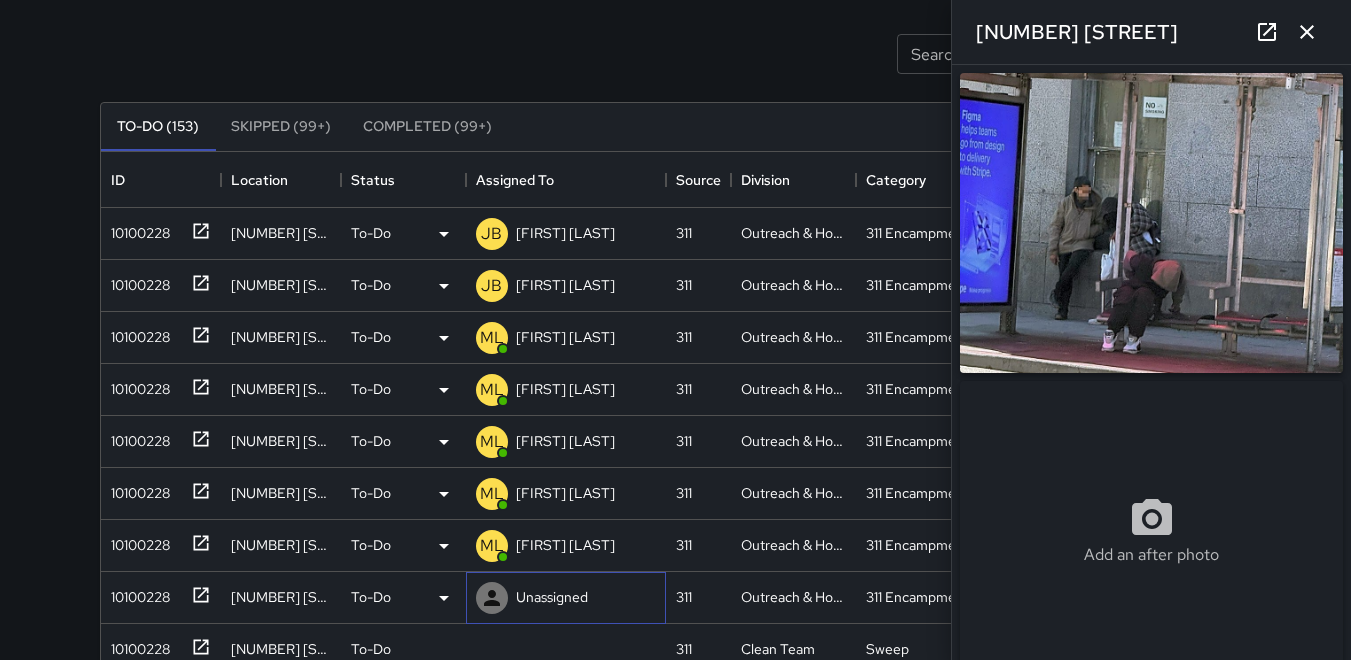 click at bounding box center [492, 598] 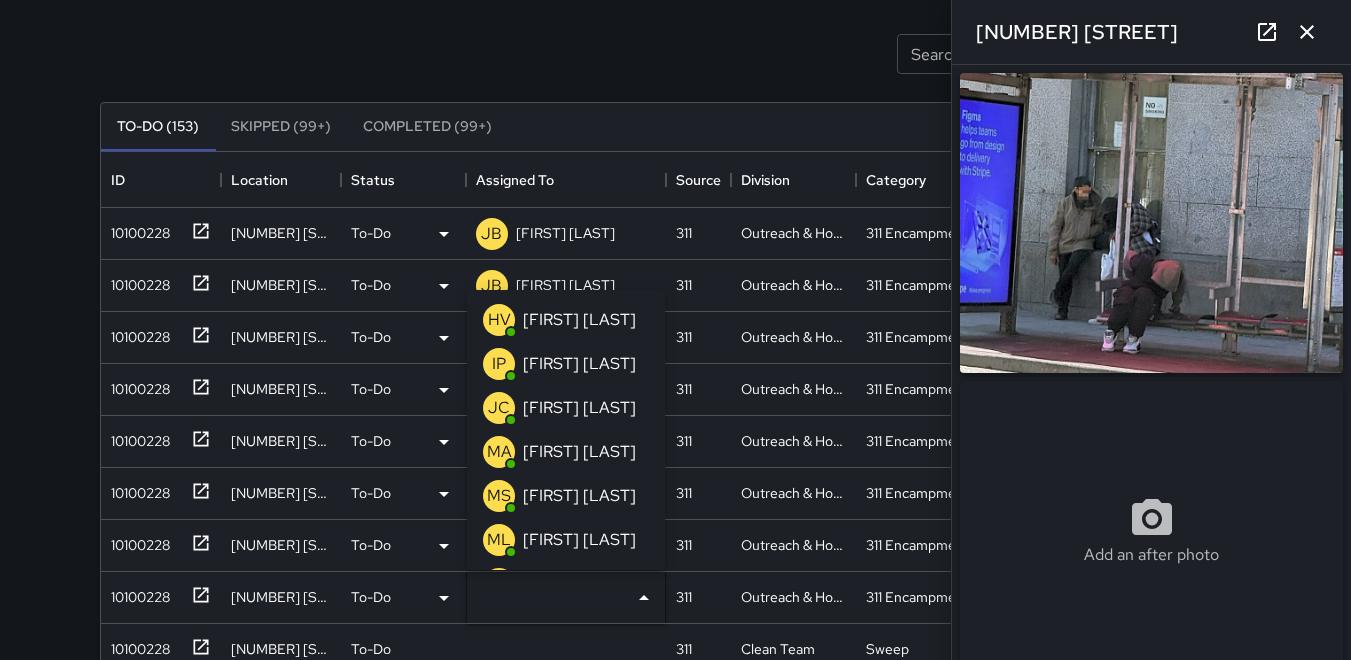 click on "ML" at bounding box center [499, 540] 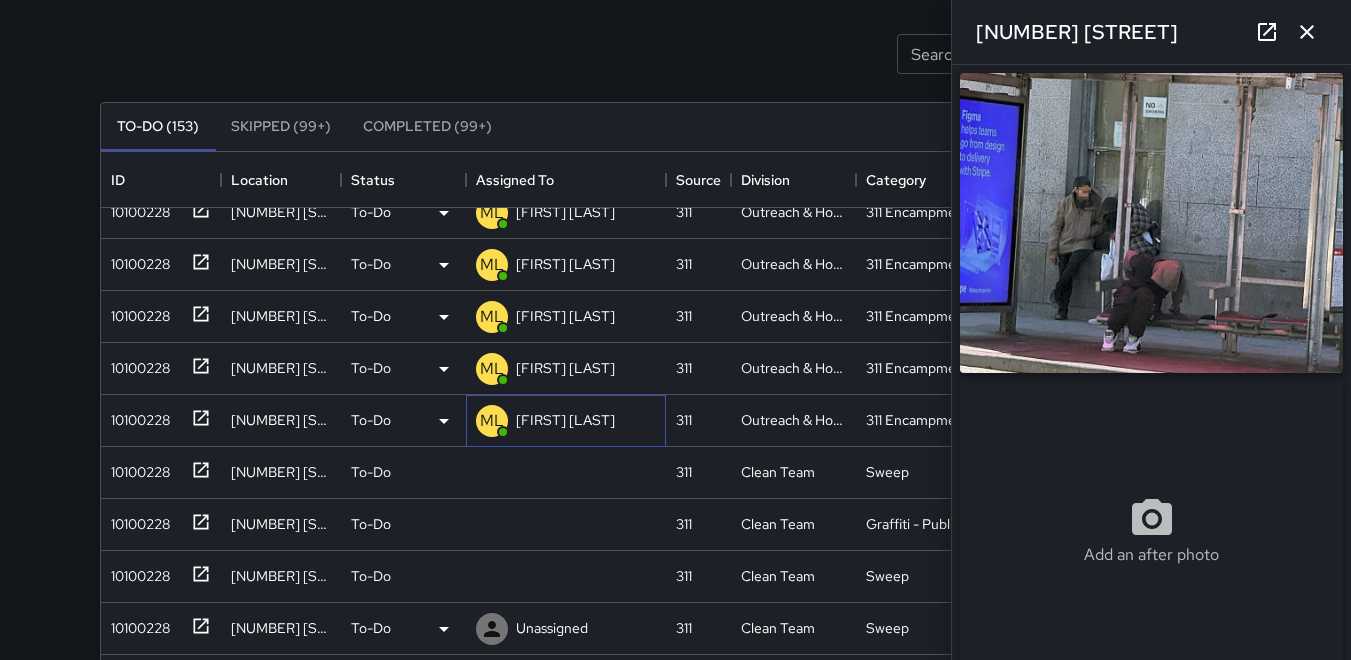scroll, scrollTop: 200, scrollLeft: 0, axis: vertical 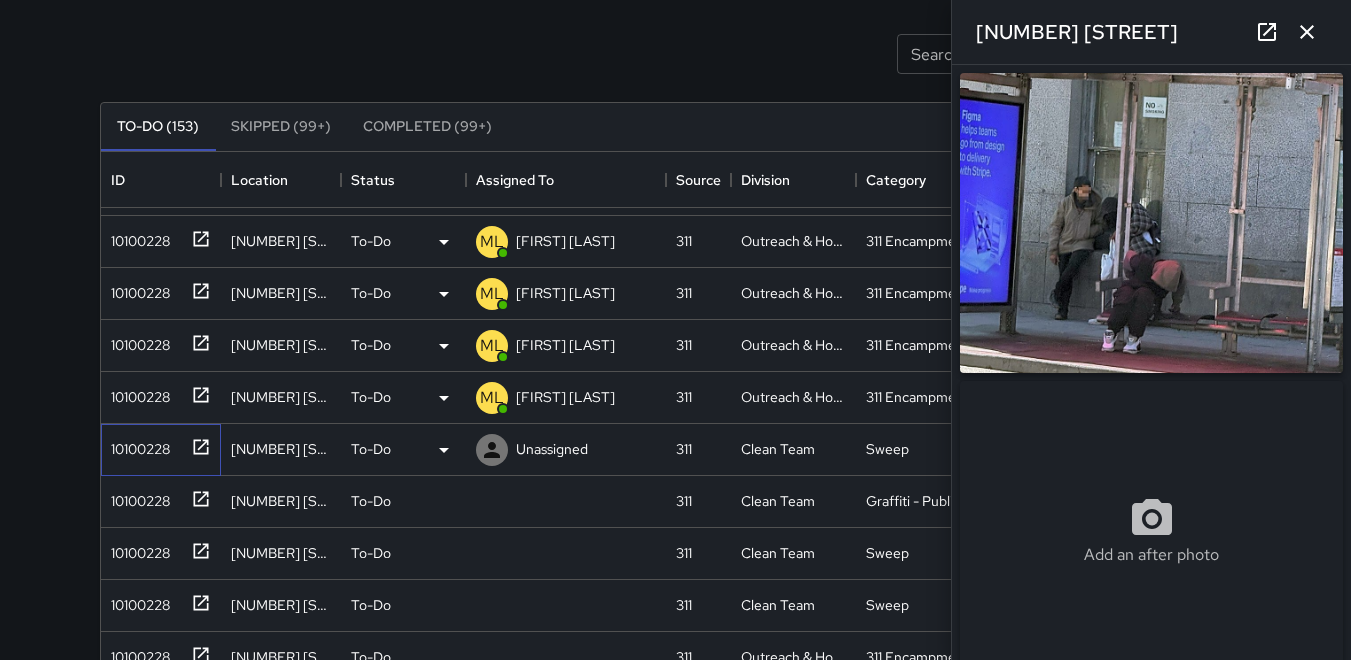 click on "10100228" at bounding box center (136, 445) 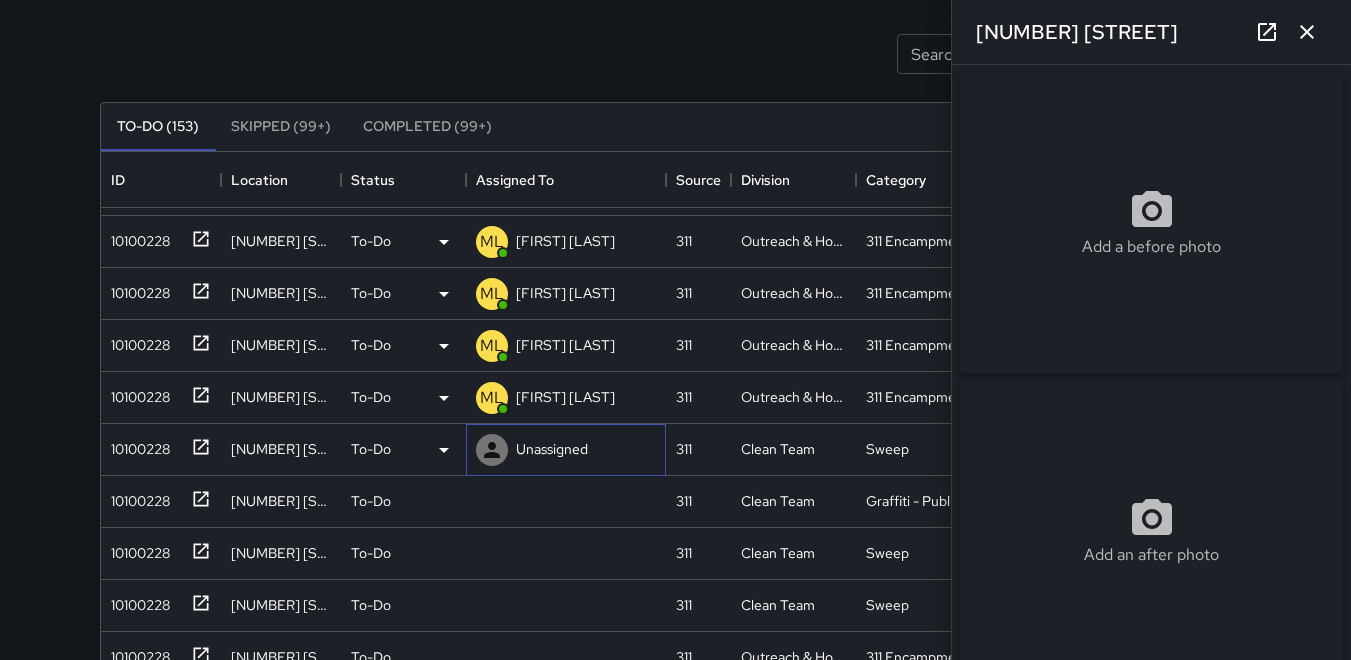 click 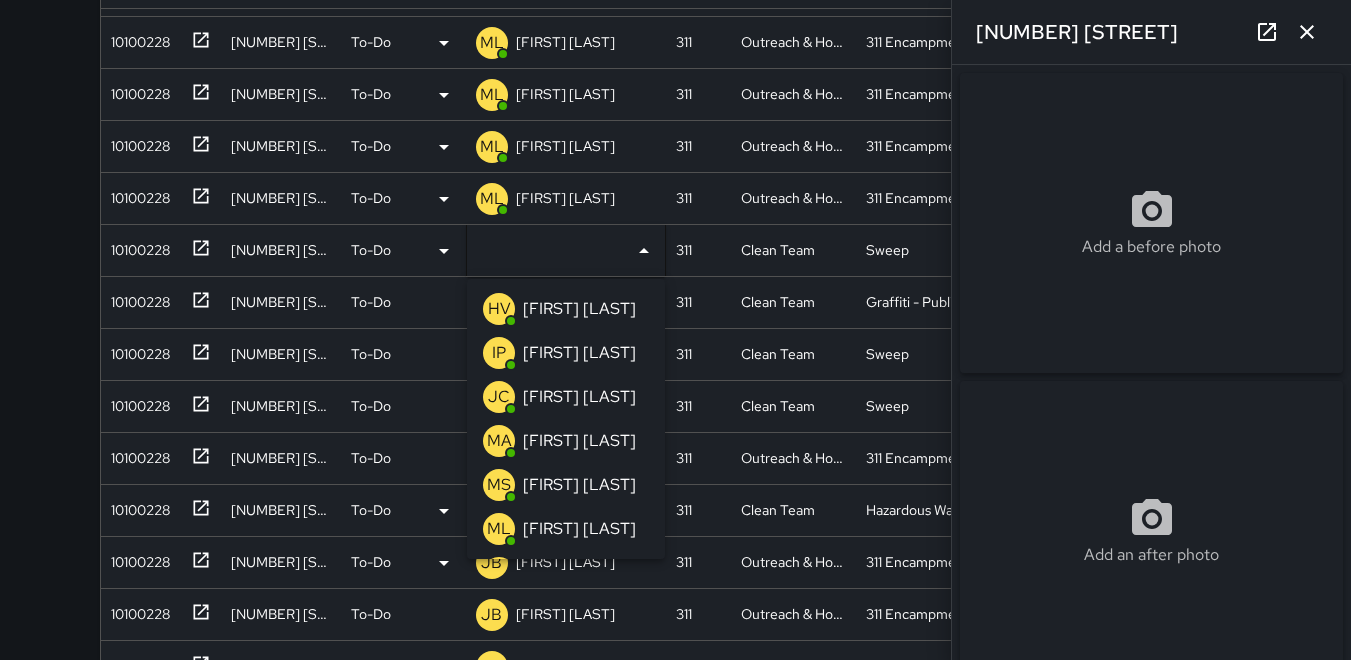 scroll, scrollTop: 300, scrollLeft: 0, axis: vertical 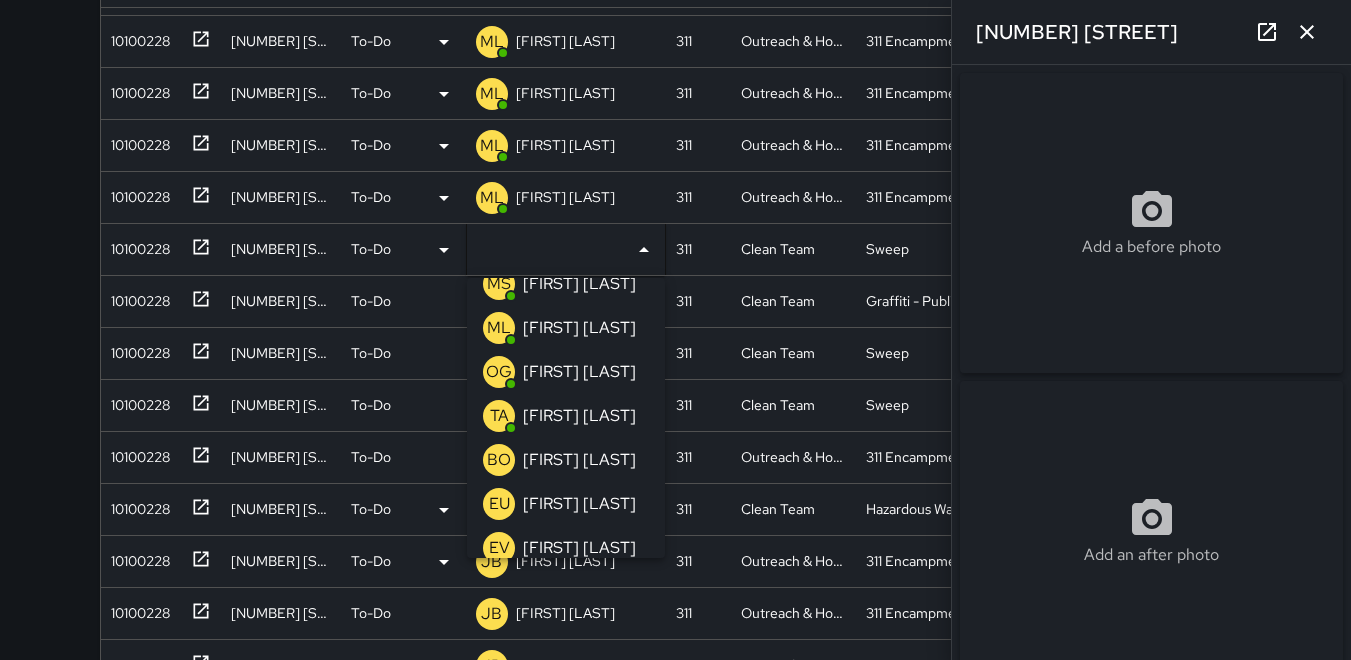 click on "OG" at bounding box center [499, 372] 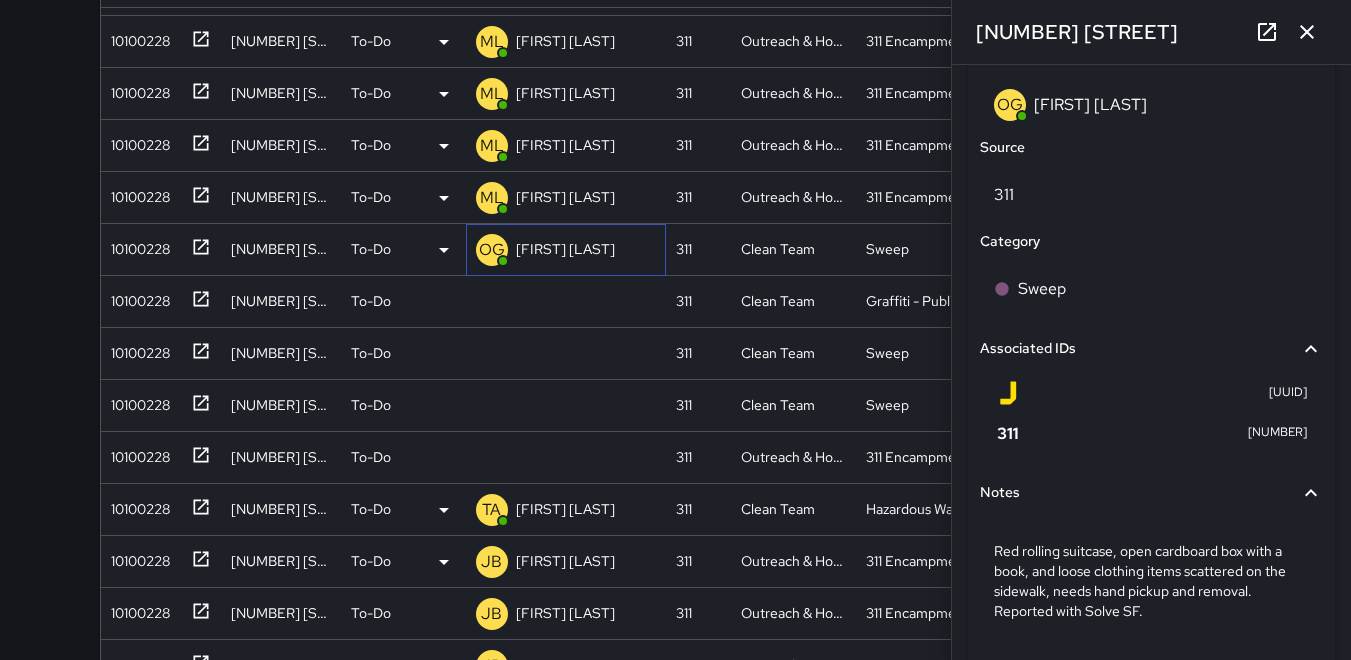 scroll, scrollTop: 1100, scrollLeft: 0, axis: vertical 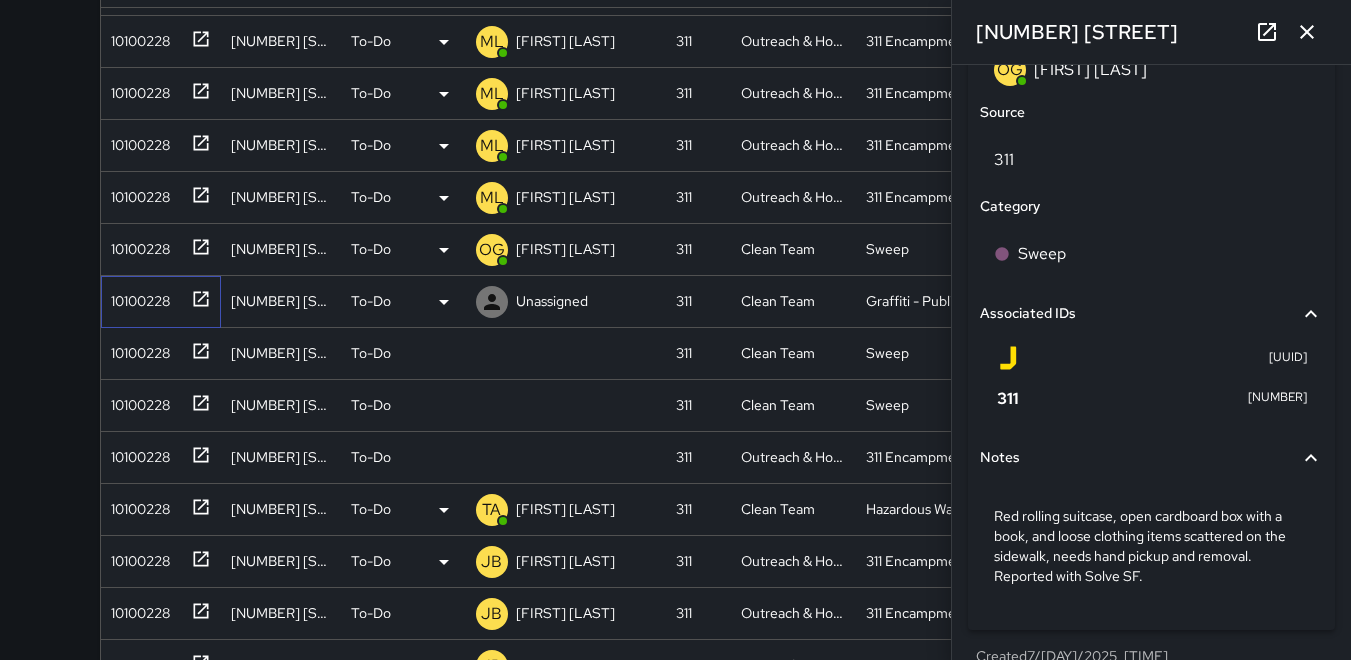 click on "10100228" at bounding box center [136, 297] 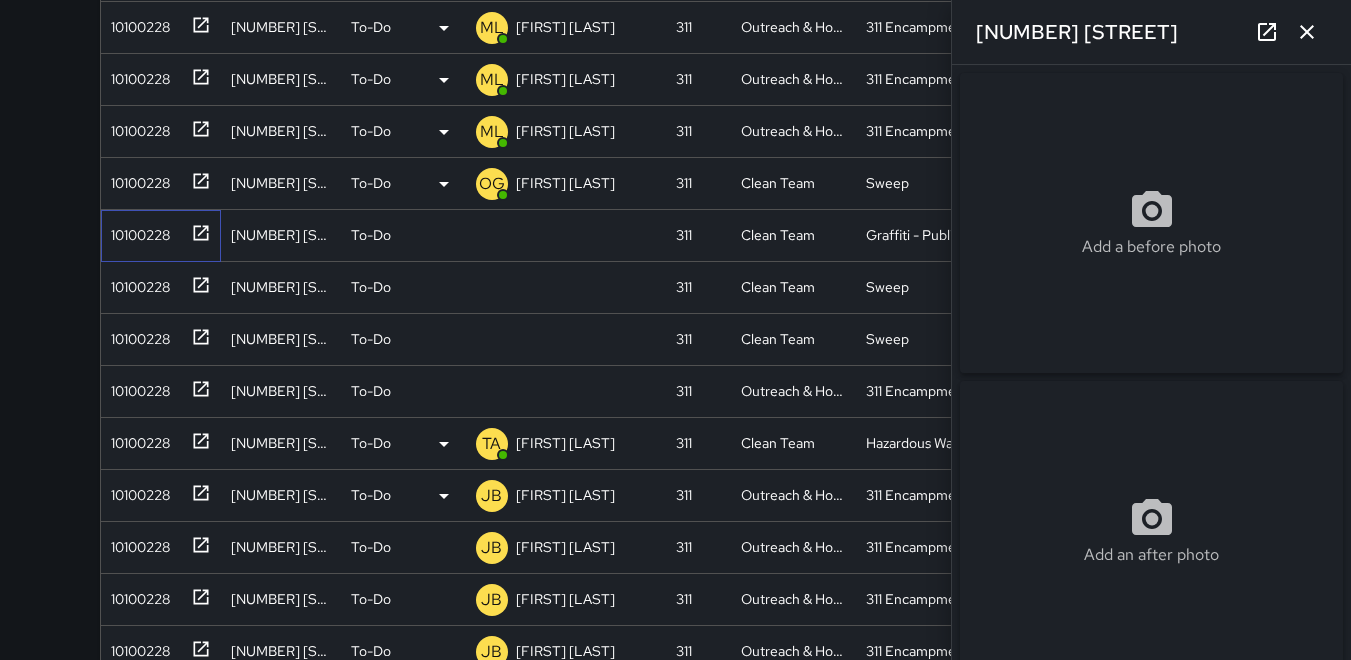 scroll, scrollTop: 521, scrollLeft: 0, axis: vertical 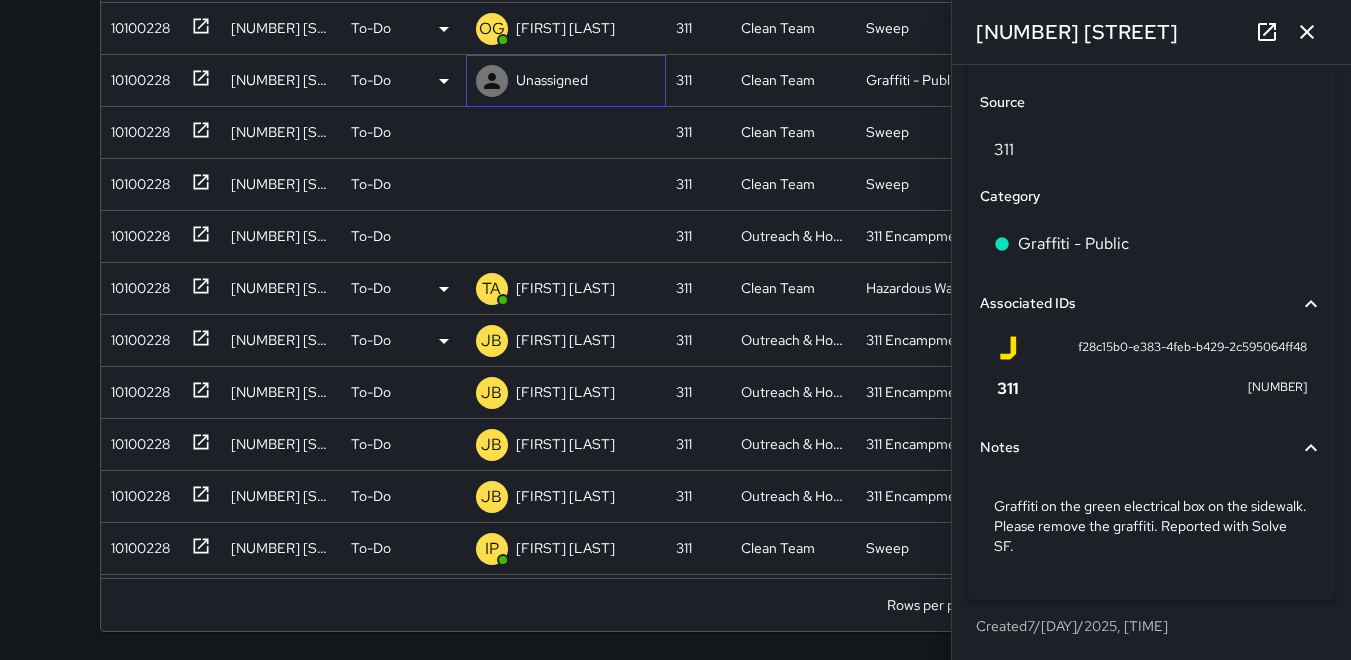 click 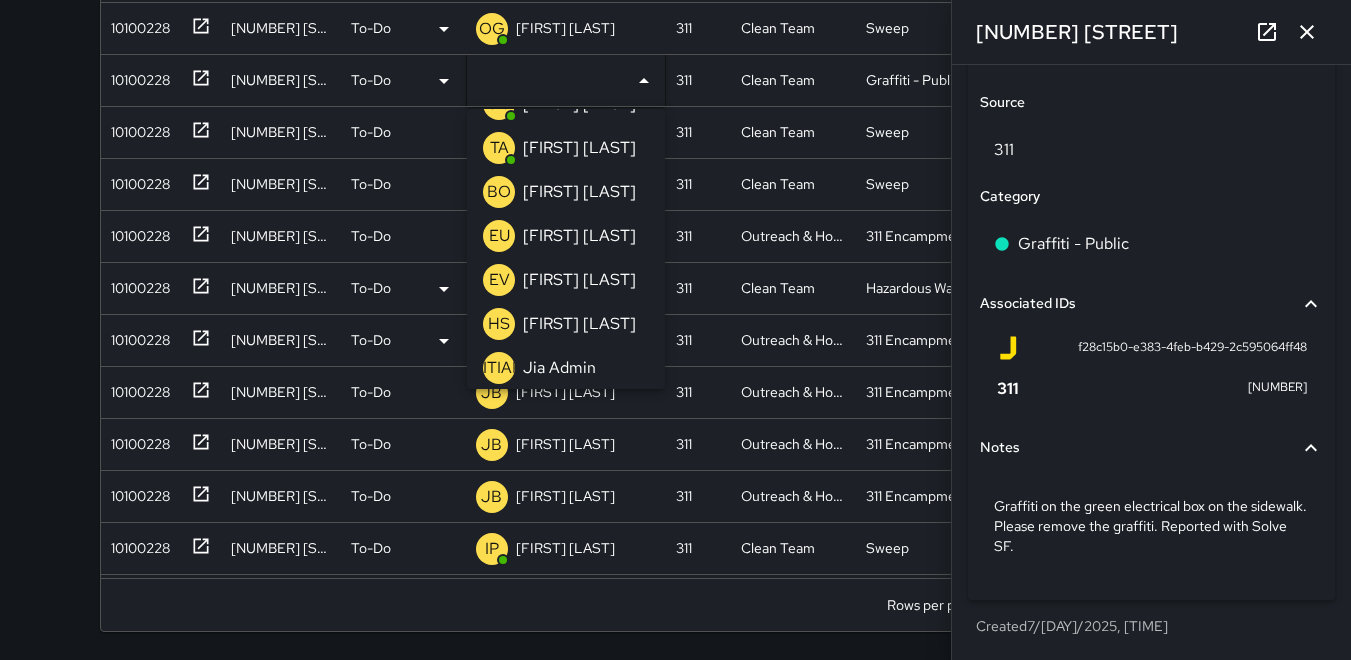 scroll, scrollTop: 300, scrollLeft: 0, axis: vertical 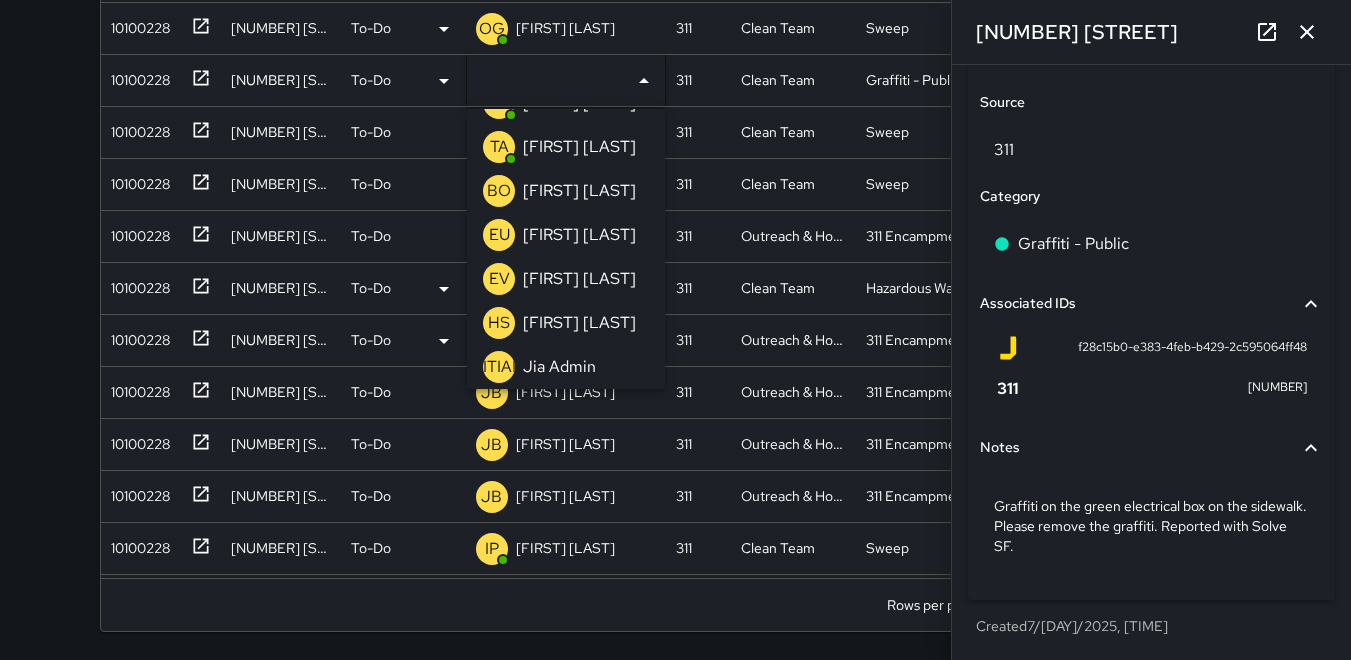 click on "EU" at bounding box center [499, 235] 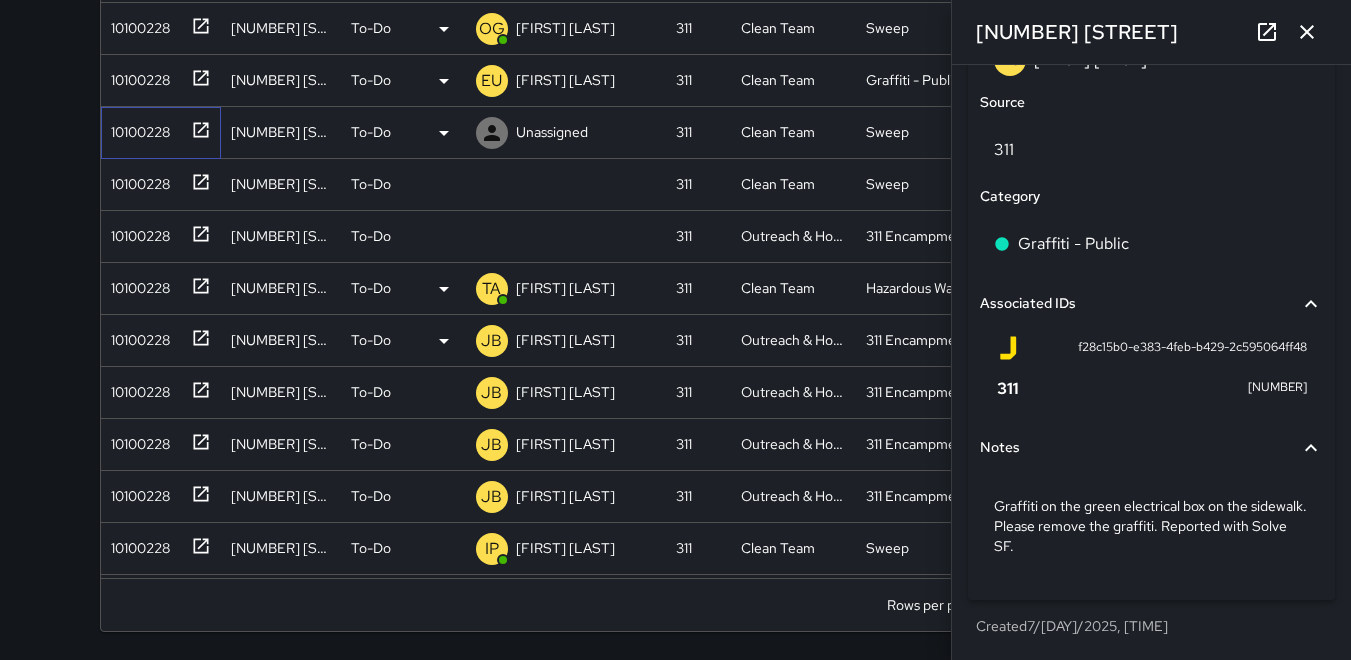 click on "10100228" at bounding box center (136, 128) 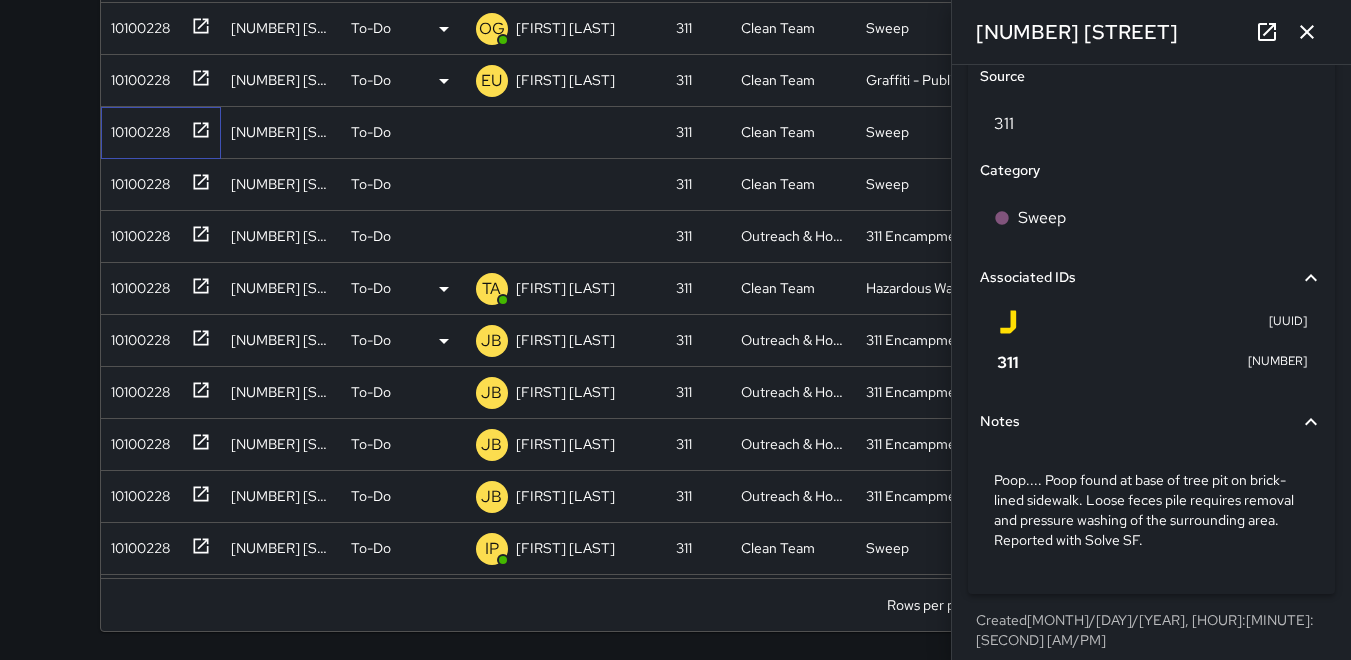 scroll, scrollTop: 1138, scrollLeft: 0, axis: vertical 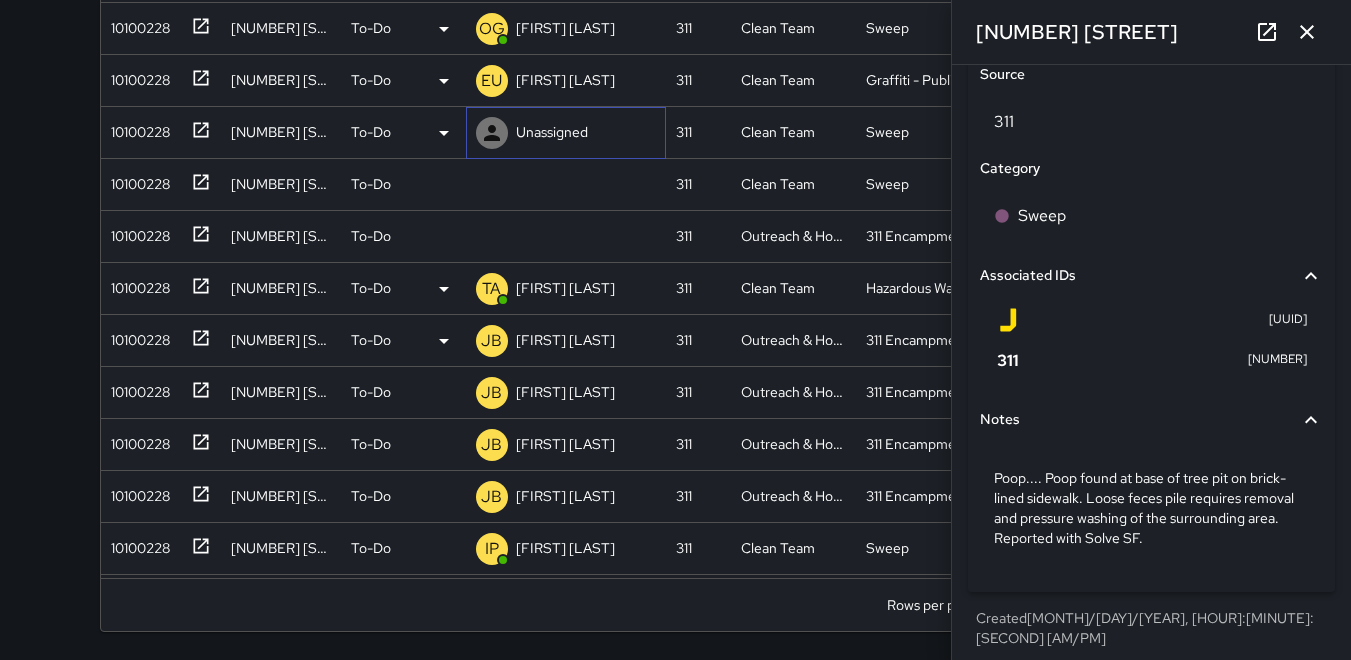 click 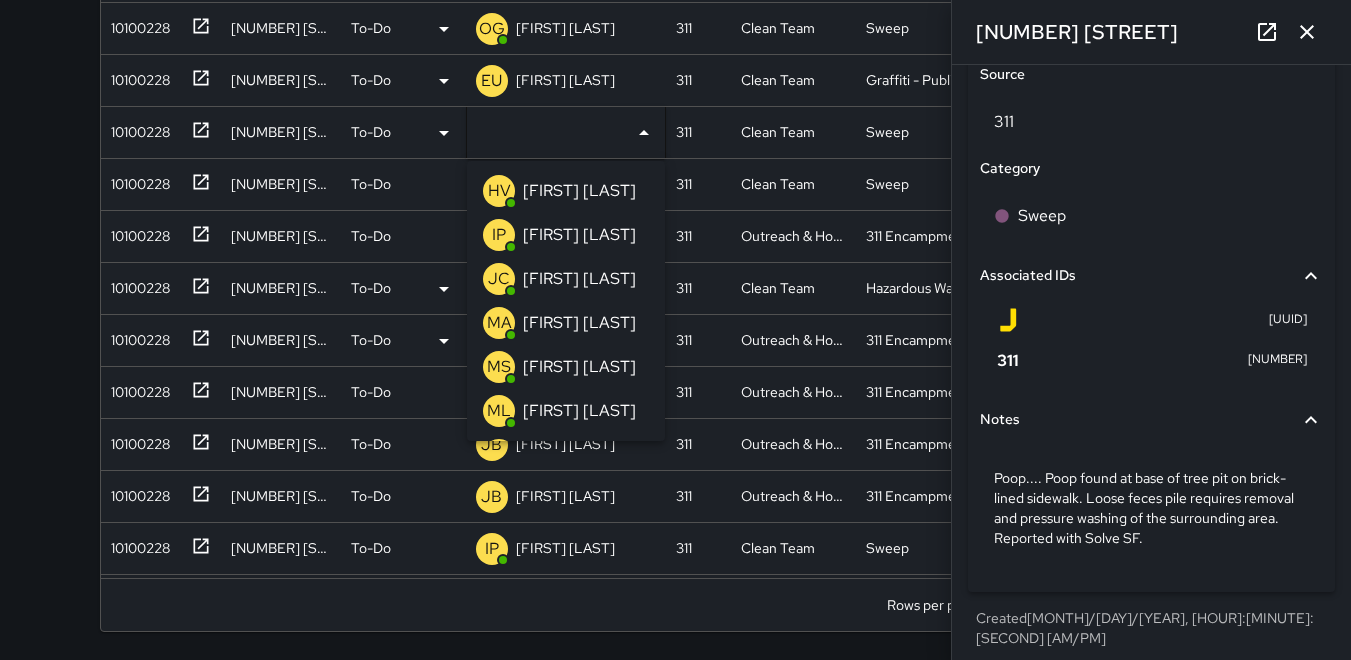 click on "IP" at bounding box center (499, 235) 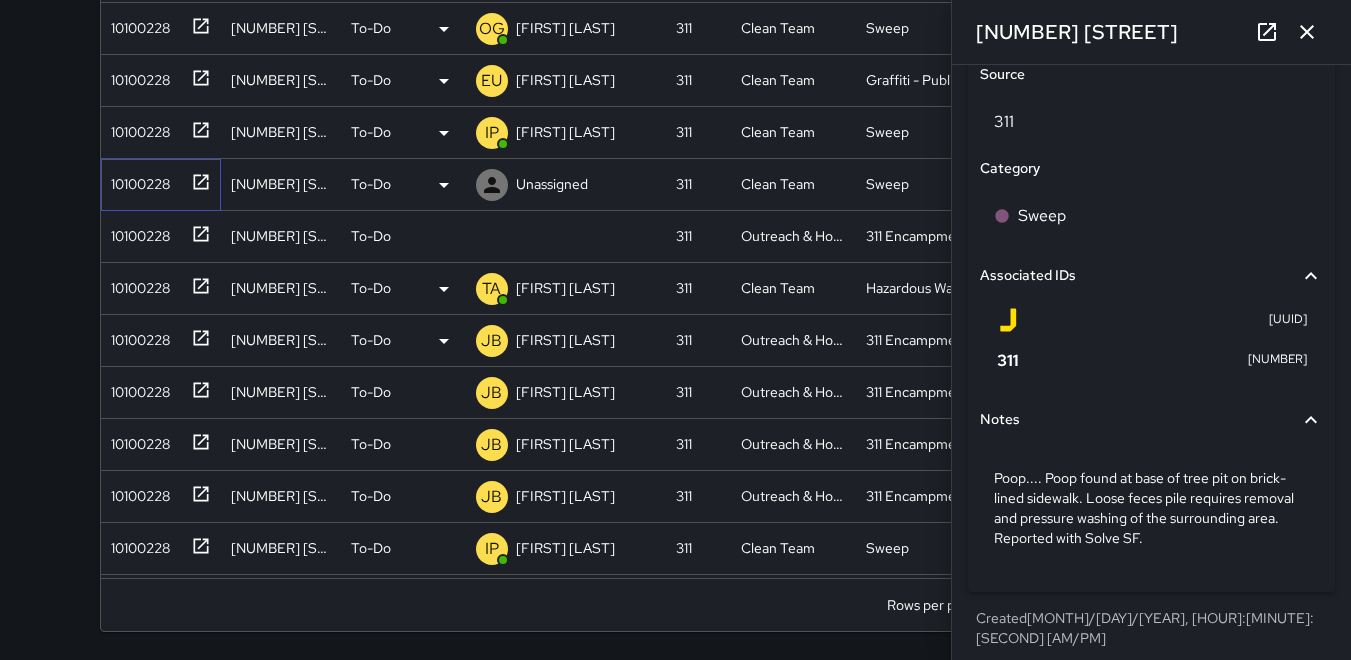 click on "10100228" at bounding box center (136, 180) 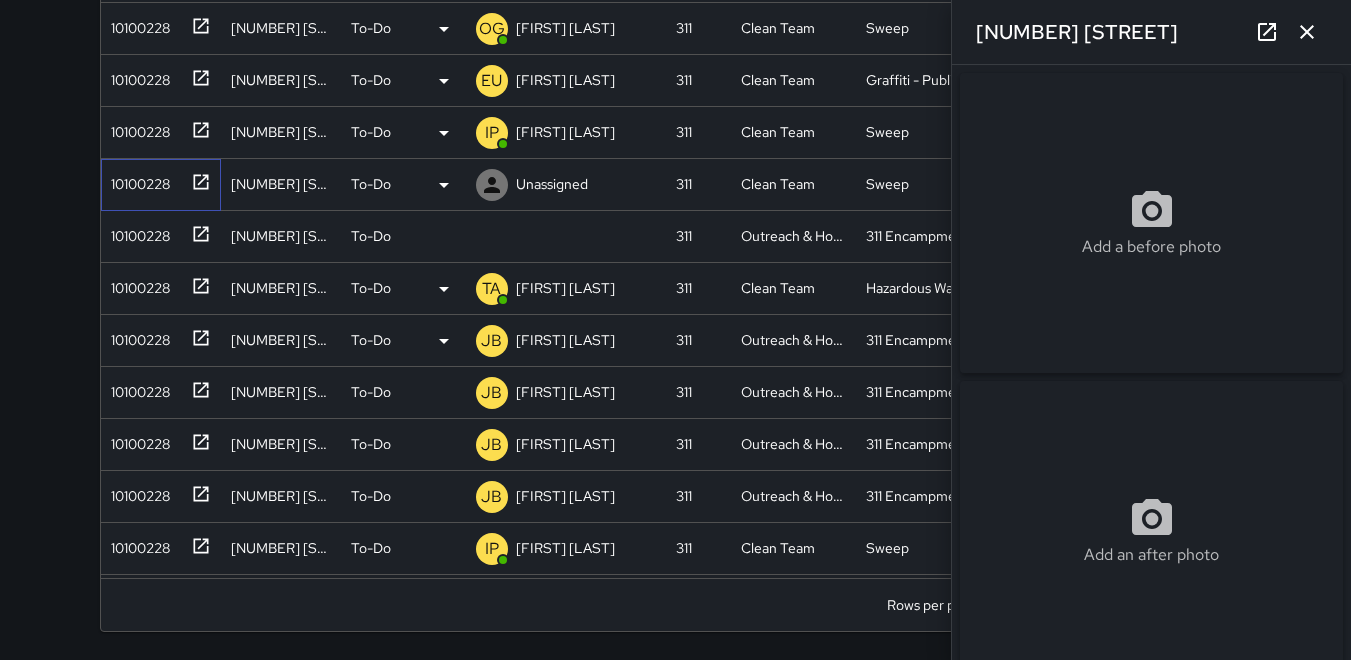 type on "**********" 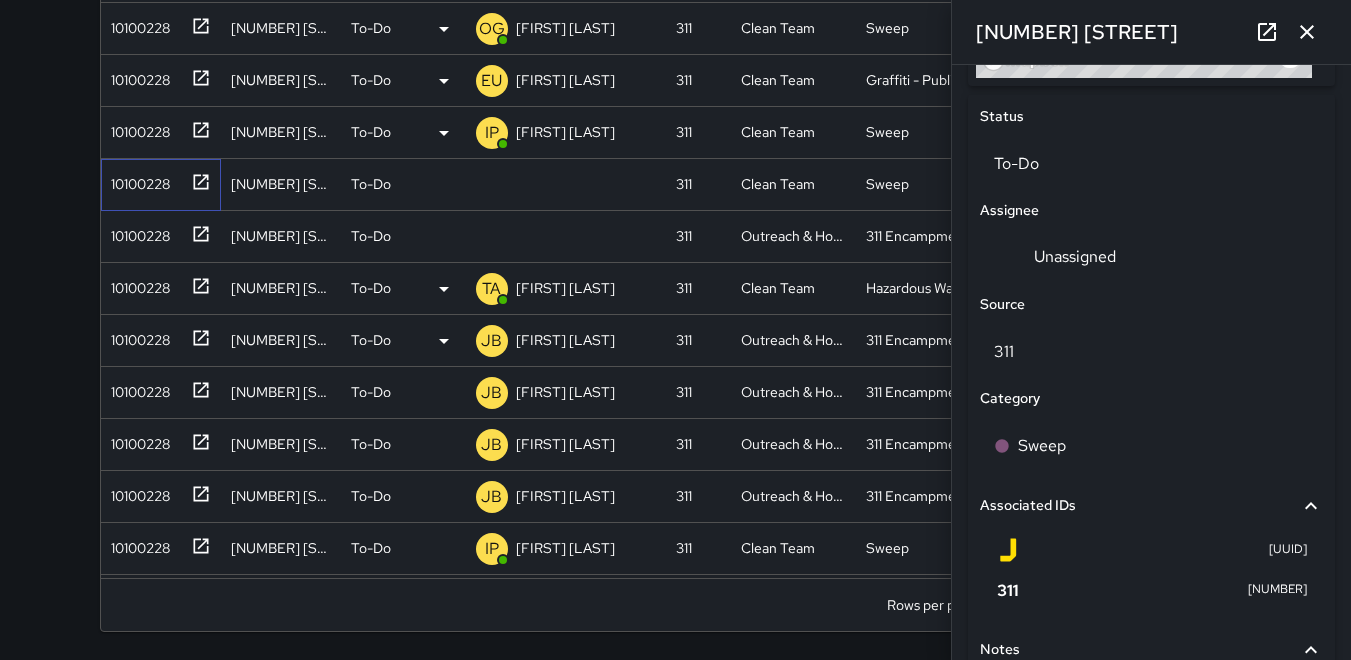 scroll, scrollTop: 1000, scrollLeft: 0, axis: vertical 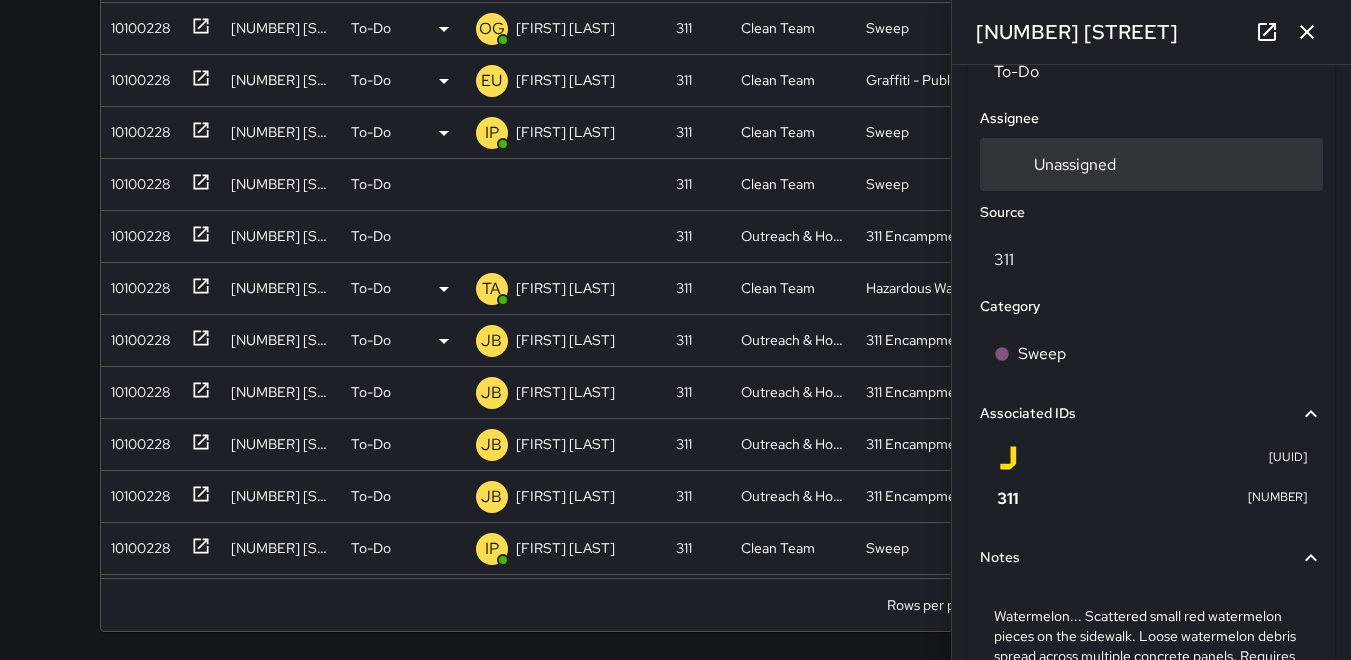 click on "Unassigned" at bounding box center [1059, 164] 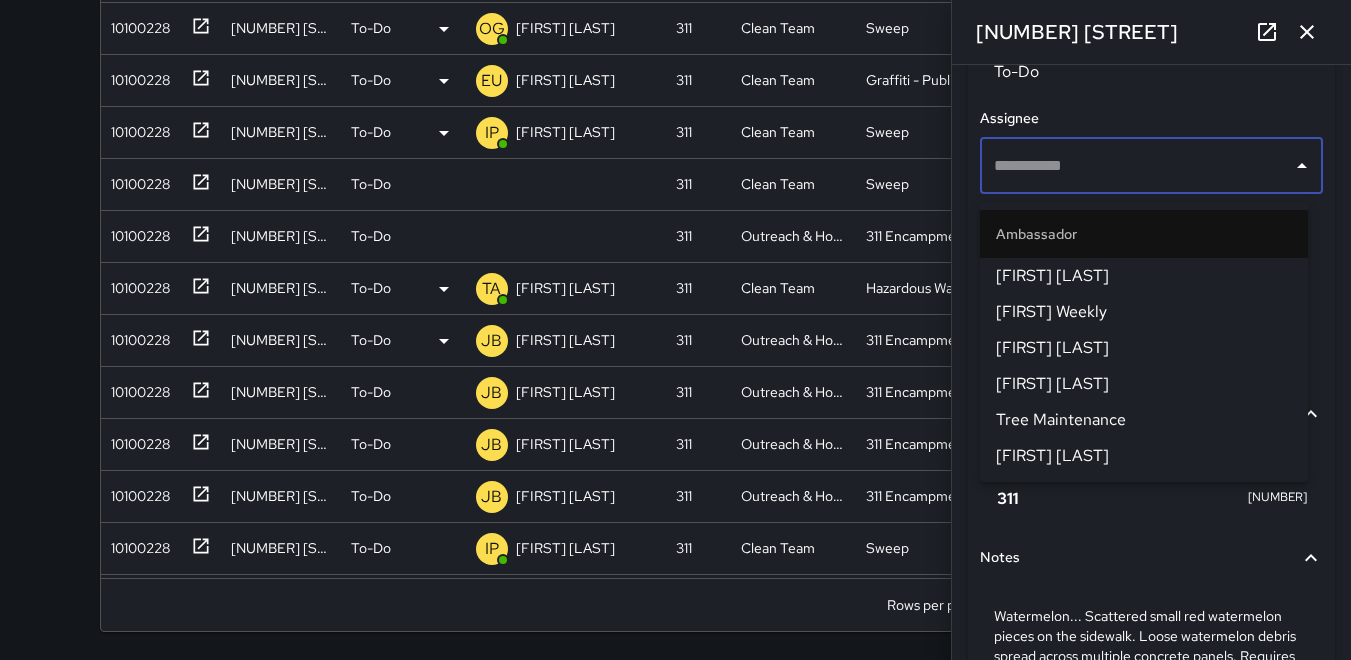 click on "[FIRST] [LAST]" at bounding box center (1144, 276) 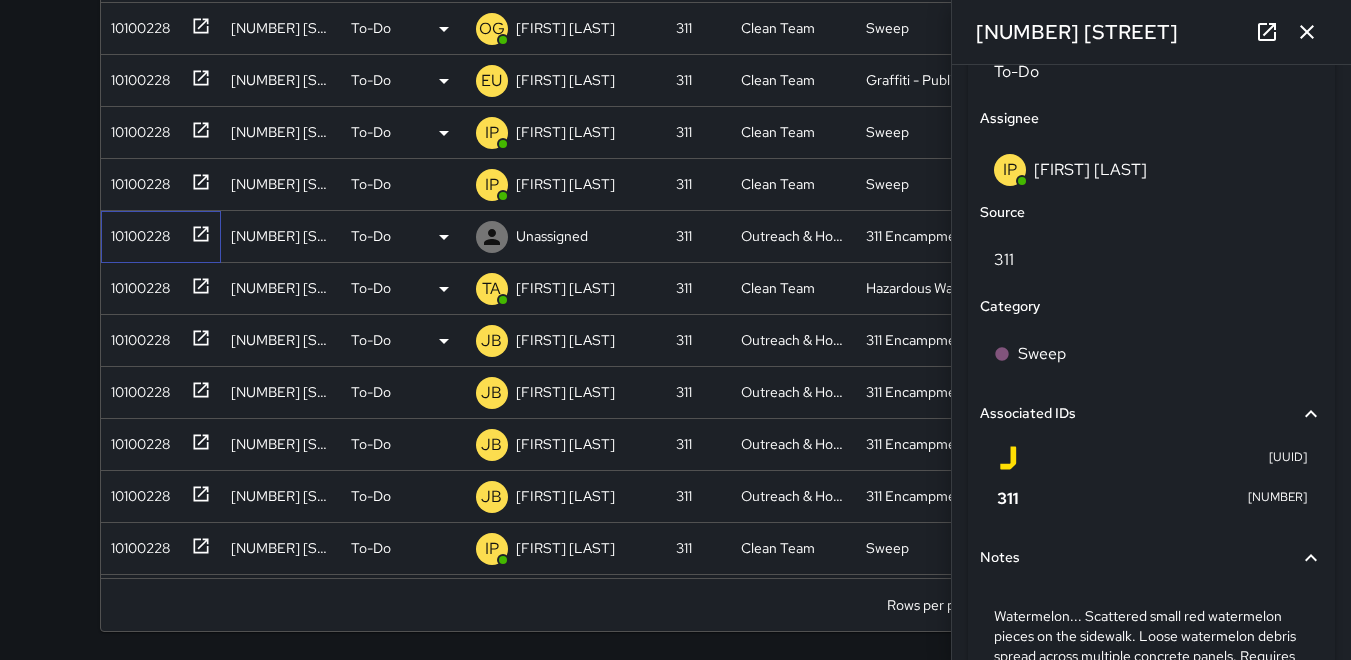 click on "10100228" at bounding box center (136, 232) 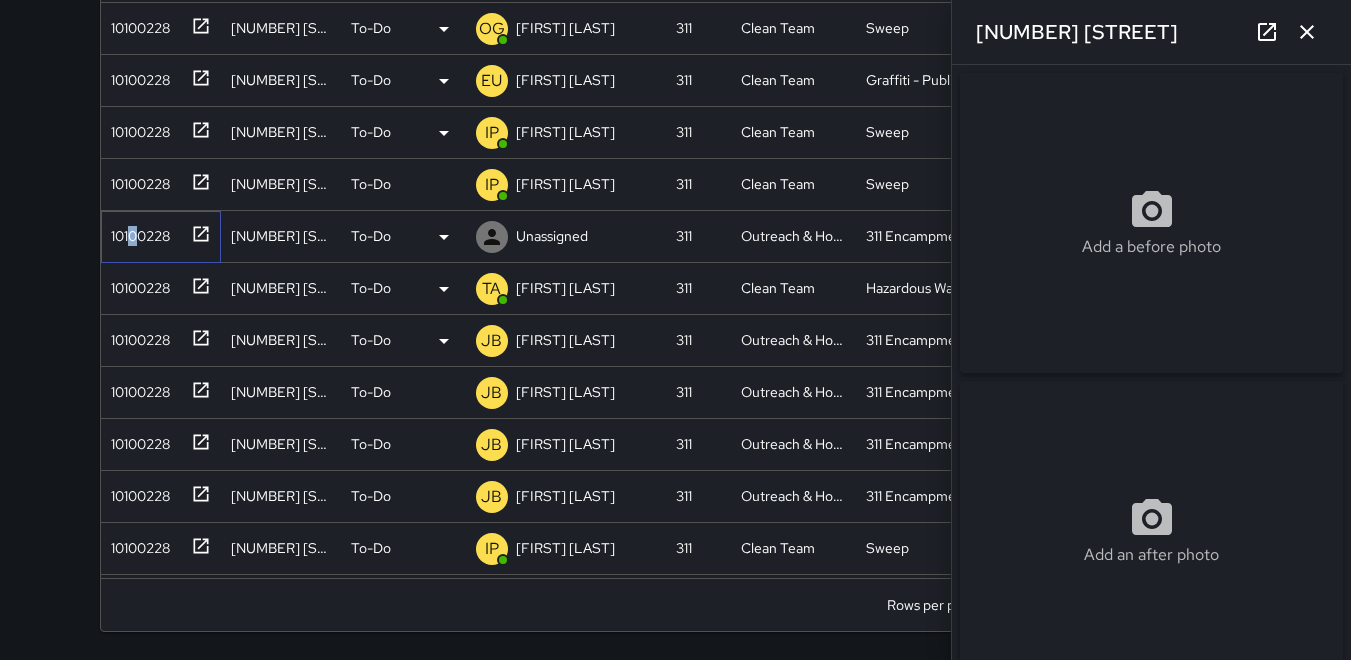 type on "**********" 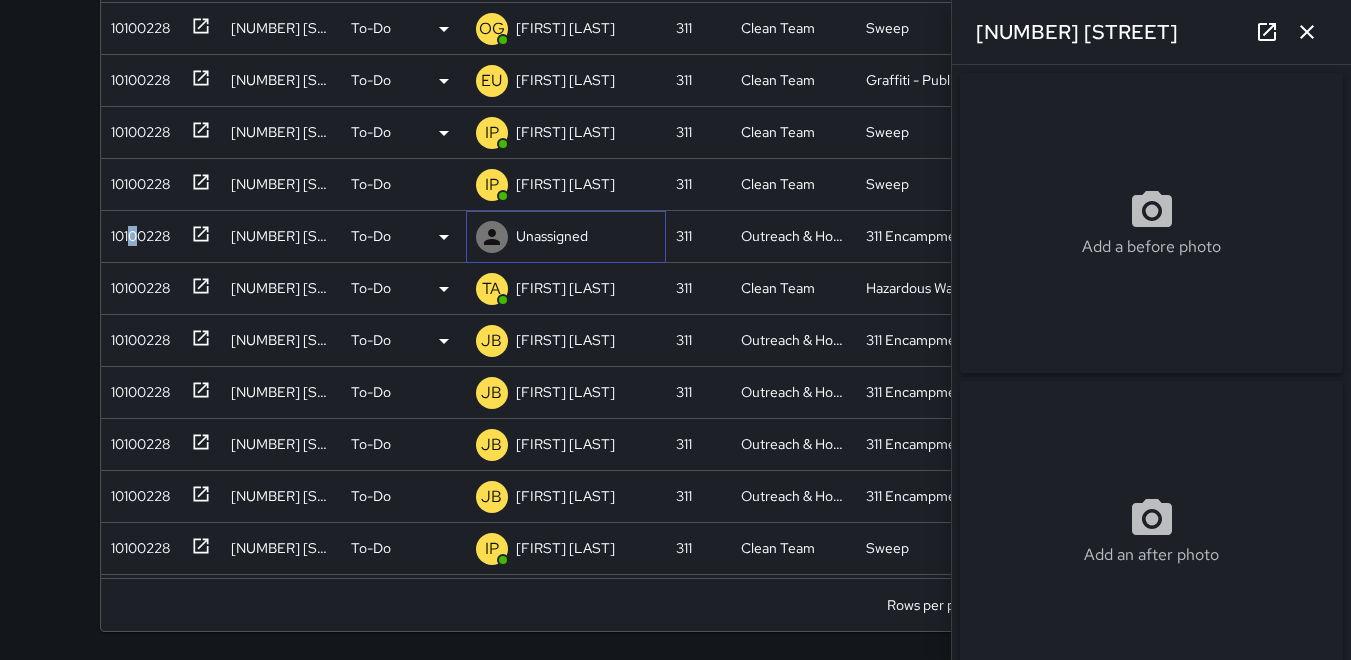 click 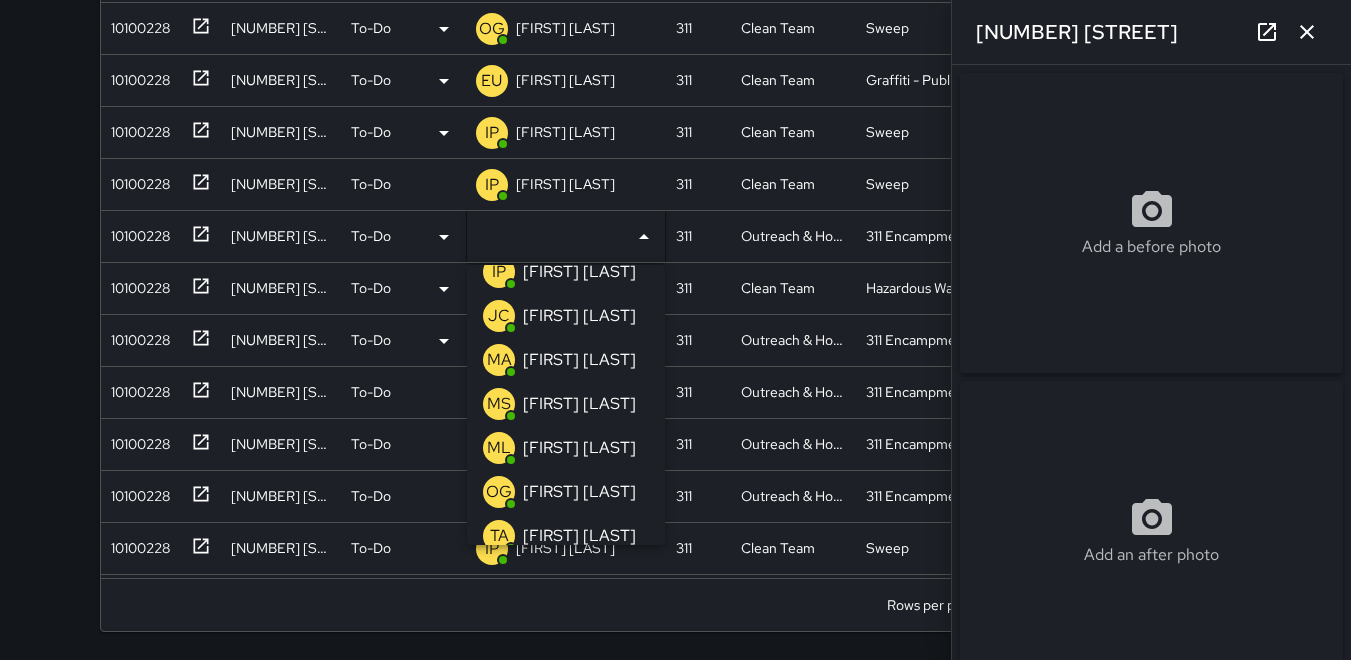 scroll, scrollTop: 100, scrollLeft: 0, axis: vertical 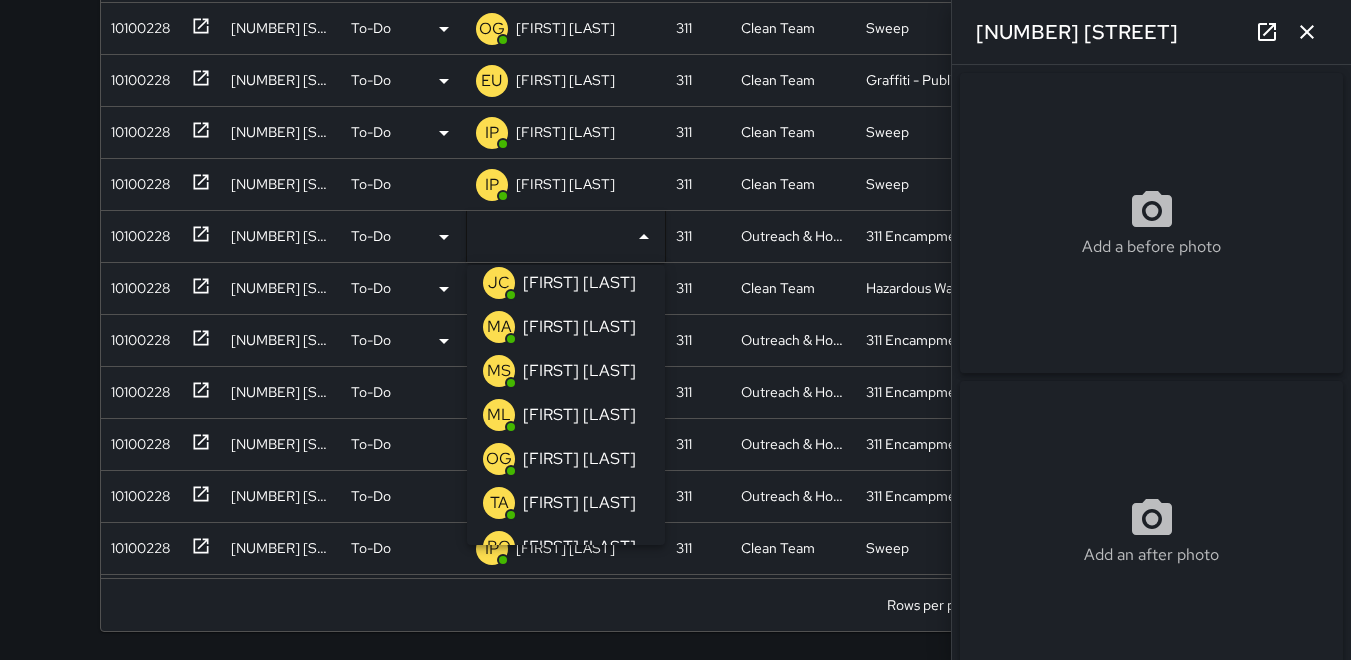 click on "ML" at bounding box center (499, 415) 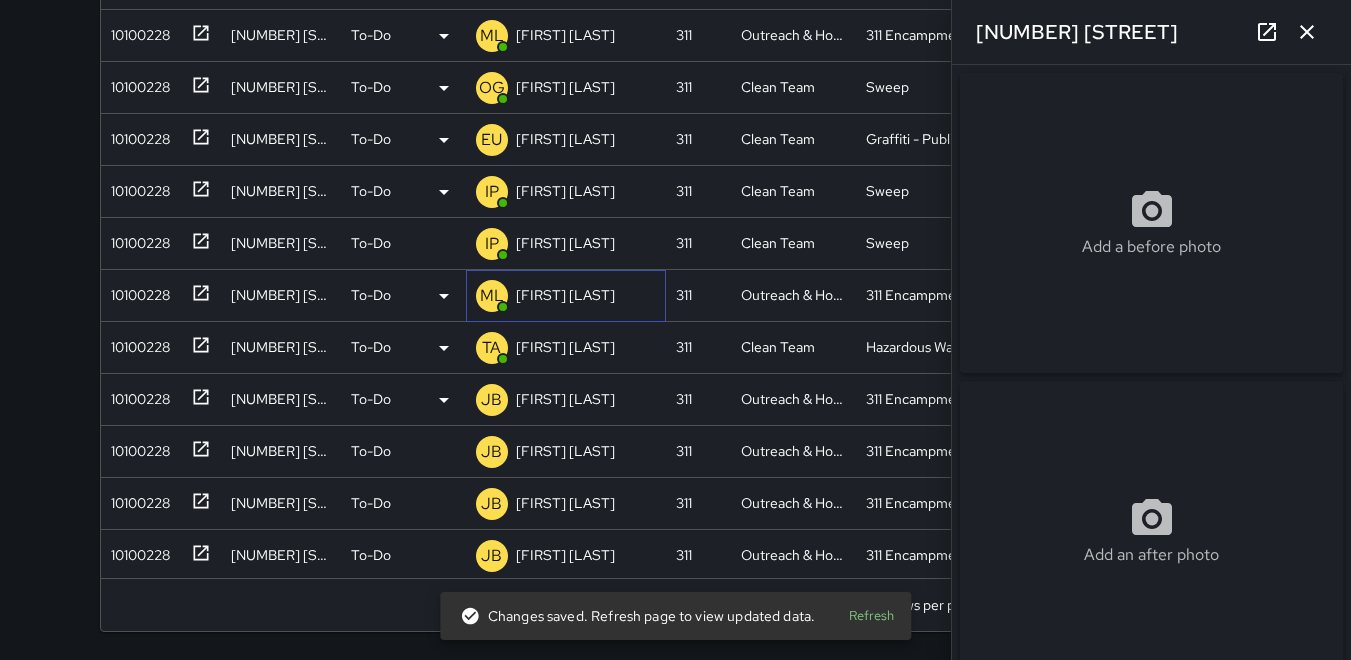 scroll, scrollTop: 0, scrollLeft: 0, axis: both 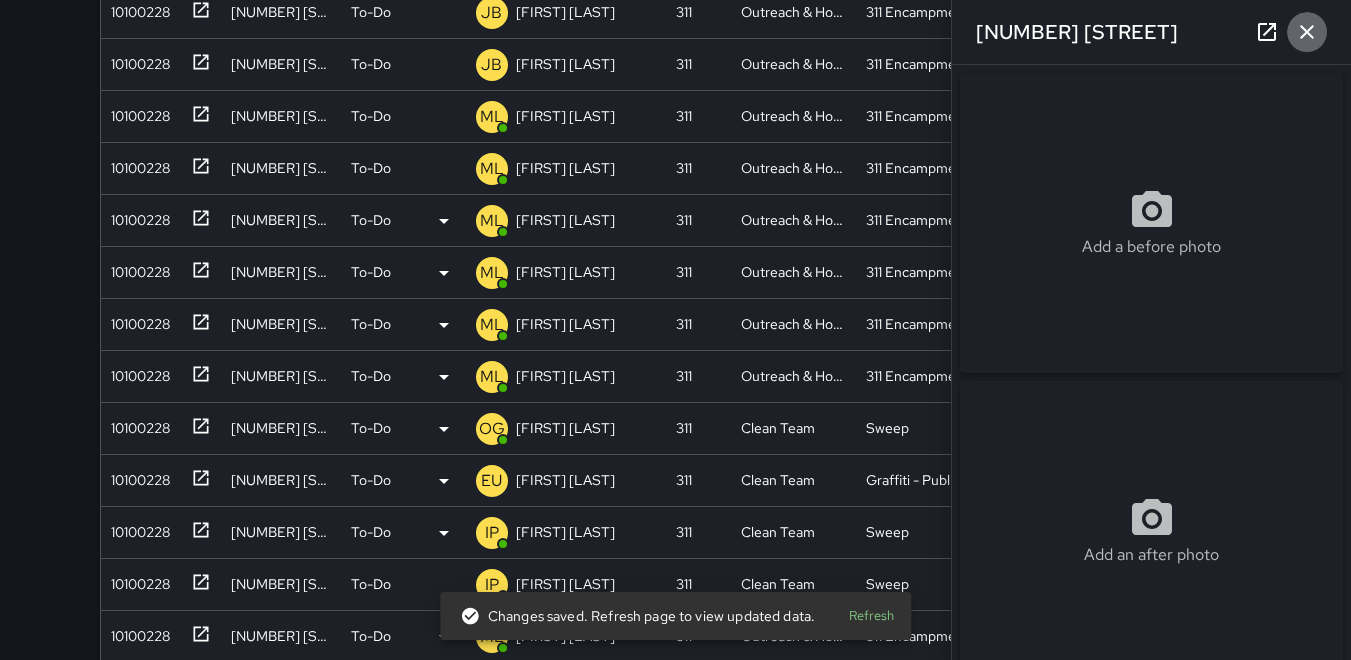 click 